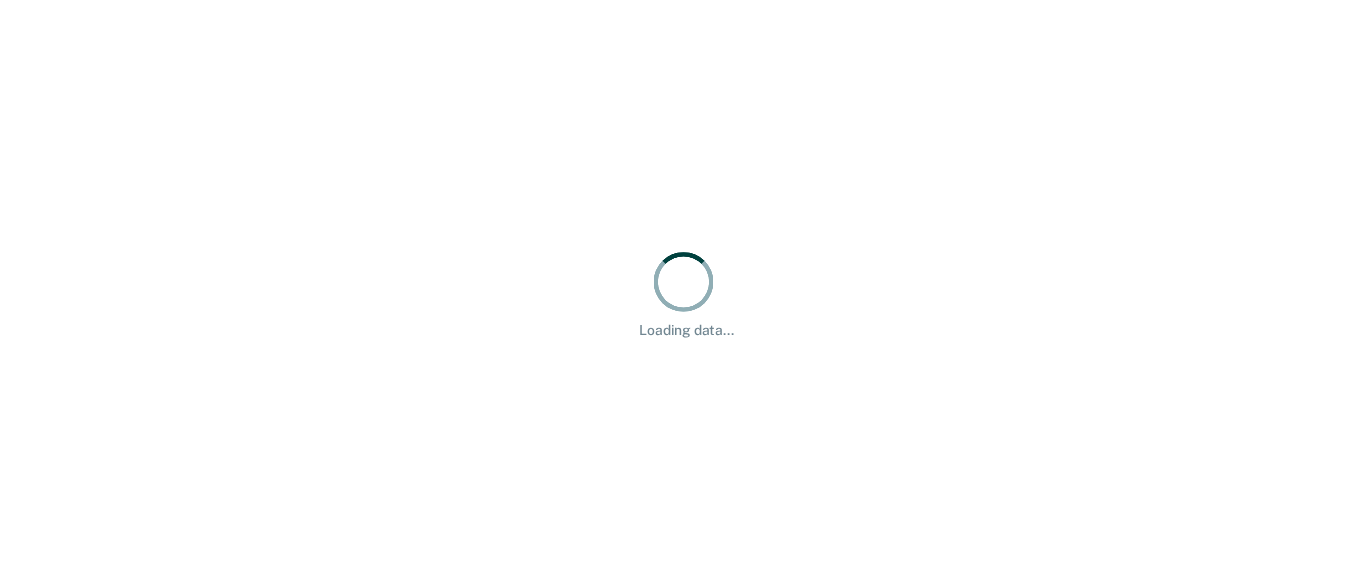 scroll, scrollTop: 0, scrollLeft: 0, axis: both 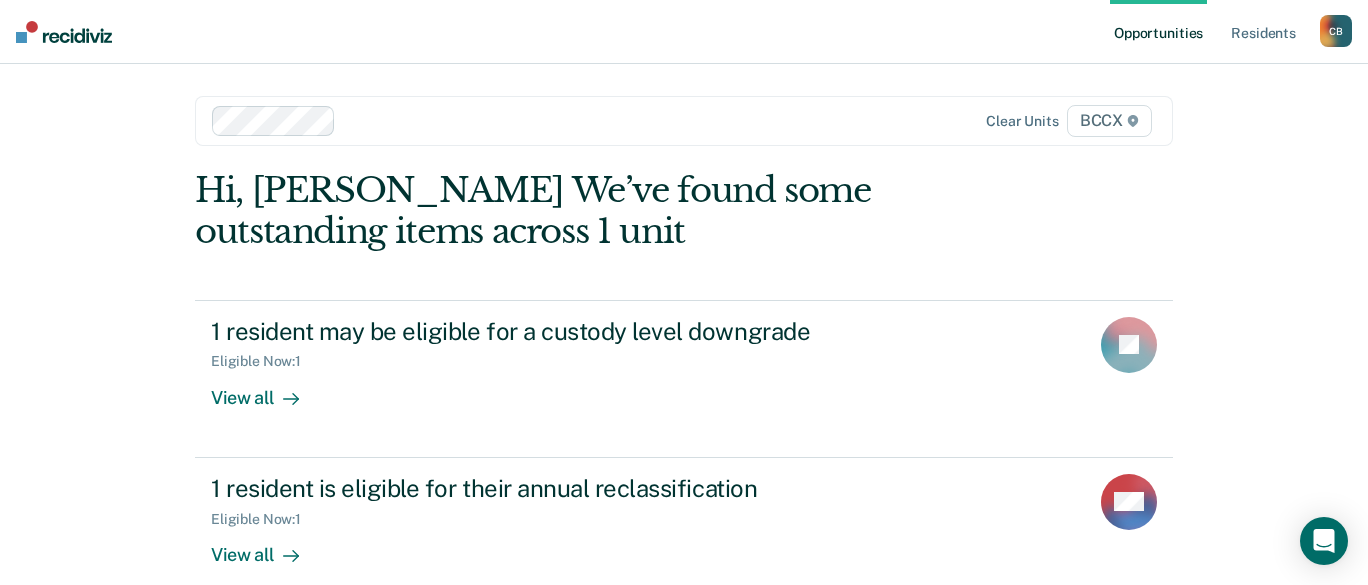 click on "Opportunities Resident s [PERSON_NAME] [PERSON_NAME] Profile How it works Log Out Clear   units BCCX   Hi, [PERSON_NAME] We’ve found some outstanding items across 1 unit 1 resident may be eligible for a custody level downgrade Eligible Now :  1 View all   JP 1 resident is eligible for their annual reclassification Eligible Now :  1 View all   SW 14  residents may need an Initial Classification Pending :  39 Eligible Now :  14 View all   GT MS JS + 11" at bounding box center (684, 426) 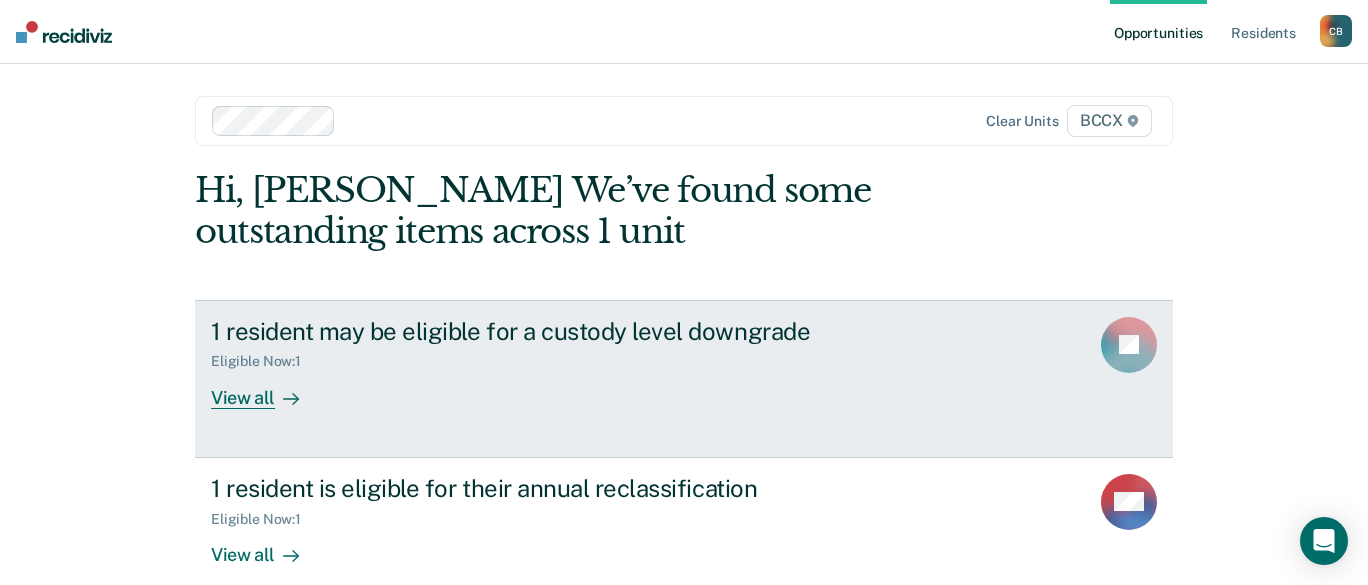 click on "View all" at bounding box center [267, 389] 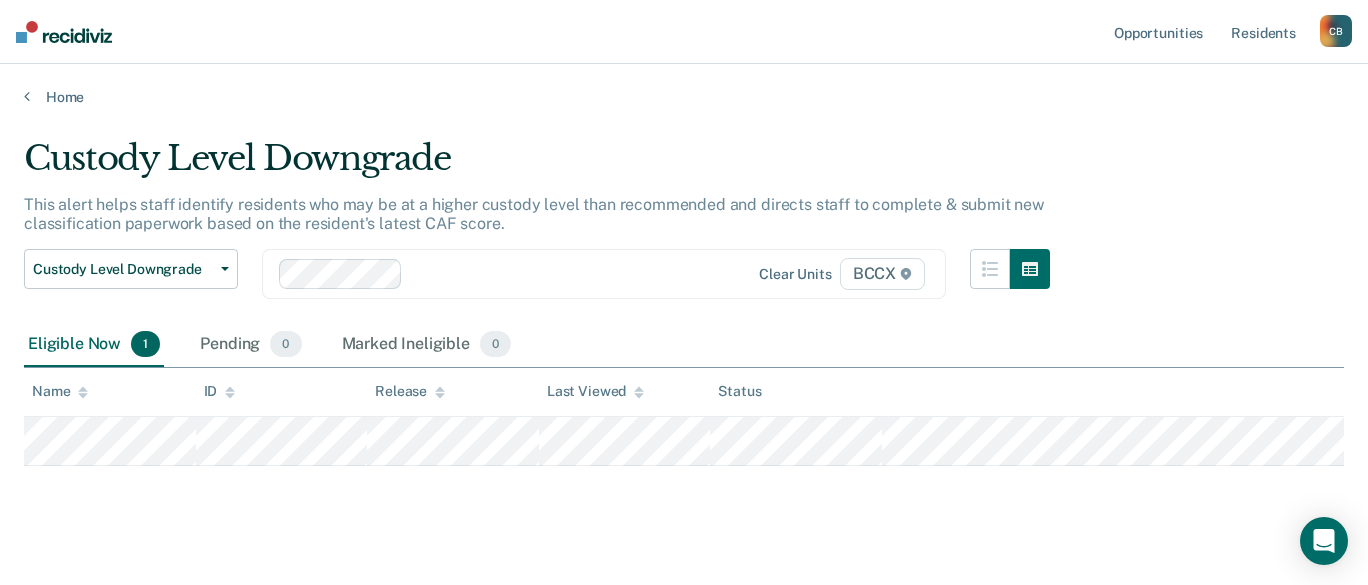 click on "Eligible Now 1 Pending 0 Marked Ineligible 0" at bounding box center (684, 345) 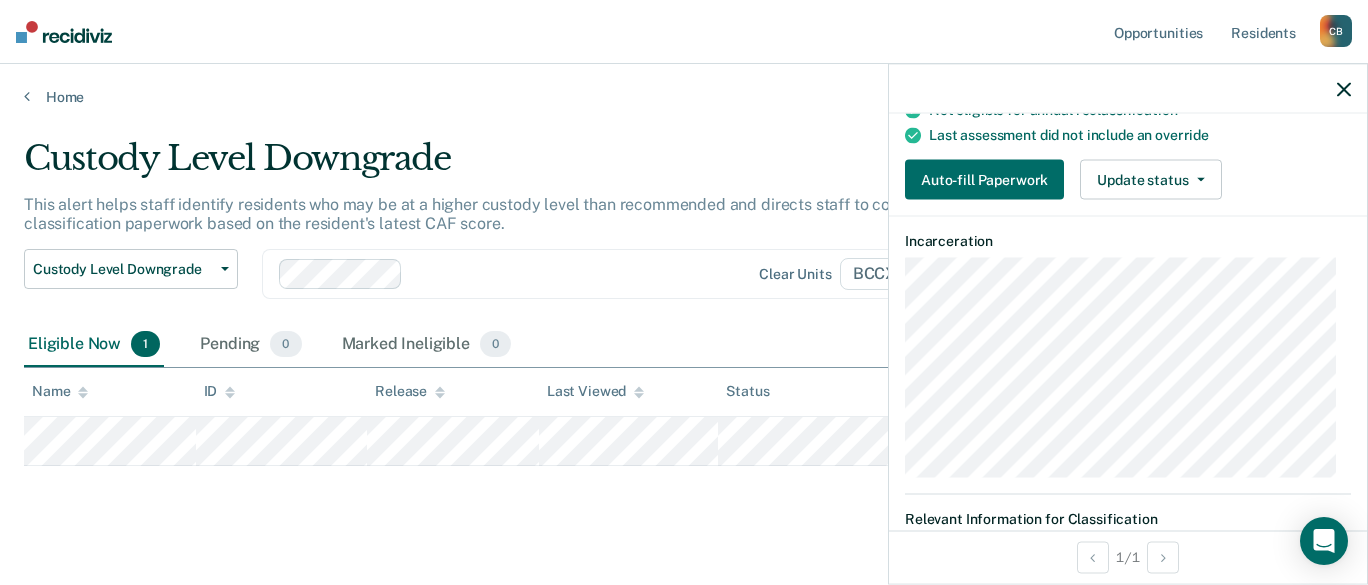 scroll, scrollTop: 0, scrollLeft: 0, axis: both 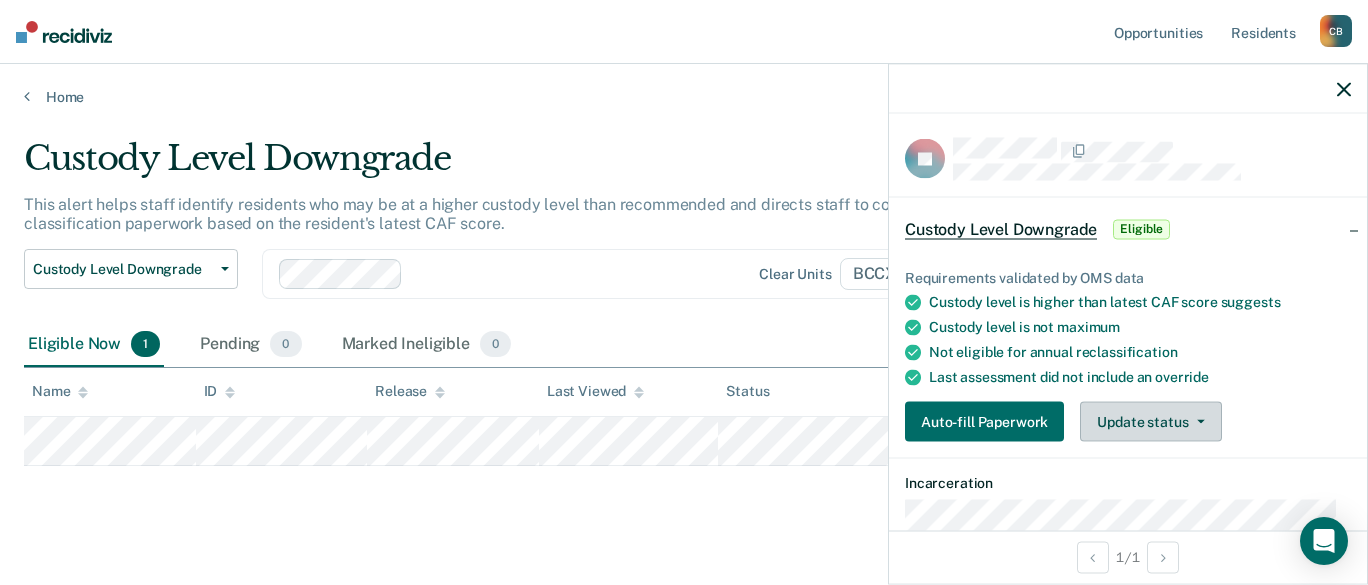 click on "Update status" at bounding box center [1150, 422] 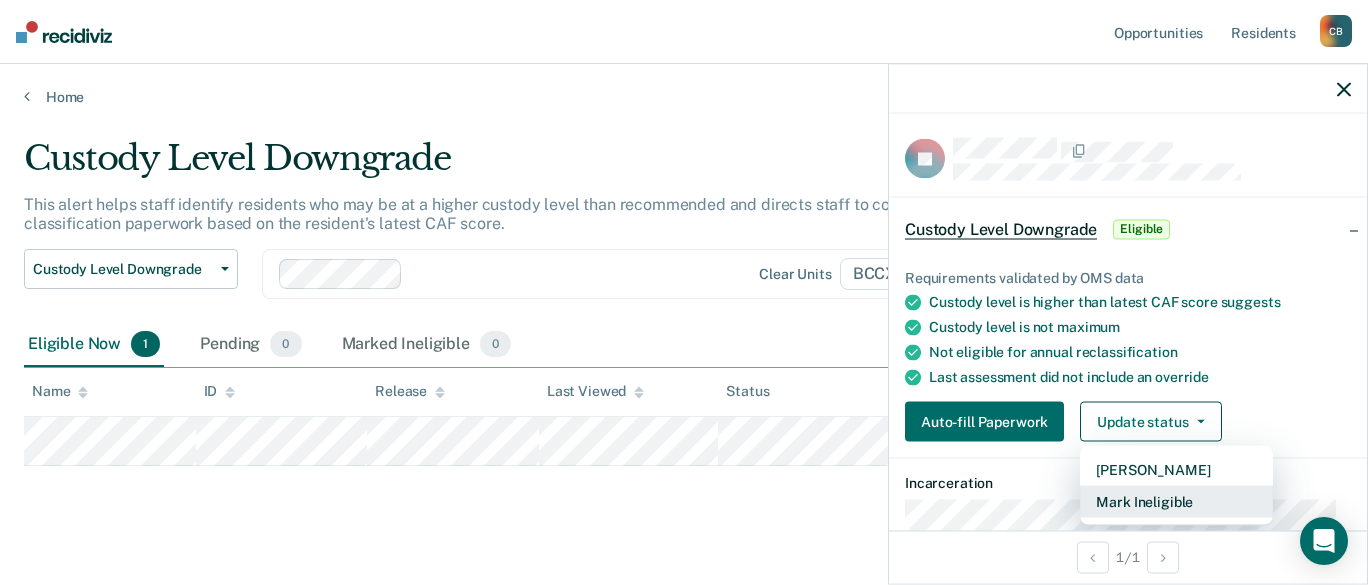 click on "Mark Ineligible" at bounding box center (1176, 502) 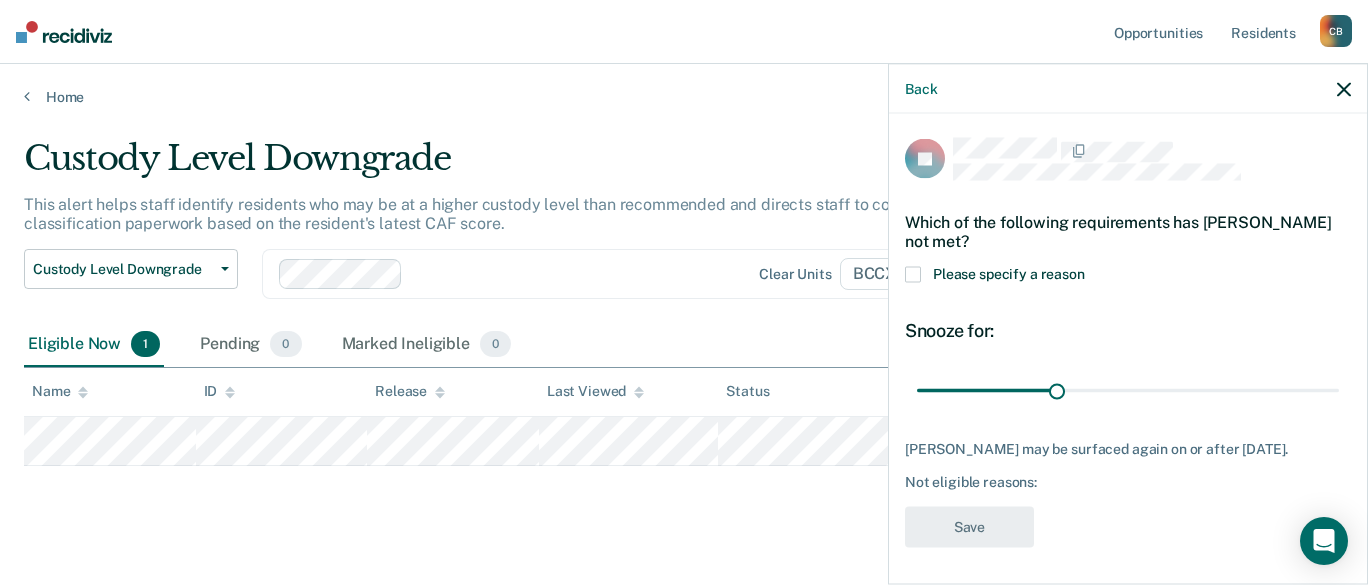 click on "Not eligible reasons:" at bounding box center [1128, 482] 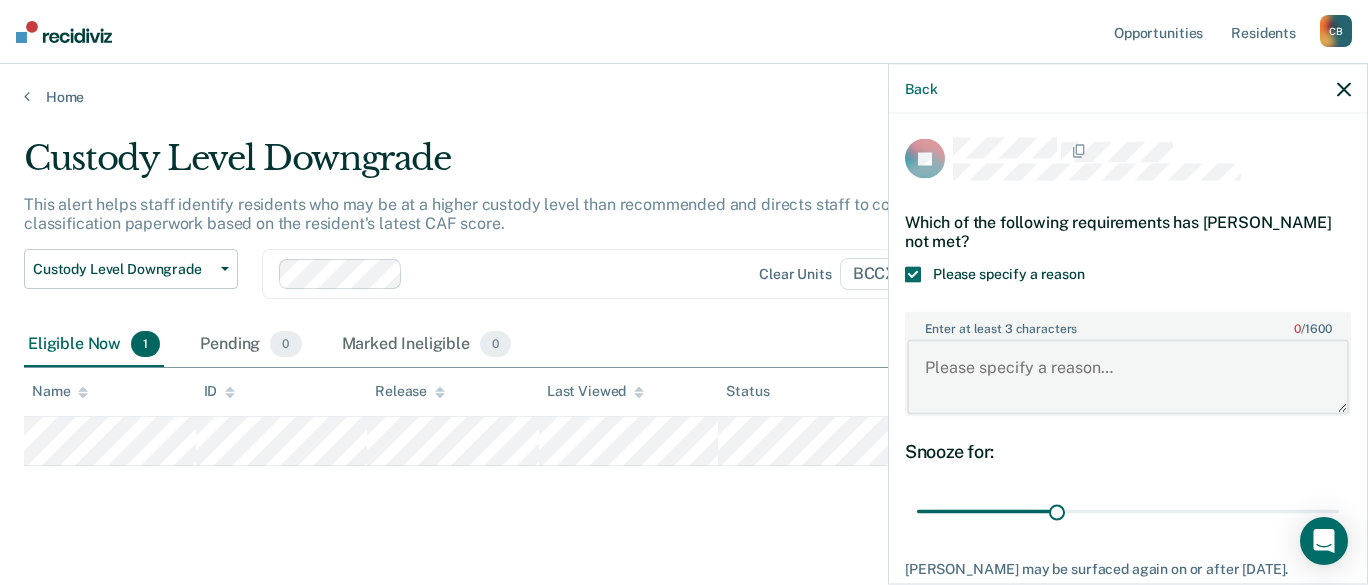 click on "Enter at least 3 characters 0  /  1600" at bounding box center (1128, 377) 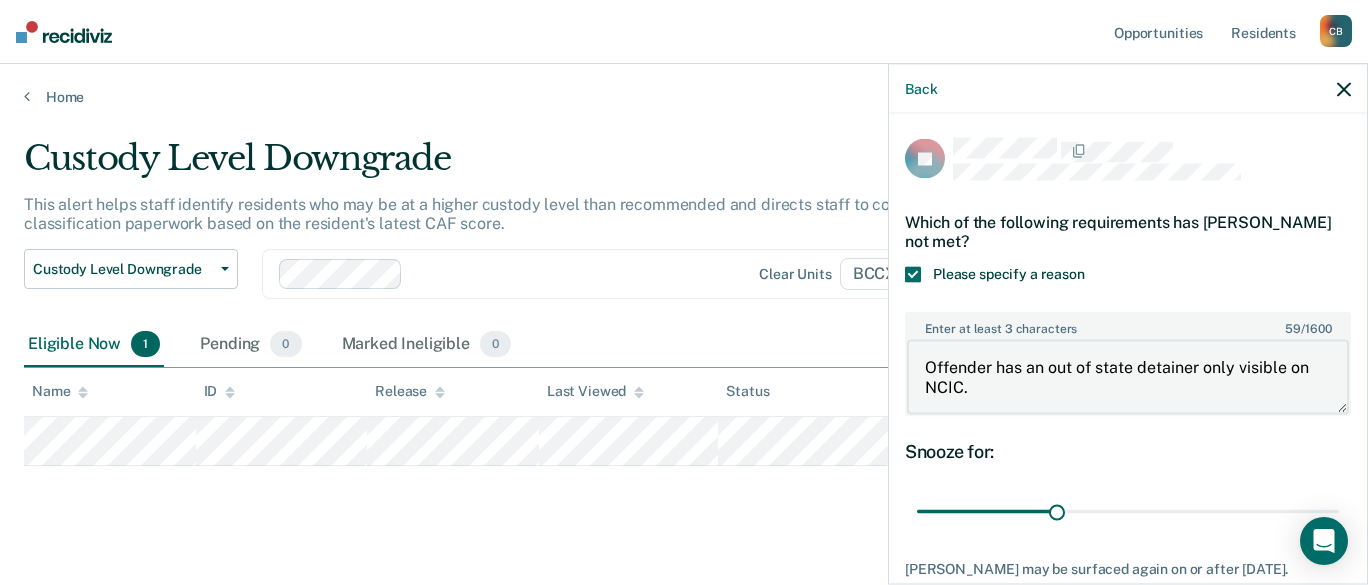 click on "Offender has an out of state detainer only visible on NCIC." at bounding box center [1128, 377] 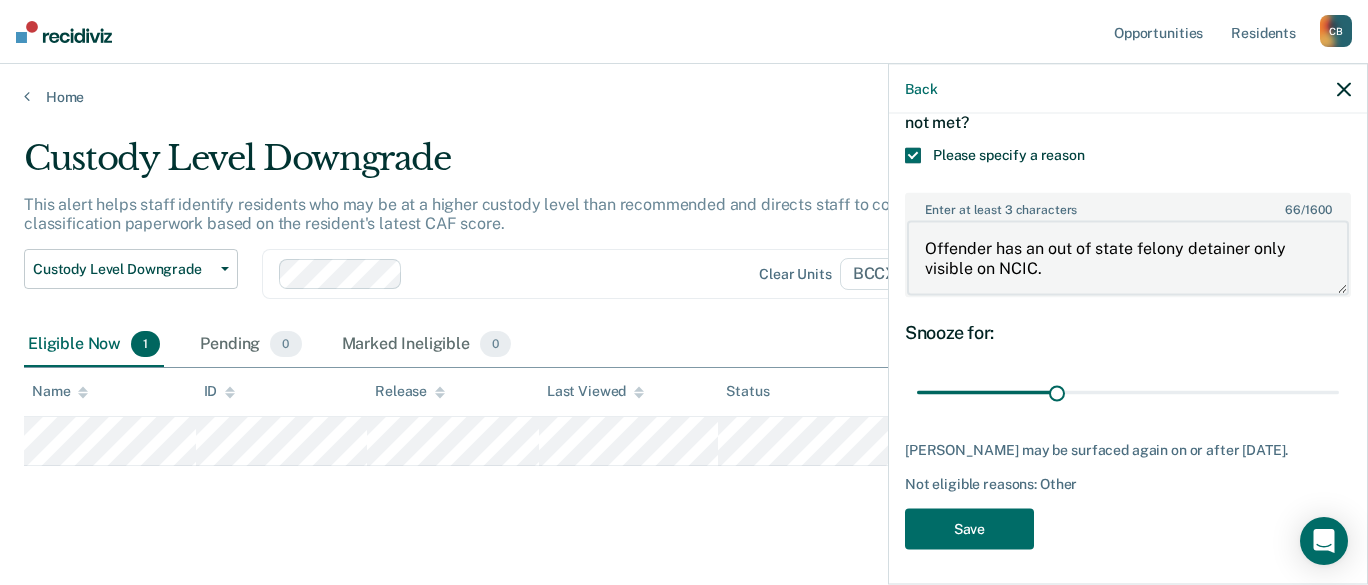 scroll, scrollTop: 122, scrollLeft: 0, axis: vertical 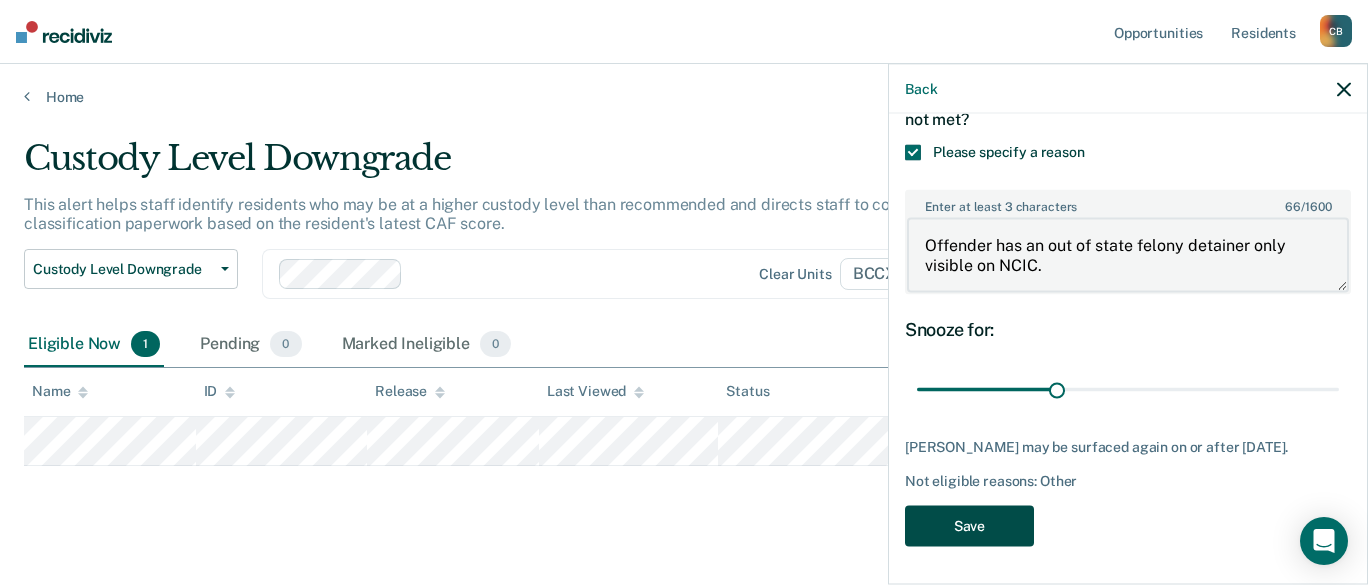 type on "Offender has an out of state felony detainer only visible on NCIC." 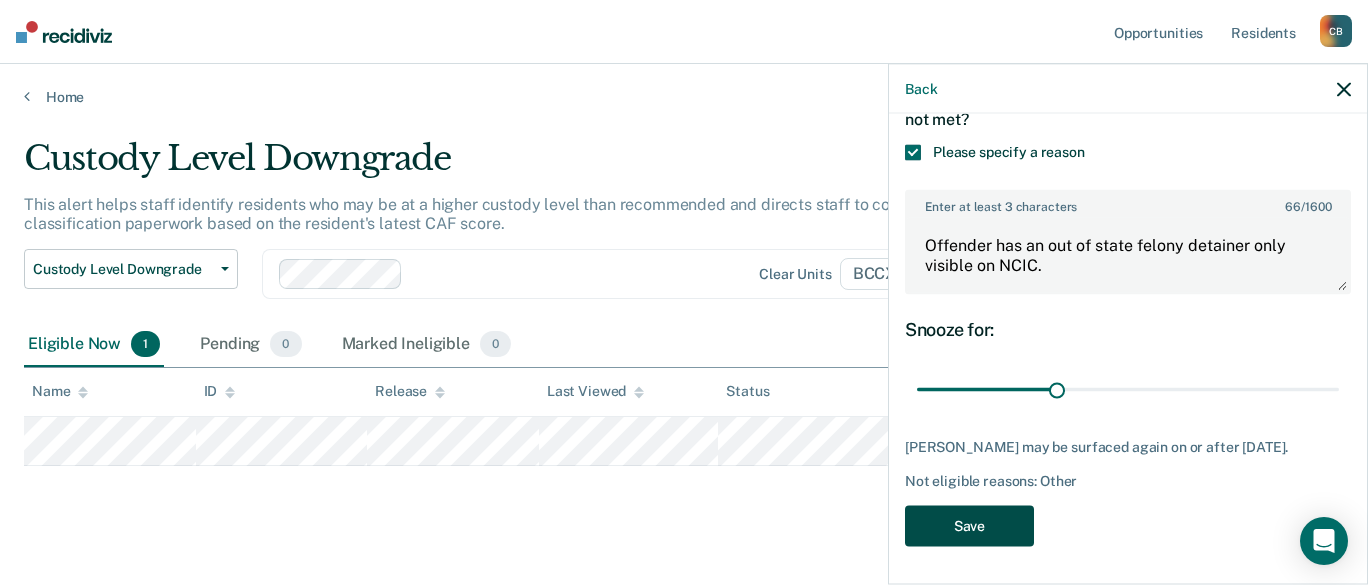 click on "Save" at bounding box center [969, 525] 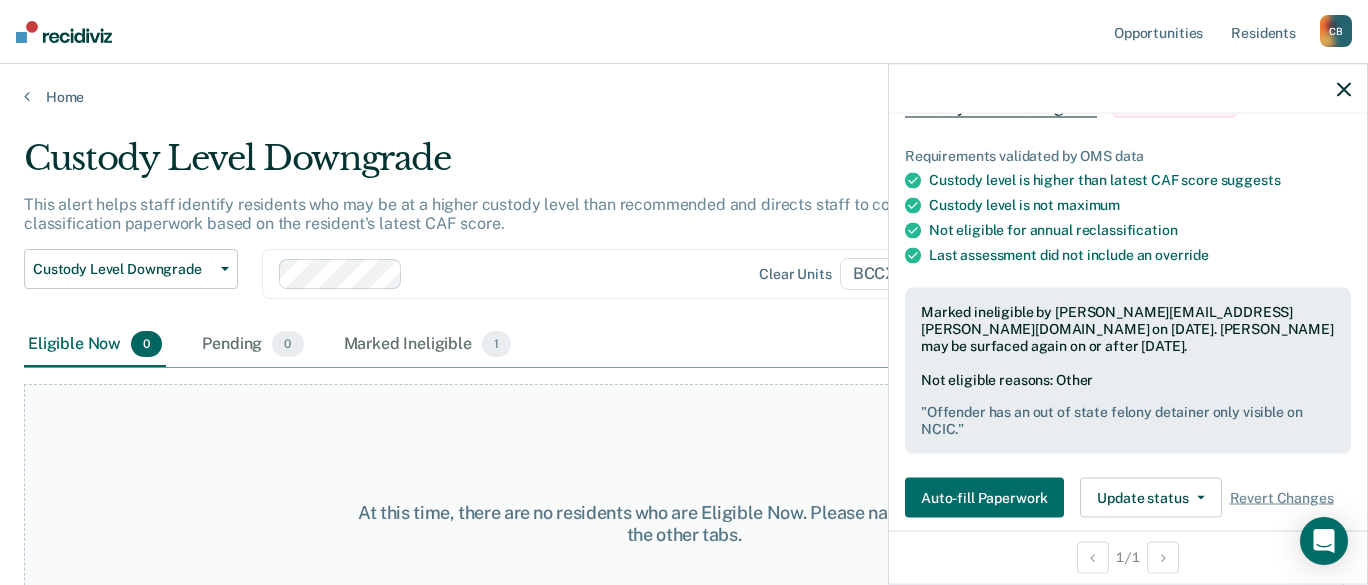 click on "Custody Level Downgrade   This alert helps staff identify residents who may be at a higher custody level than recommended and directs staff to complete & submit new classification paperwork based on the resident's latest CAF score. Custody Level Downgrade Custody Level Downgrade Annual Reclassification Initial Classification Clear   units BCCX   Eligible Now 0 Pending 0 Marked Ineligible 1
To pick up a draggable item, press the space bar.
While dragging, use the arrow keys to move the item.
Press space again to drop the item in its new position, or press escape to cancel.
At this time, there are no residents who are Eligible Now. Please navigate to one of the other tabs." at bounding box center (684, 342) 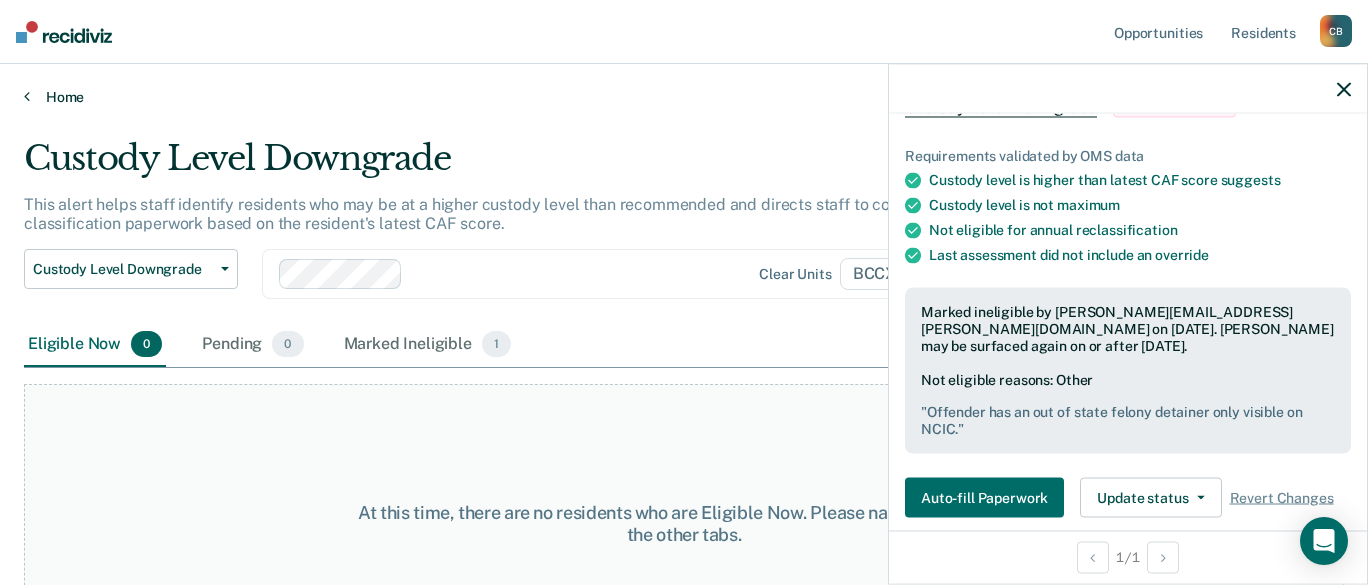 click on "Home" at bounding box center (684, 97) 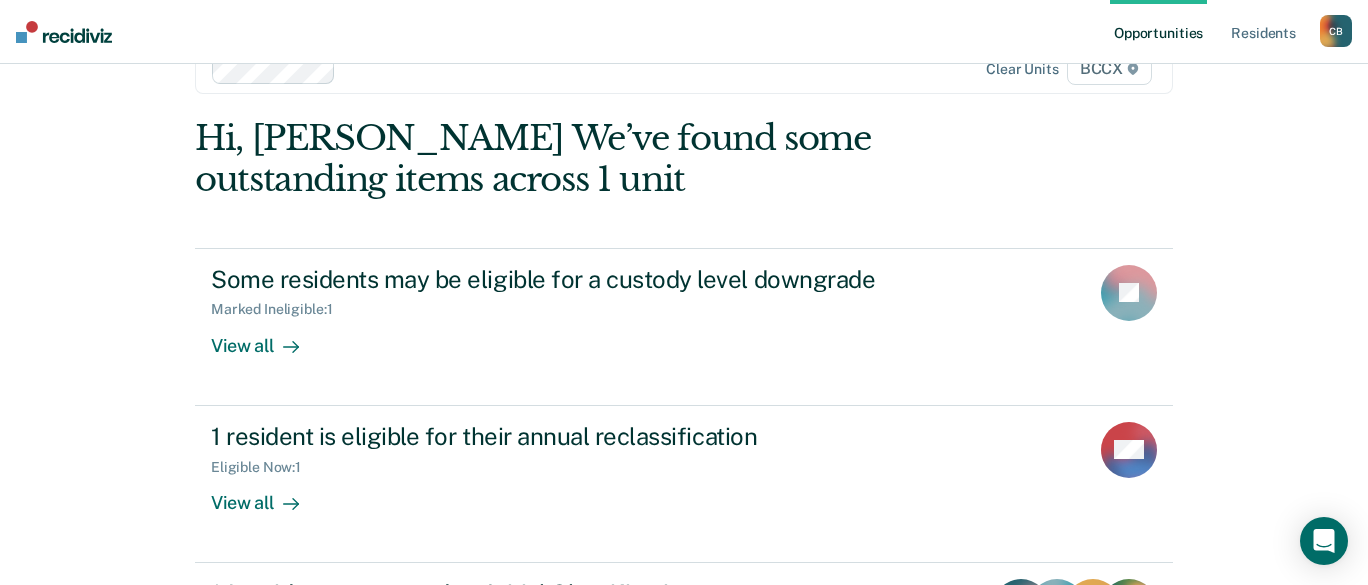 scroll, scrollTop: 100, scrollLeft: 0, axis: vertical 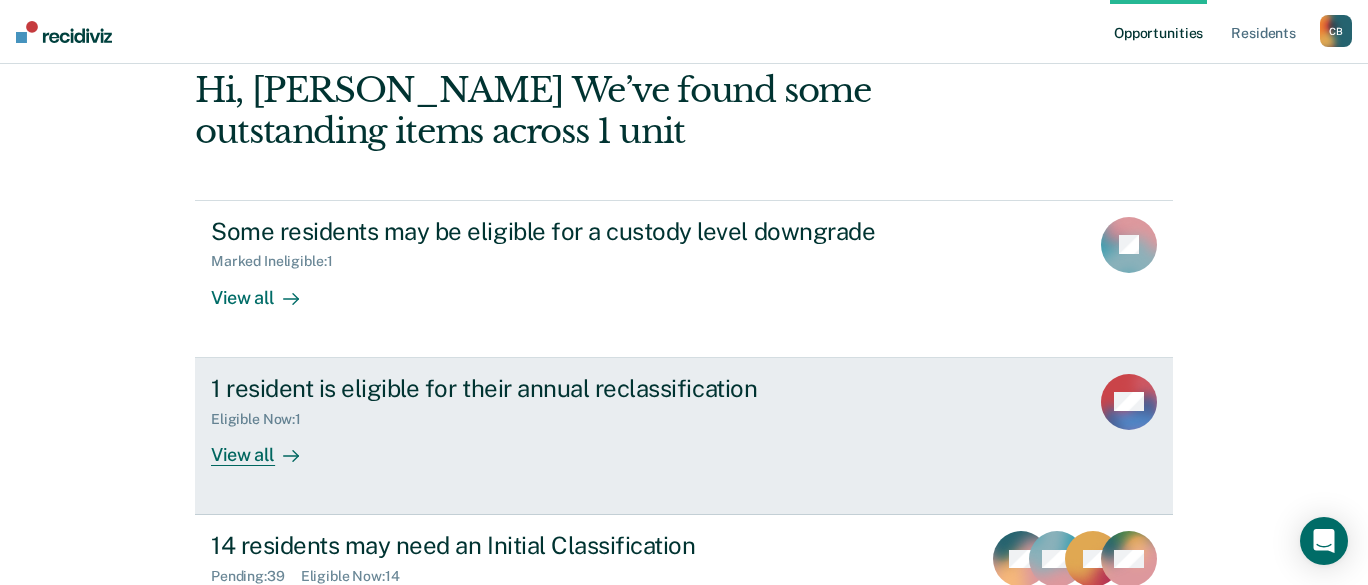click on "View all" at bounding box center [267, 446] 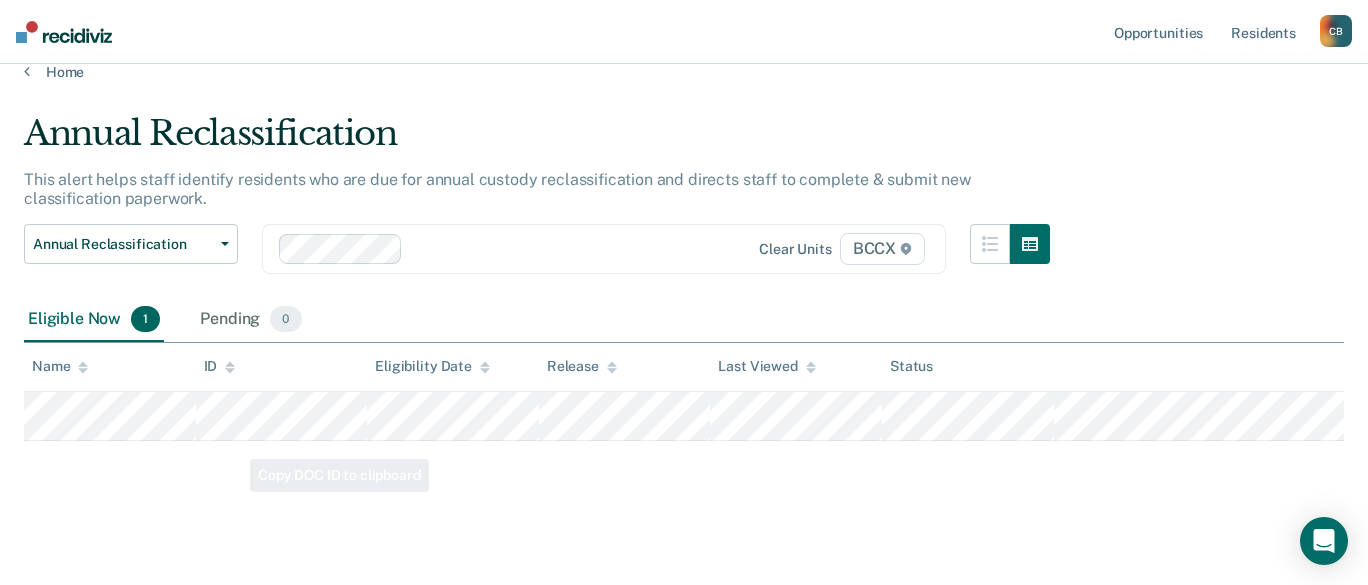 scroll, scrollTop: 0, scrollLeft: 0, axis: both 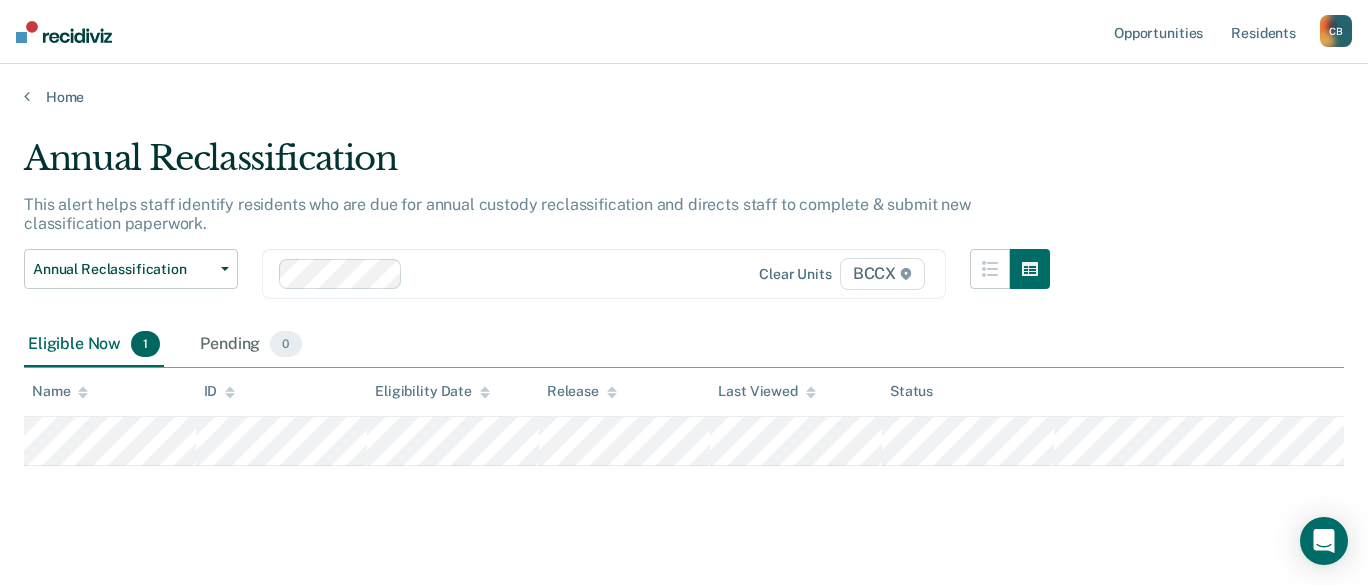 click on "Annual Reclassification   This alert helps staff identify residents who are due for annual custody reclassification and directs staff to complete & submit new classification paperwork. Annual Reclassification Custody Level Downgrade Annual Reclassification Initial Classification Clear   units BCCX   Eligible Now 1 Pending 0
To pick up a draggable item, press the space bar.
While dragging, use the arrow keys to move the item.
Press space again to drop the item in its new position, or press escape to cancel.
Name ID Eligibility Date Release Last Viewed Status" at bounding box center [684, 355] 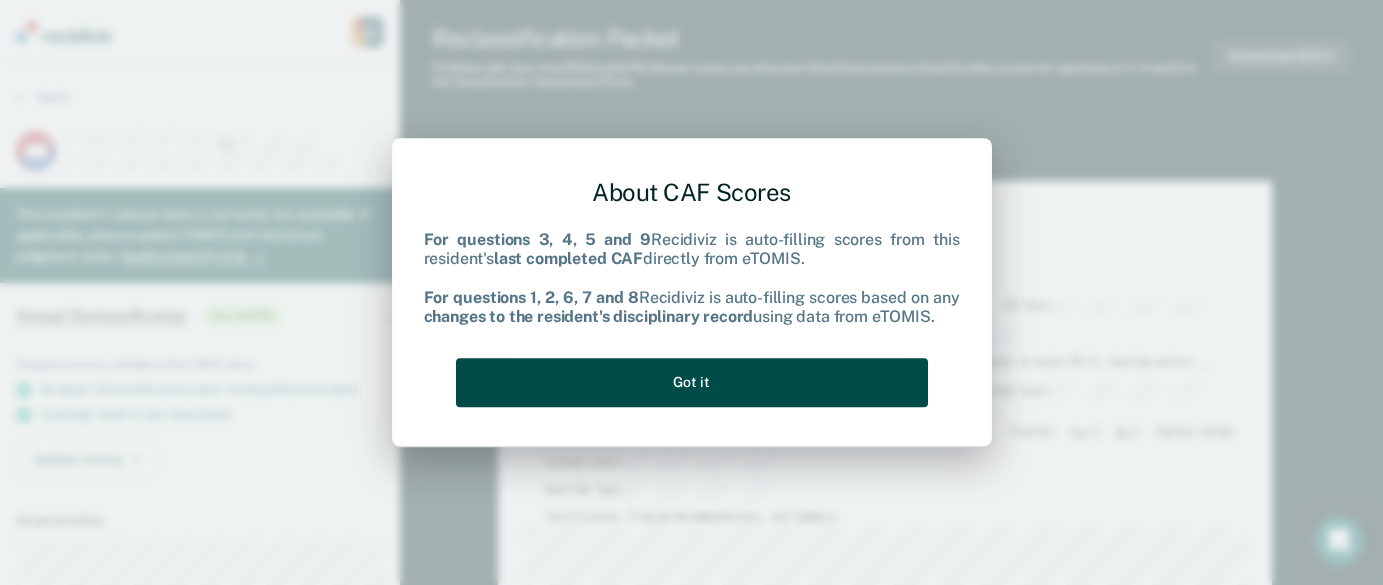 click on "Got it" at bounding box center (692, 382) 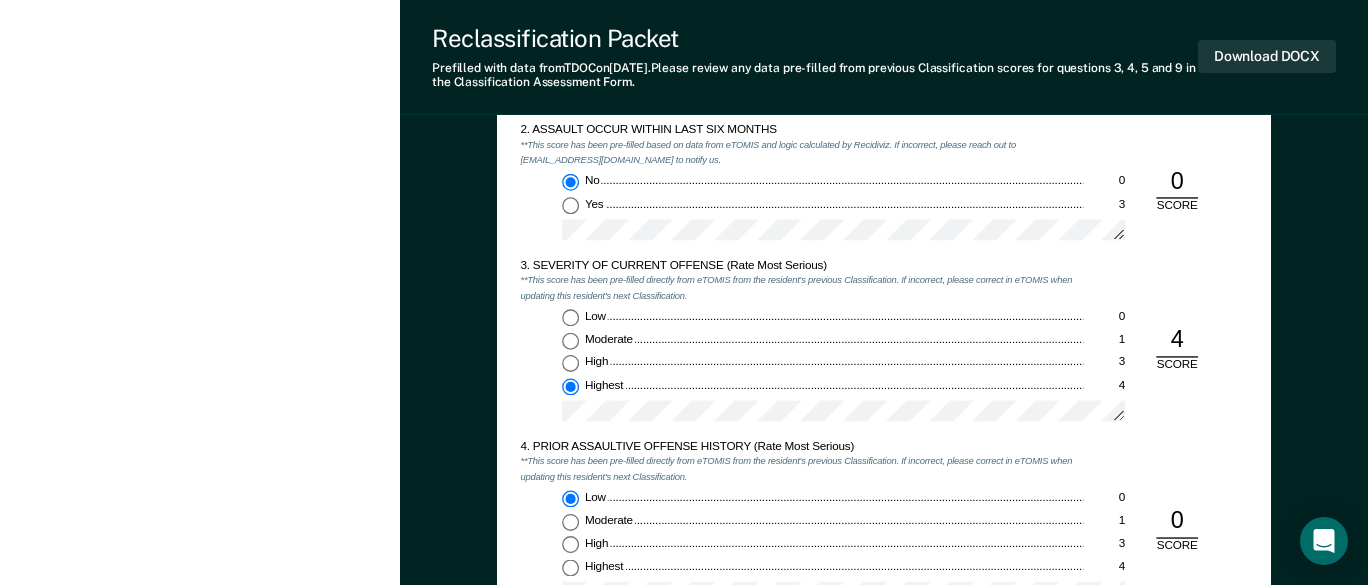 scroll, scrollTop: 1600, scrollLeft: 0, axis: vertical 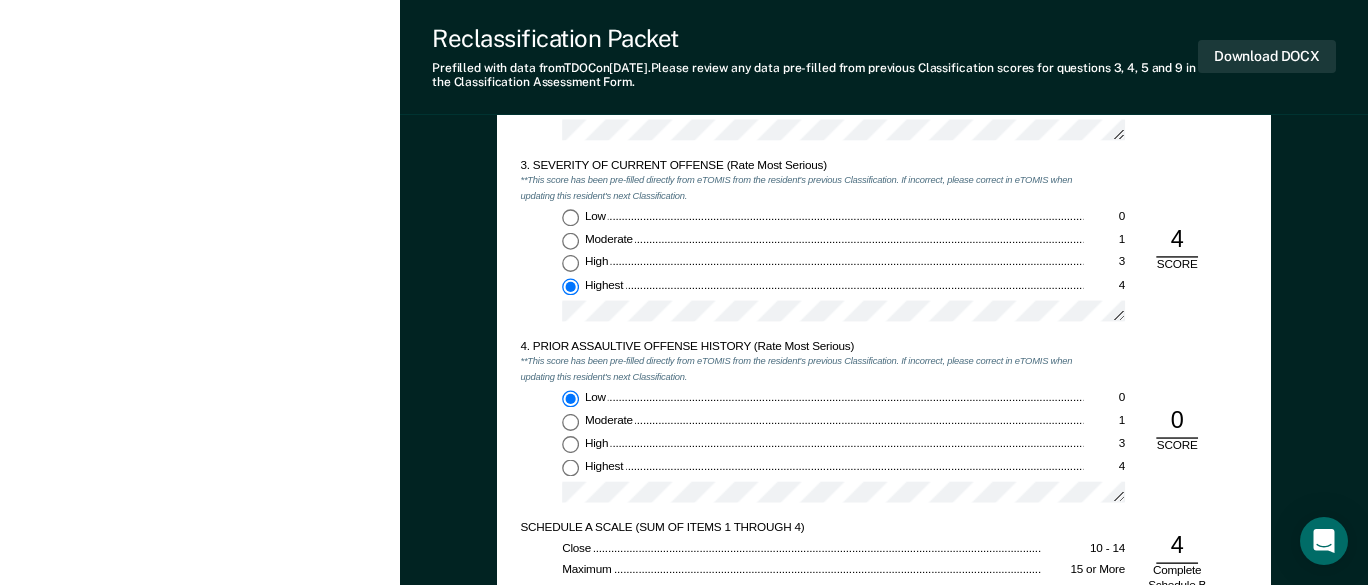 click on "3. SEVERITY OF CURRENT OFFENSE (Rate Most Serious) **This score has been pre-filled directly from eTOMIS from the resident's previous Classification. If incorrect, please correct in eTOMIS when updating this resident's next Classification. Low 0 Moderate 1 High 3 Highest 4 4 SCORE" at bounding box center (883, 248) 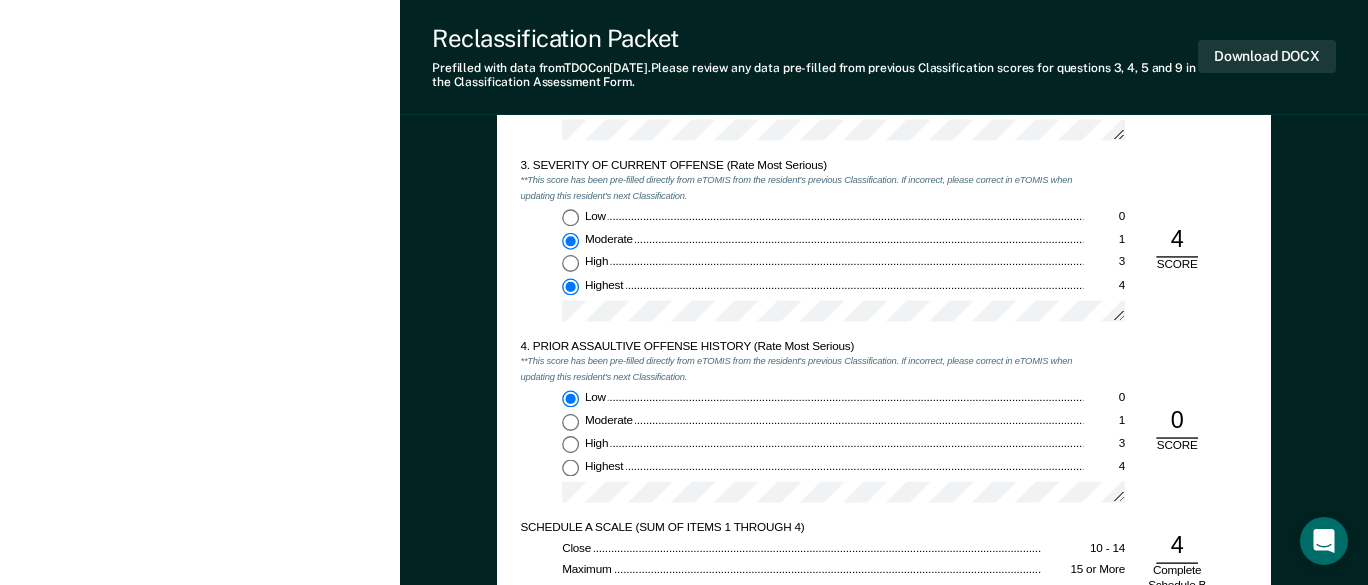 type on "x" 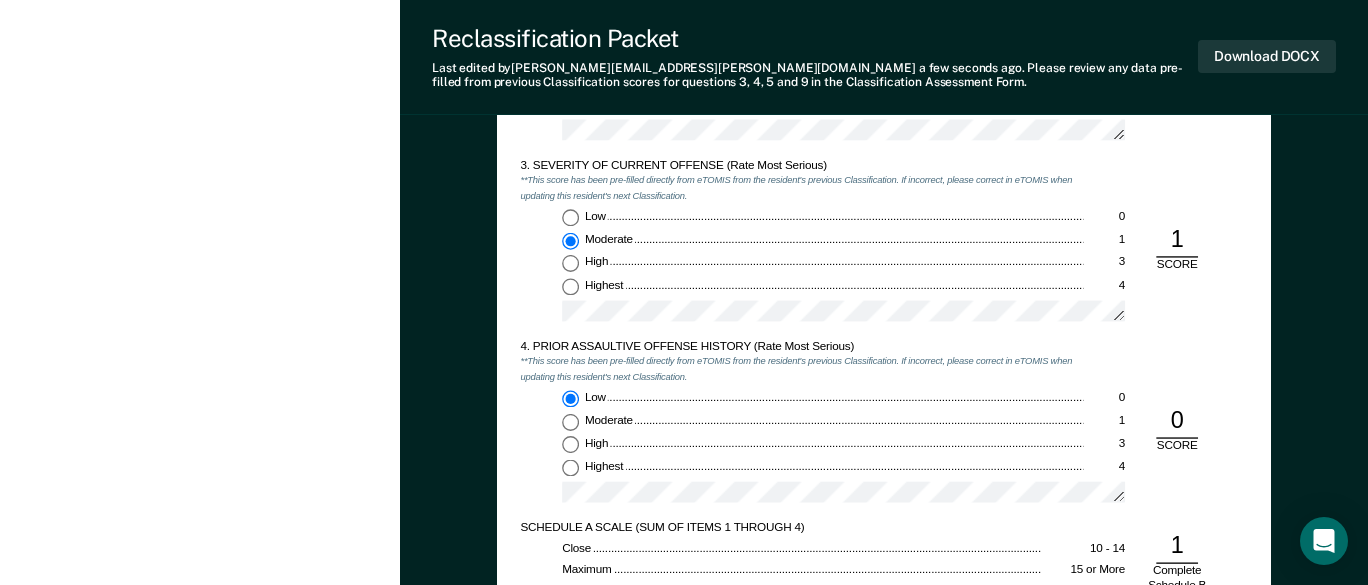 click on "Highest 4" at bounding box center [570, 467] 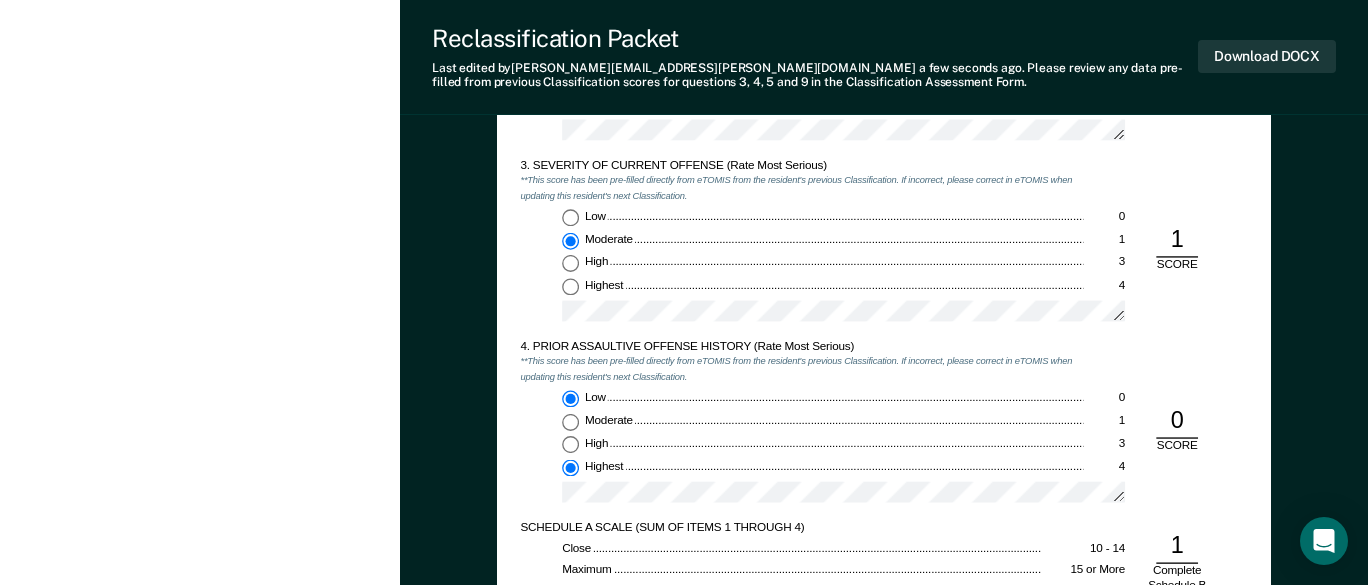 type on "x" 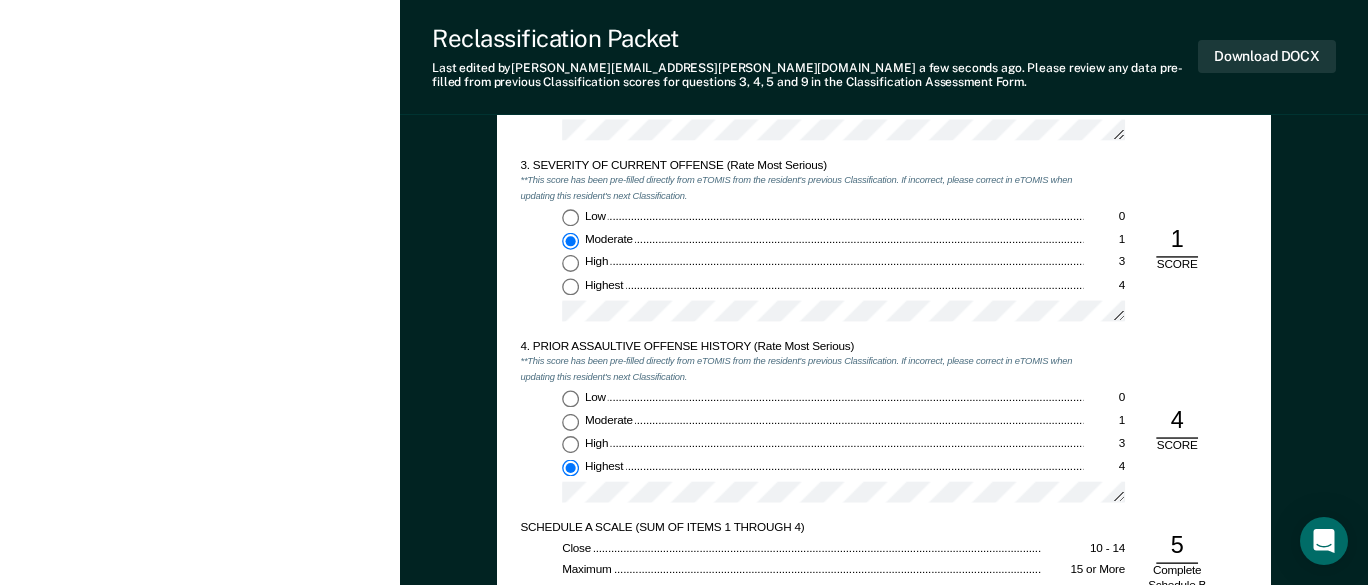 click on "[US_STATE] DEPARTMENT OF CORRECTION  CLASSIFICATION CUSTODY ASSESSMENT  INSTITUTION:   Name: OMS ID: Date: Level of Care: Last CAF Score: Last CAF Date: 1. HISTORY OF INSTITUTIONAL VIOLENCE (Jail or Prison, Rate Most Serious) **This score has been pre-filled based on data from eTOMIS and logic calculated by Recidiviz. If incorrect, please reach out to [EMAIL_ADDRESS][DOMAIN_NAME] to notify us. None 0 ASSAULT – no weapon, no serious injury (last 18 months) 3 ASSAULT – with weapon, no serious injury (last 18 months) 5 ASSAULT – with or without weapon, with serious injury or death (last 42 months) 7 ASSAULT – with or without weapon with serious injury or death (43 through 60 months) 5 0 SCORE 2. ASSAULT OCCUR WITHIN LAST SIX MONTHS **This score has been pre-filled based on data from eTOMIS and logic calculated by Recidiviz. If incorrect, please reach out to [EMAIL_ADDRESS][DOMAIN_NAME] to notify us. No 0 Yes 3 0 SCORE 3. SEVERITY OF CURRENT OFFENSE (Rate Most Serious) Low 0 Moderate 1 High 3 Highest 4 1 SCORE Low 0 1" at bounding box center (884, 113) 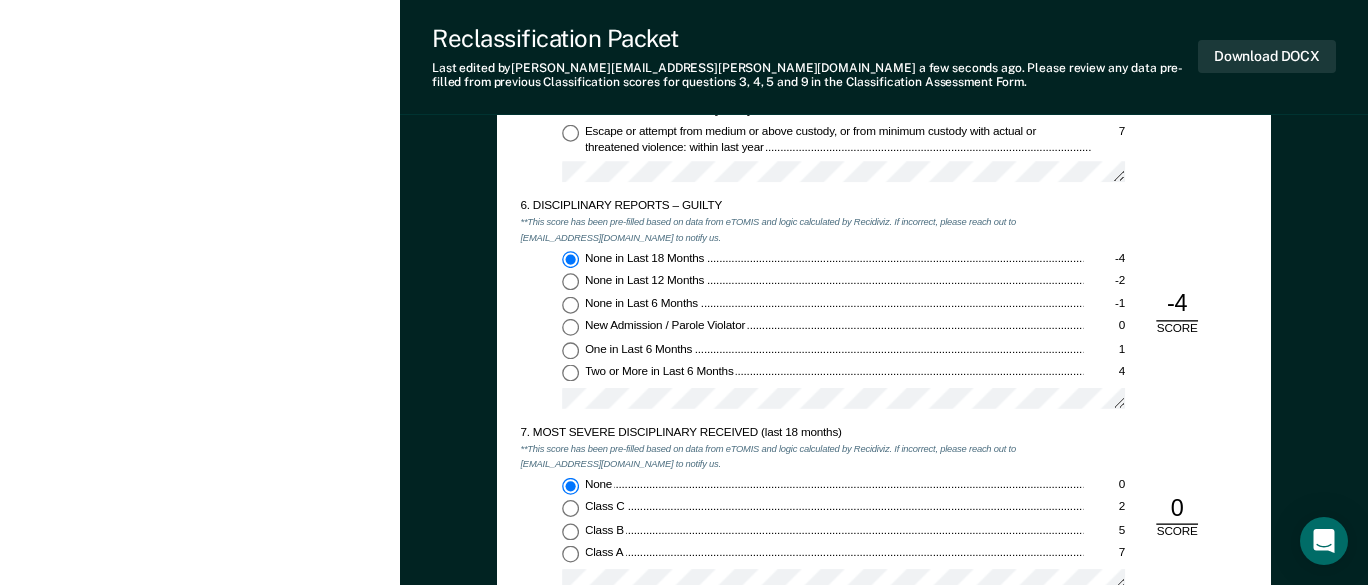 scroll, scrollTop: 2300, scrollLeft: 0, axis: vertical 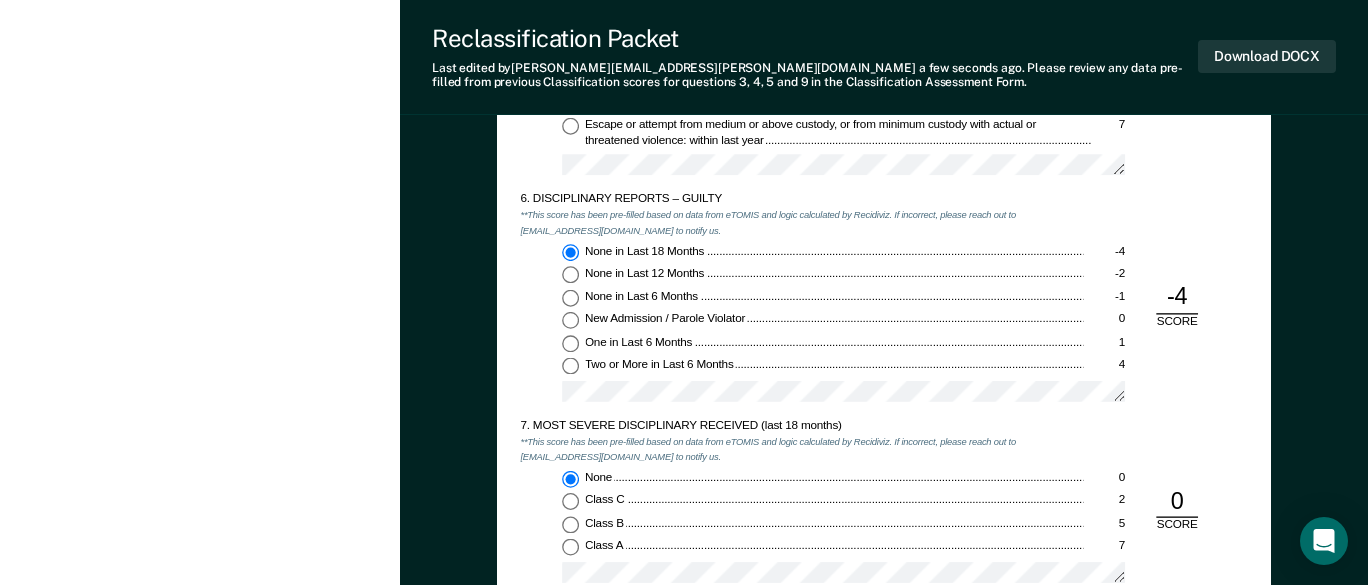 click on "New Admission / Parole Violator 0" at bounding box center [570, 321] 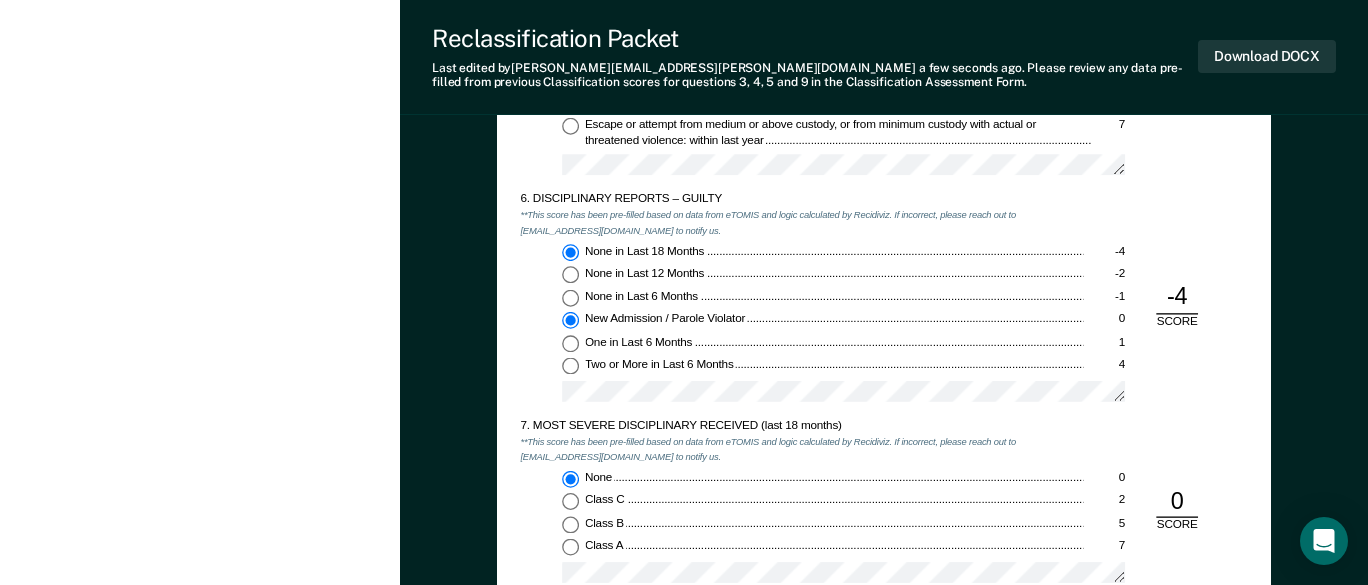 type on "x" 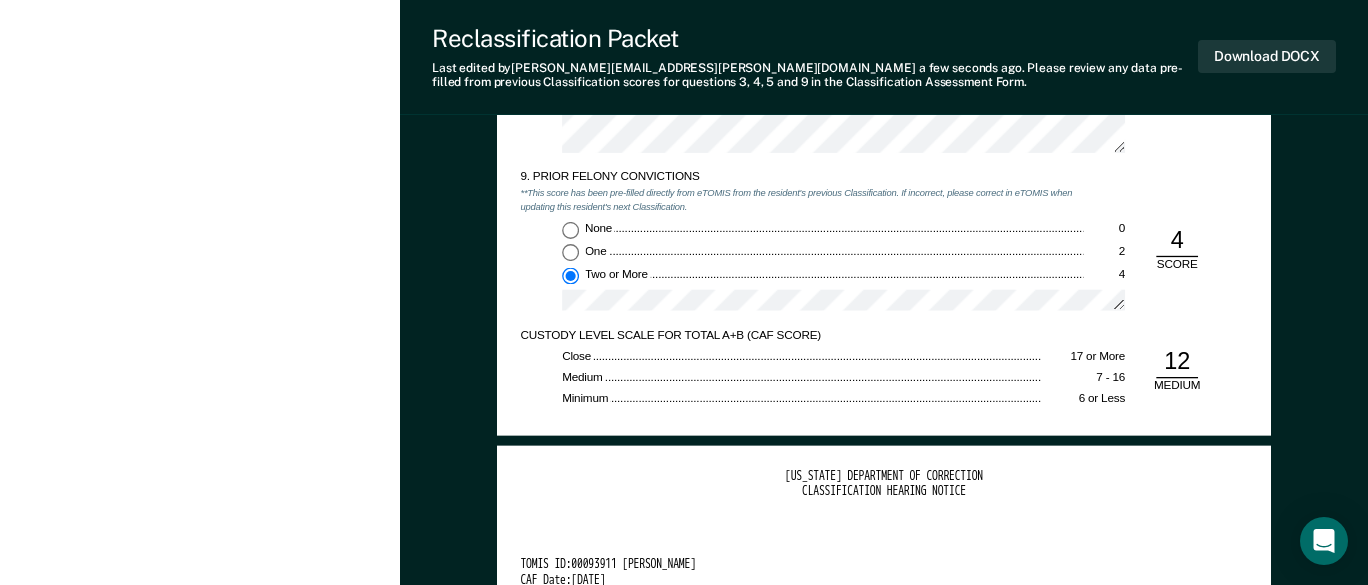 scroll, scrollTop: 2900, scrollLeft: 0, axis: vertical 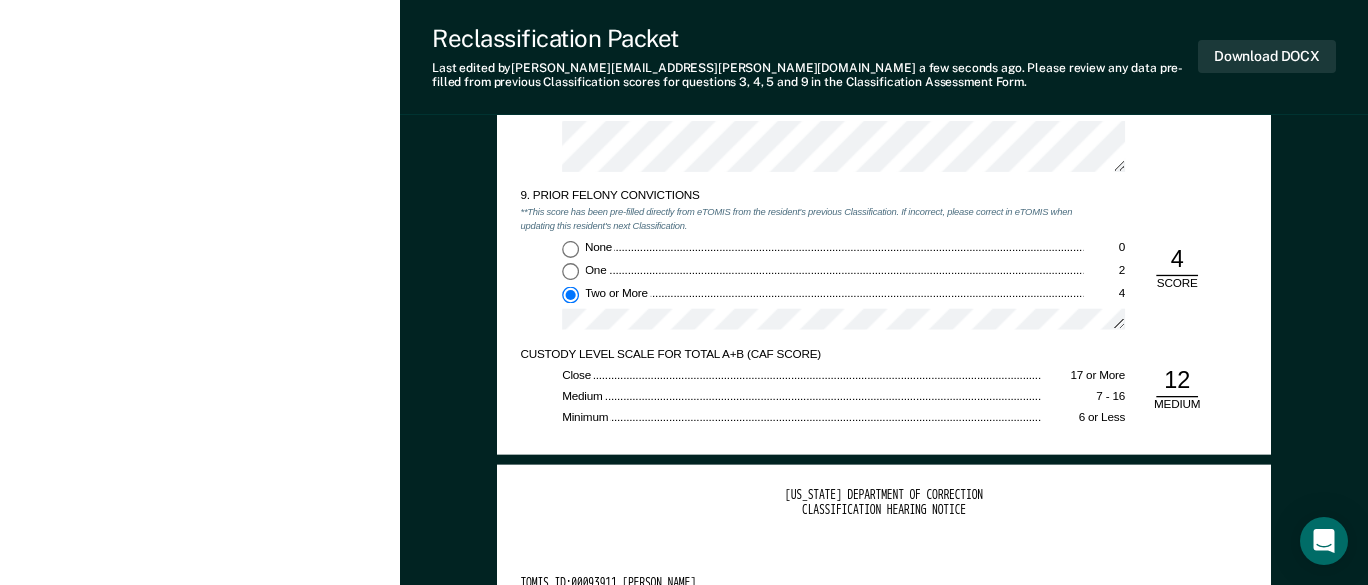 click on "5. ESCAPE HISTORY (WITHIN LAST 5 YEARS OF INCARCERATION) **This score has been pre-filled directly from eTOMIS from the resident's previous Classification. If incorrect, please correct in eTOMIS when updating this resident's next Classification. No escapes or attempts -2 Escape or attempt from minimum custody, no actual or threatened violence: over [DATE] 0 Escape or attempt from minimum custody, no actual or threatened violence: within the last year 1 Escape or attempt from medium or above custody, or from minimum custody with actual or threatened violence: over [DATE] 5 Escape or attempt from medium or above custody, or from minimum custody with actual or threatened violence: within last year 7 -2 SCORE 6. DISCIPLINARY REPORTS – GUILTY **This score has been pre-filled based on data from eTOMIS and logic calculated by Recidiviz. If incorrect, please reach out to [EMAIL_ADDRESS][DOMAIN_NAME] to notify us. None in Last 18 Months -4 None in Last 12 Months -2 None in Last 6 Months -1 0 One in Last 6 Months 1" at bounding box center (884, -104) 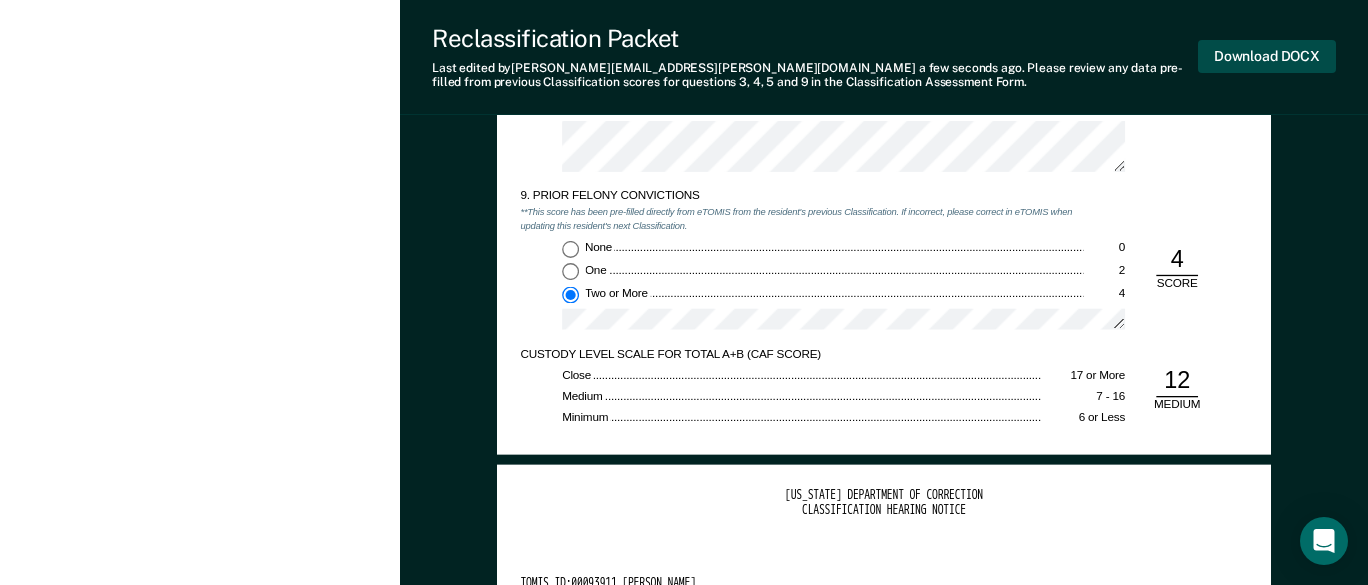 click on "Download DOCX" at bounding box center [1267, 56] 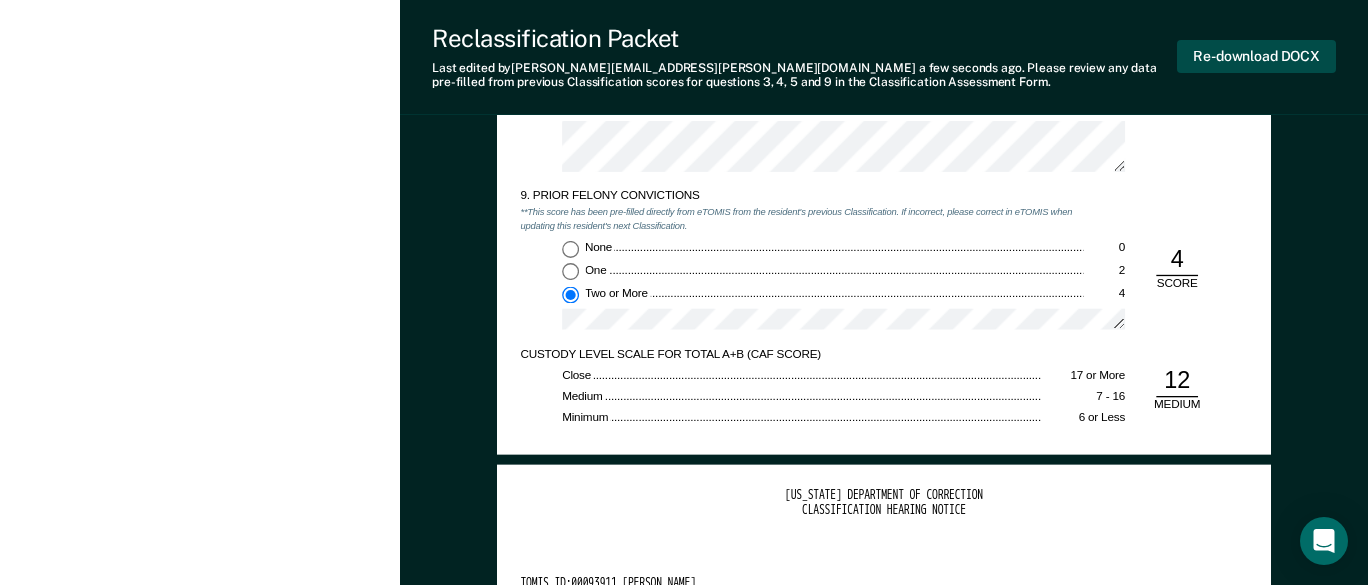 click on "Re-download DOCX" at bounding box center (1256, 56) 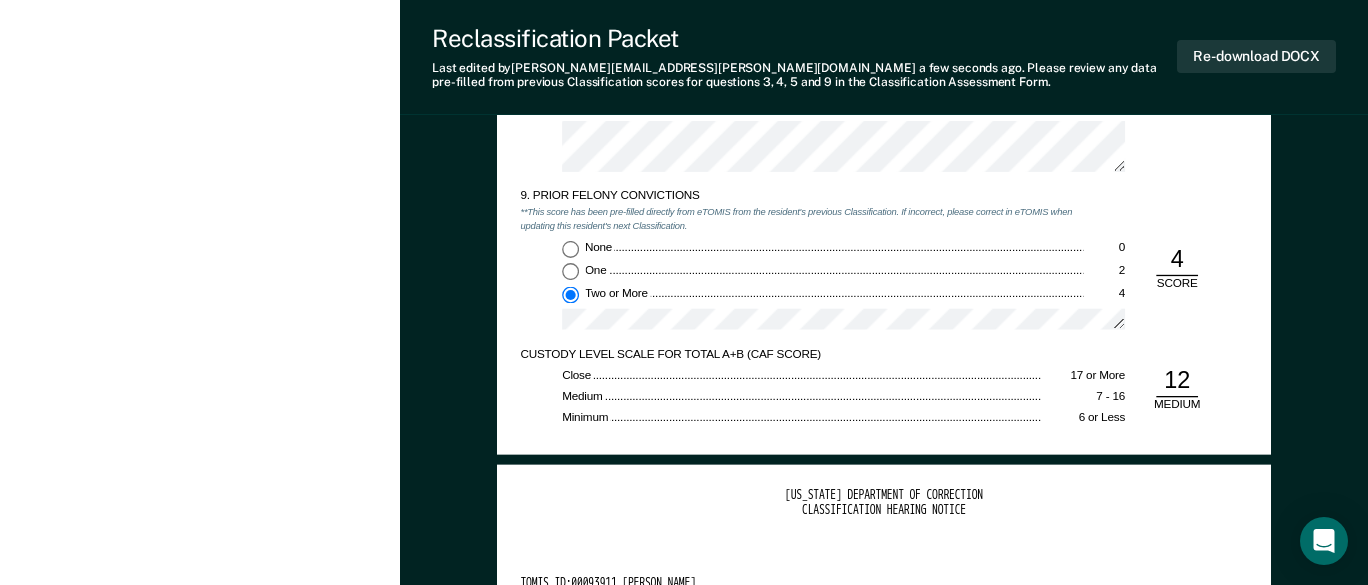 click on "[PERSON_NAME] [PERSON_NAME] Profile How it works Log Out Back SW   This resident's release date is currently not available. If applicable, please update TOMIS with the latest judgment order.   See  Resident  Profile Annual Reclassification Pending Requirements validated by OMS data At least 12 months since last reclassification   date Custody level is not   maximum Marked as Pending by [PERSON_NAME][EMAIL_ADDRESS][PERSON_NAME][DOMAIN_NAME] on [DATE].   Update status Revert from Pending Revert Changes Incarceration Relevant Information For Classification" at bounding box center (200, -681) 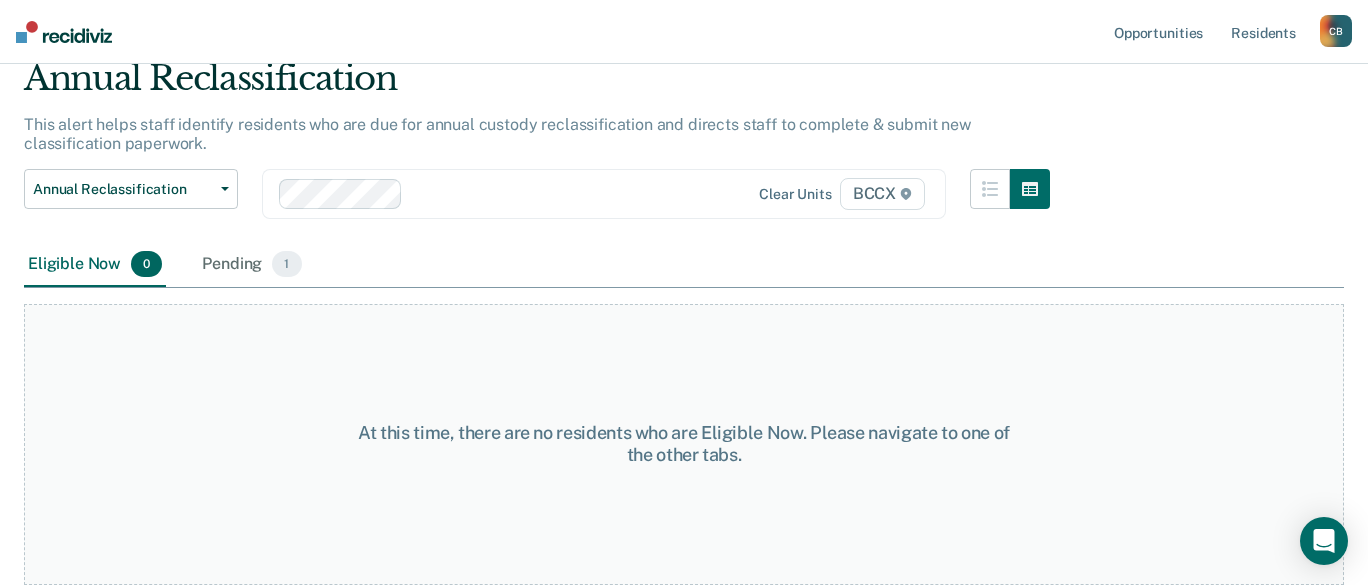 scroll, scrollTop: 0, scrollLeft: 0, axis: both 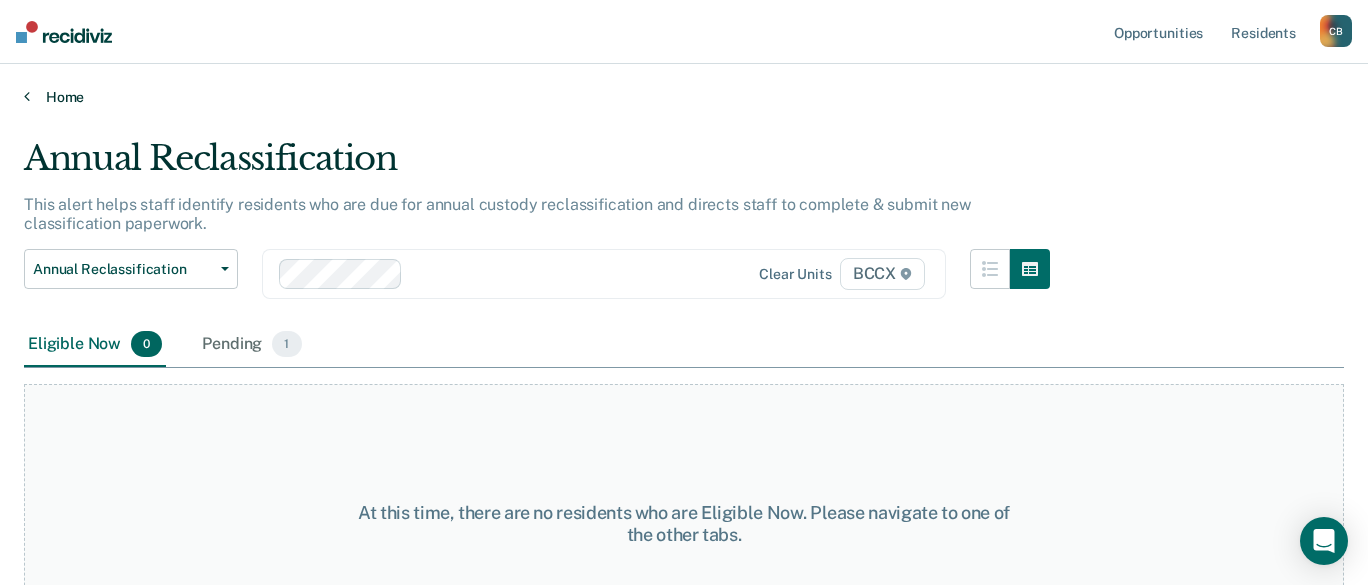 click on "Home" at bounding box center (684, 97) 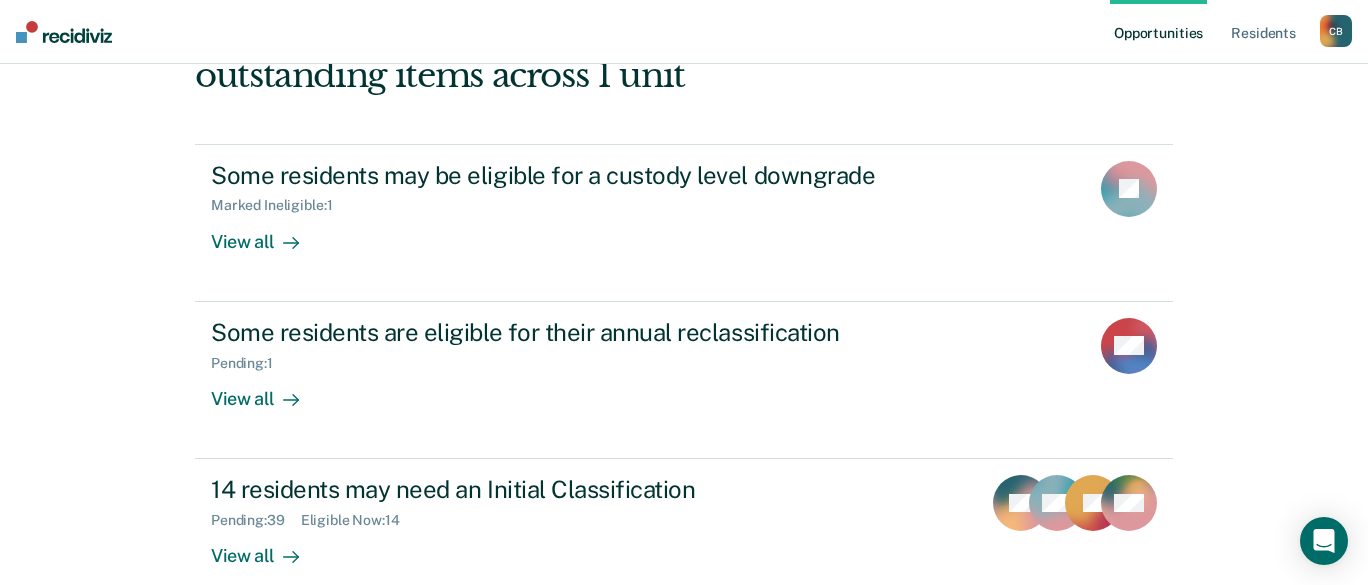 scroll, scrollTop: 200, scrollLeft: 0, axis: vertical 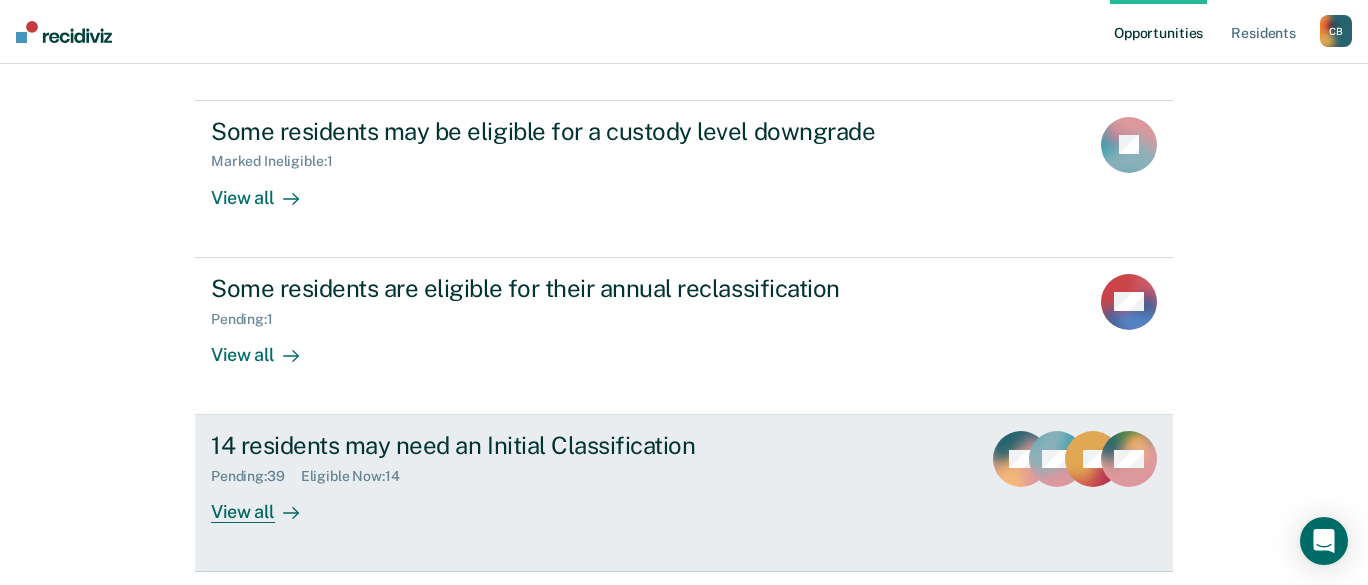 click on "14  residents may need an Initial Classification" at bounding box center [562, 445] 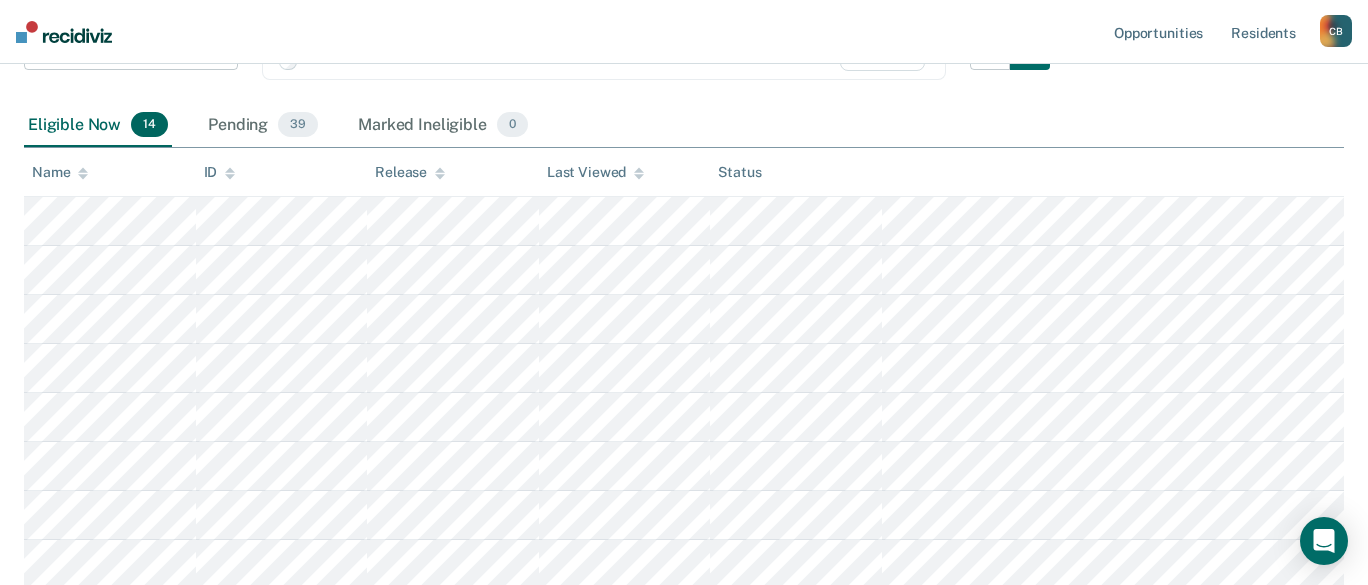 scroll, scrollTop: 0, scrollLeft: 0, axis: both 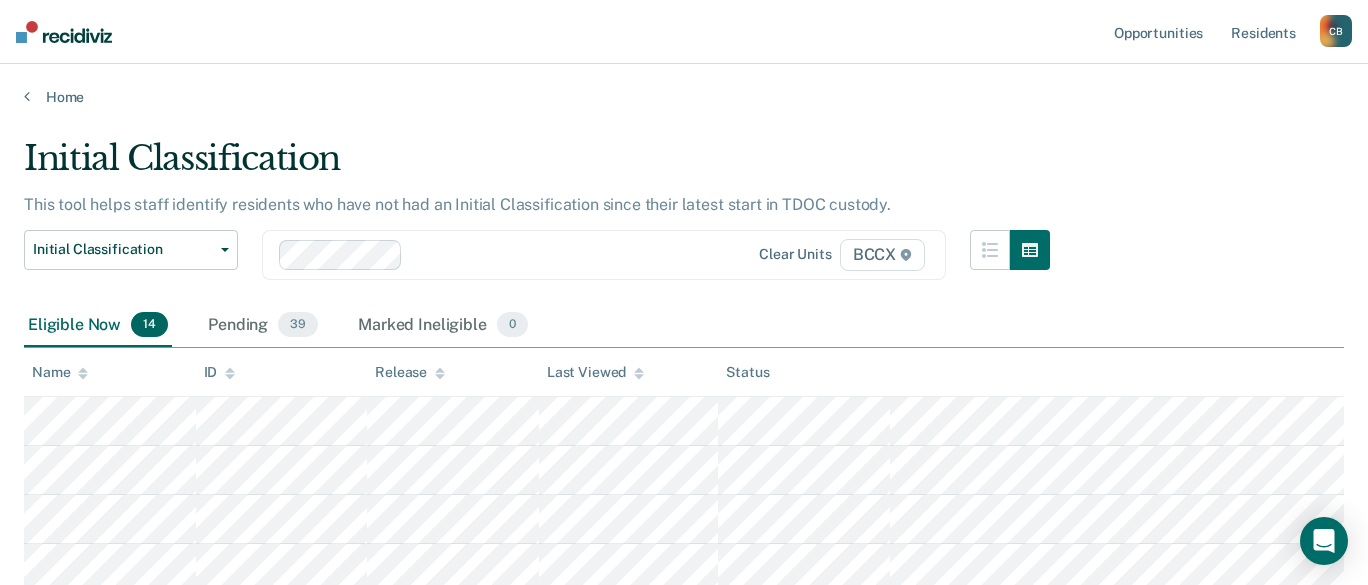 click on "Initial Classification   This tool helps staff identify residents who have not had an Initial Classification since their latest start in TDOC custody.  Initial Classification Custody Level Downgrade Annual Reclassification Initial Classification Clear   units BCCX   Eligible Now 14 Pending 39 Marked Ineligible 0
To pick up a draggable item, press the space bar.
While dragging, use the arrow keys to move the item.
Press space again to drop the item in its new position, or press escape to cancel.
Name ID Release Last Viewed Status" at bounding box center [684, 607] 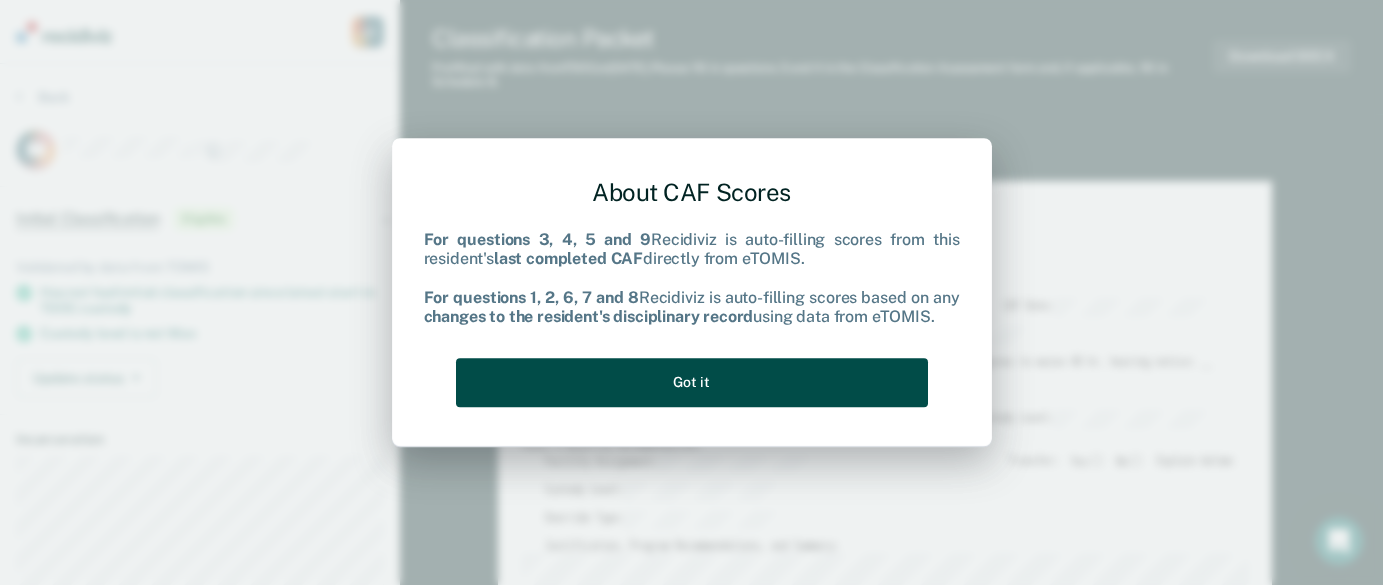 click on "Got it" at bounding box center [692, 382] 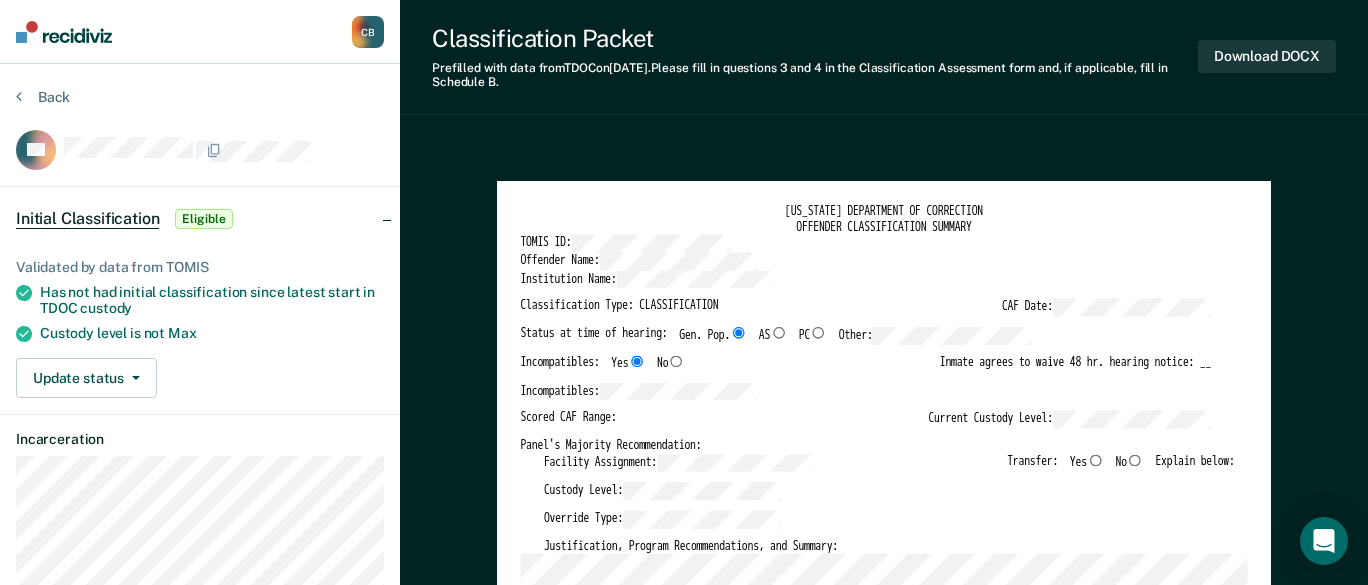 click on "[US_STATE] DEPARTMENT OF CORRECTION OFFENDER CLASSIFICATION SUMMARY TOMIS ID:  Offender Name:  Institution Name:  Classification Type: CLASSIFICATION CAF Date:  Status at time of hearing: Gen. Pop. AS PC Other:   Incompatibles: Yes No Inmate agrees to waive 48 hr. hearing notice: __ Incompatibles:  Scored CAF Range: Current Custody Level:  Panel's Majority Recommendation: Facility Assignment: Transfer: Yes No Explain below: Custody Level:  Override Type:  Justification, Program Recommendations, and Summary: Updated Photo Needed: Yes No Emergency contact updated: Yes No Date Updated:  Offender Signature: _______________________ Appeal: Yes No If Yes, provide appeal & copy to Inmate Panel Member Signatures: Date: ___________ Chairperson Treatment Member Security Member If panel member disagrees with majority recommend, state specific reasons: Approving Authority: Signature Date Approve ___ Deny ___ If denied, reasons include: [US_STATE] DEPARTMENT OF CORRECTION  CLASSIFICATION CUSTODY ASSESSMENT  INSTITUTION:   0" at bounding box center [884, 2327] 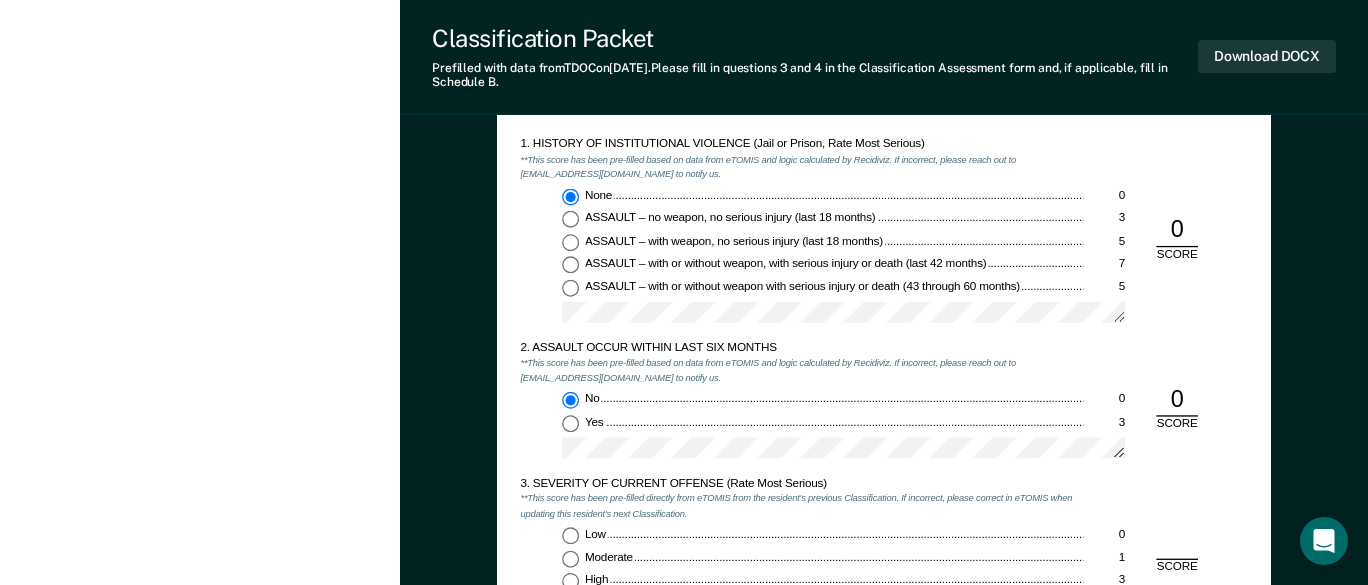 scroll, scrollTop: 1600, scrollLeft: 0, axis: vertical 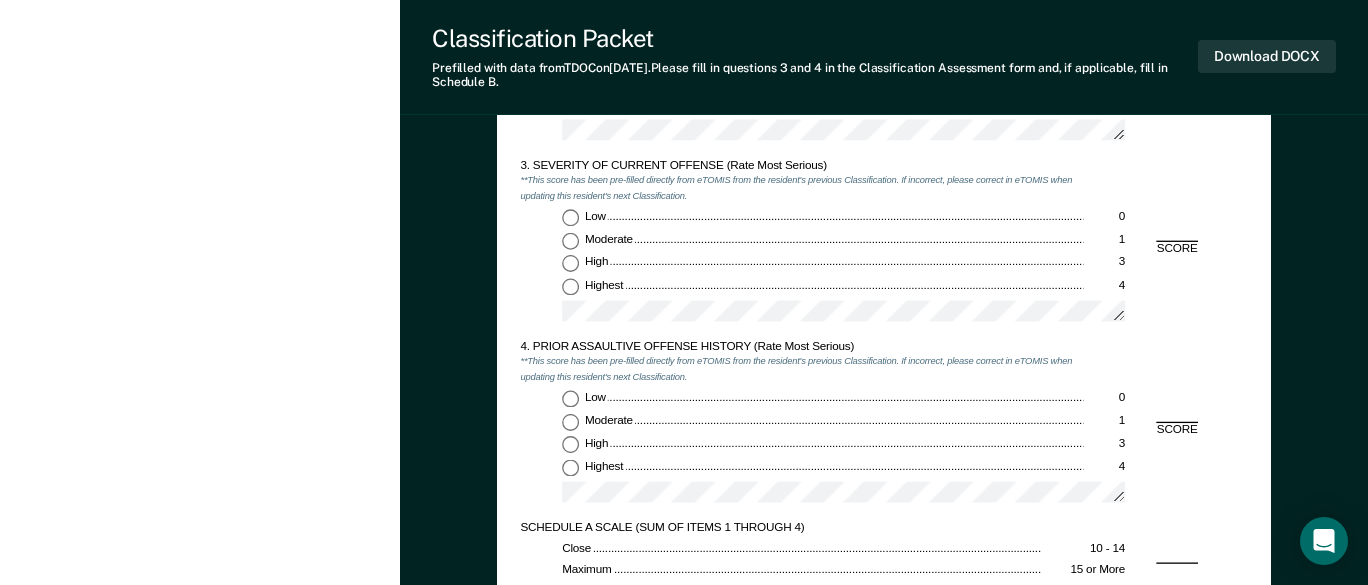 click on "Moderate 1" at bounding box center [570, 240] 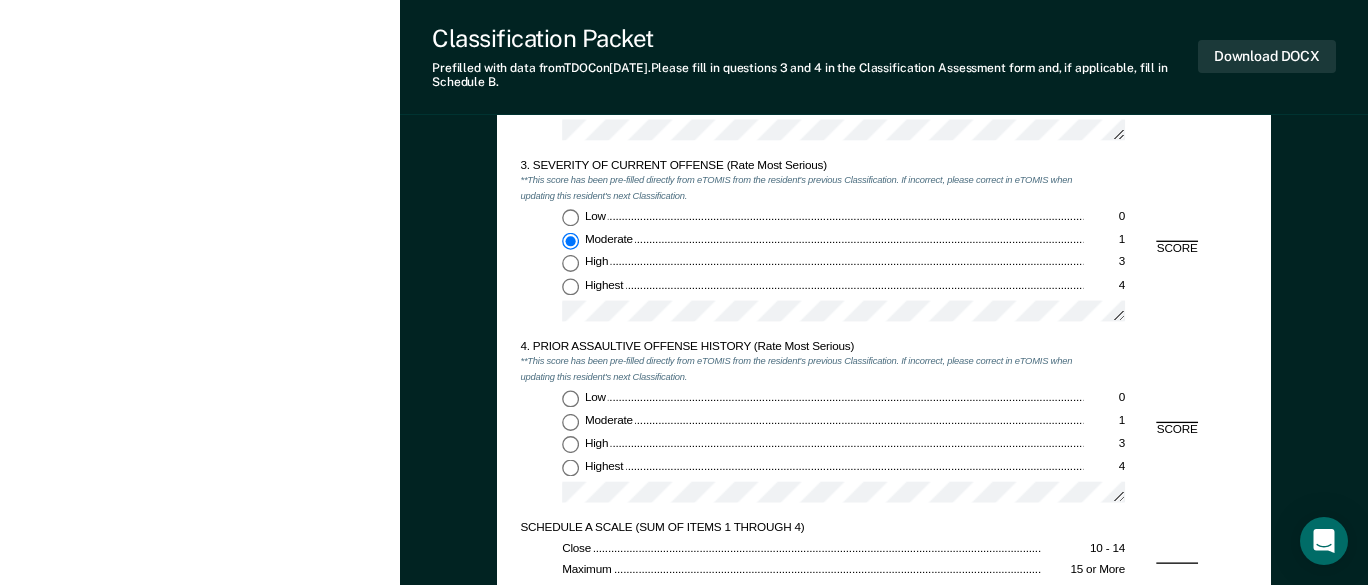 type on "x" 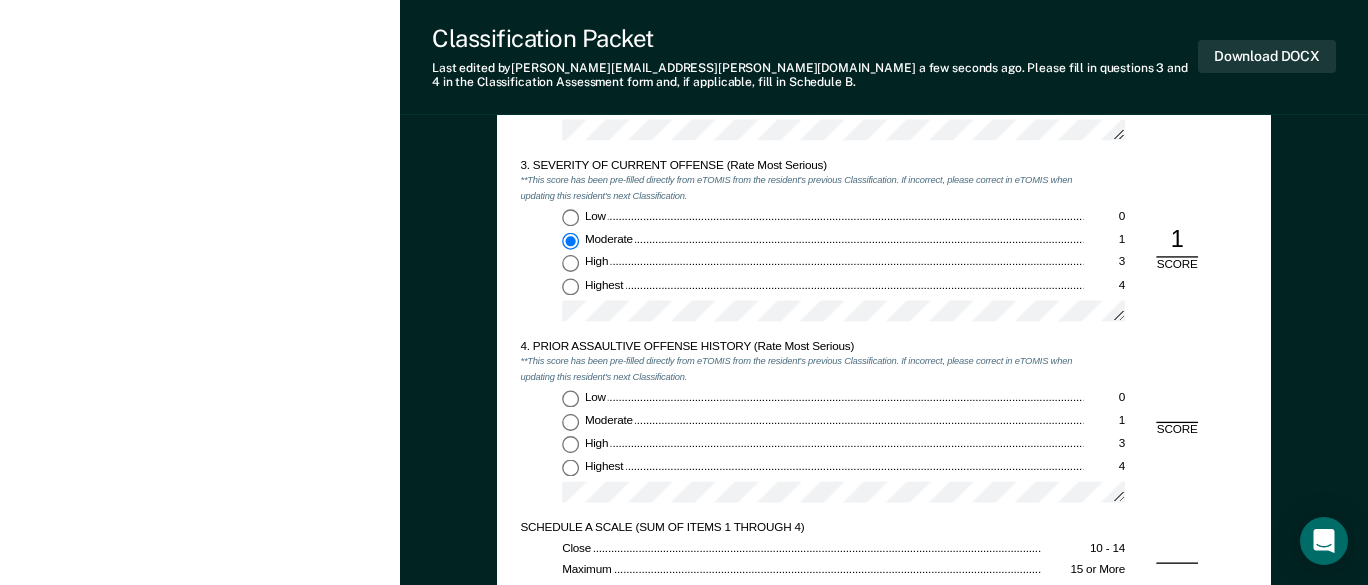 click on "Low 0" at bounding box center (570, 398) 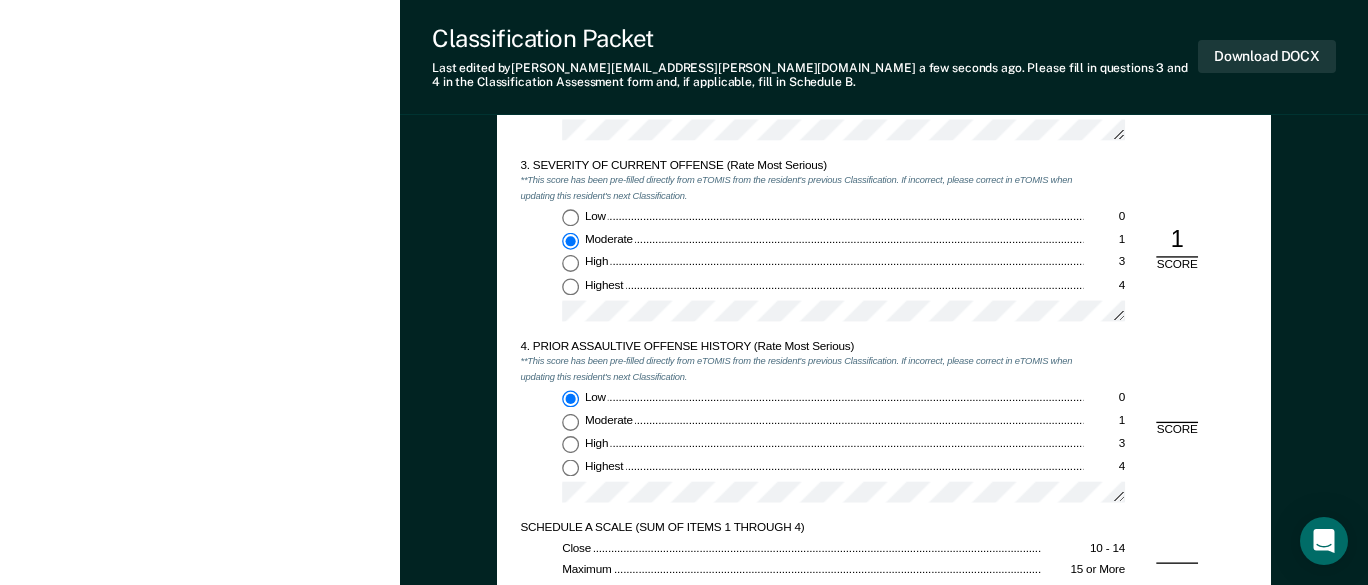 type on "x" 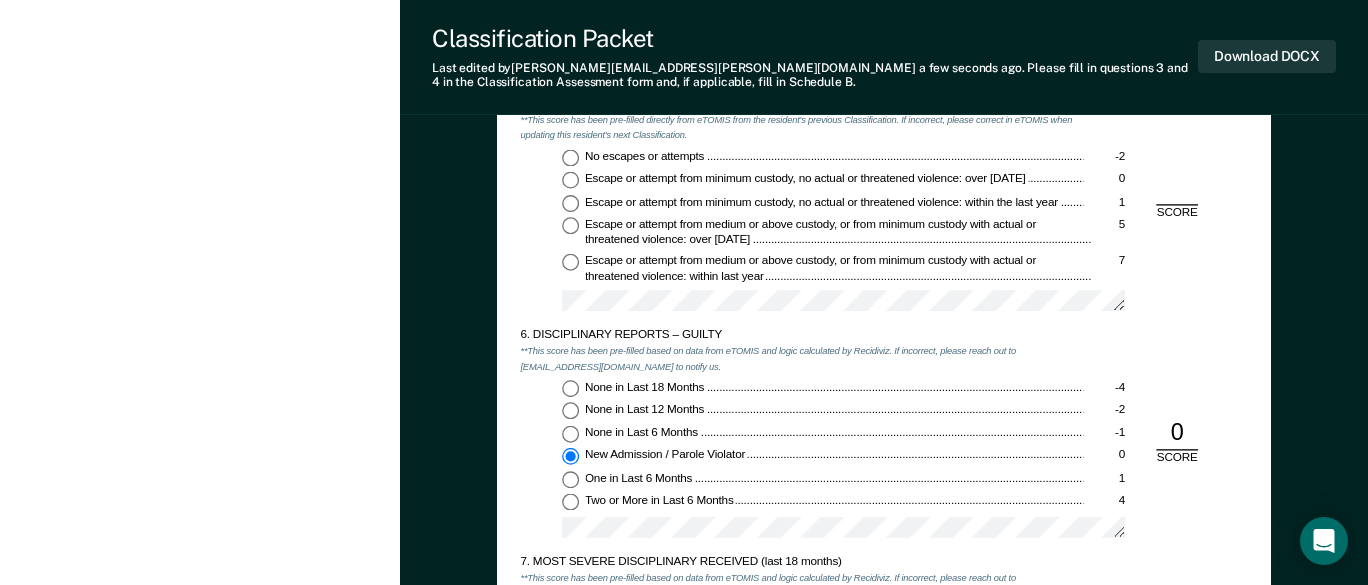 scroll, scrollTop: 2000, scrollLeft: 0, axis: vertical 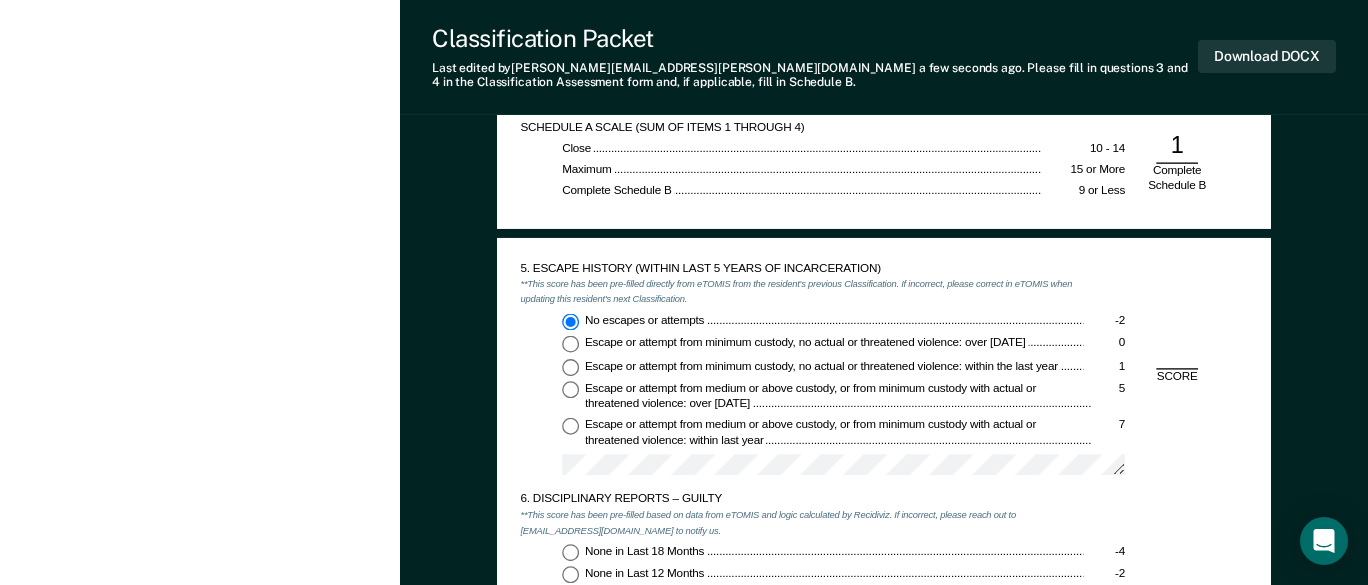 radio on "true" 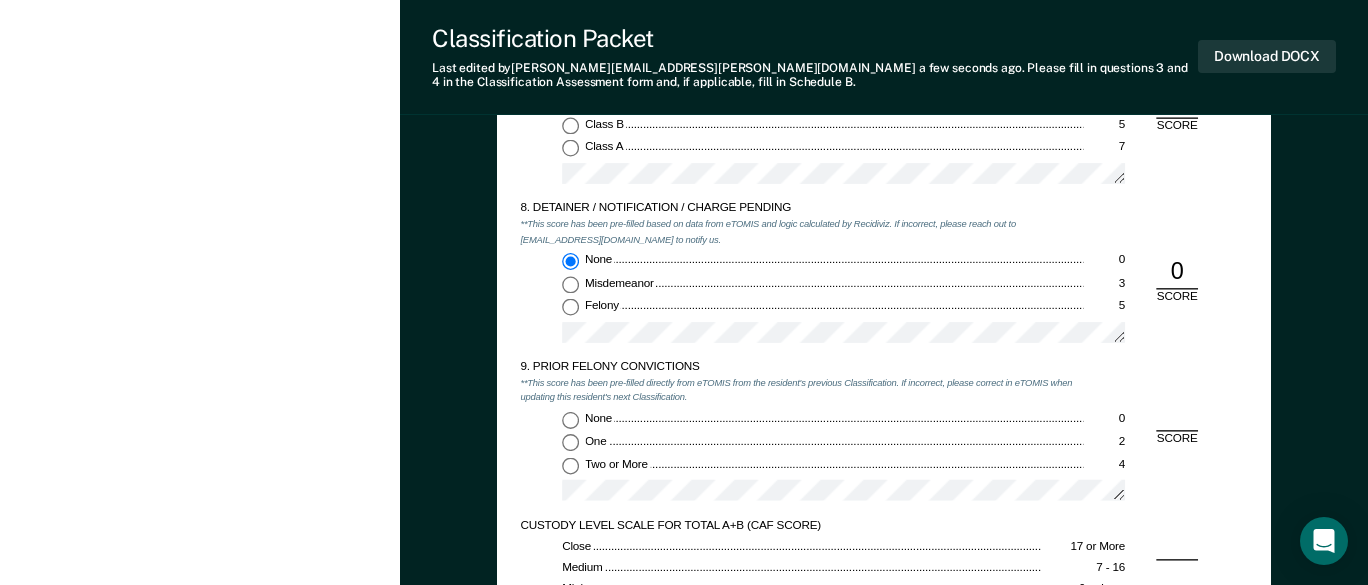 scroll, scrollTop: 2700, scrollLeft: 0, axis: vertical 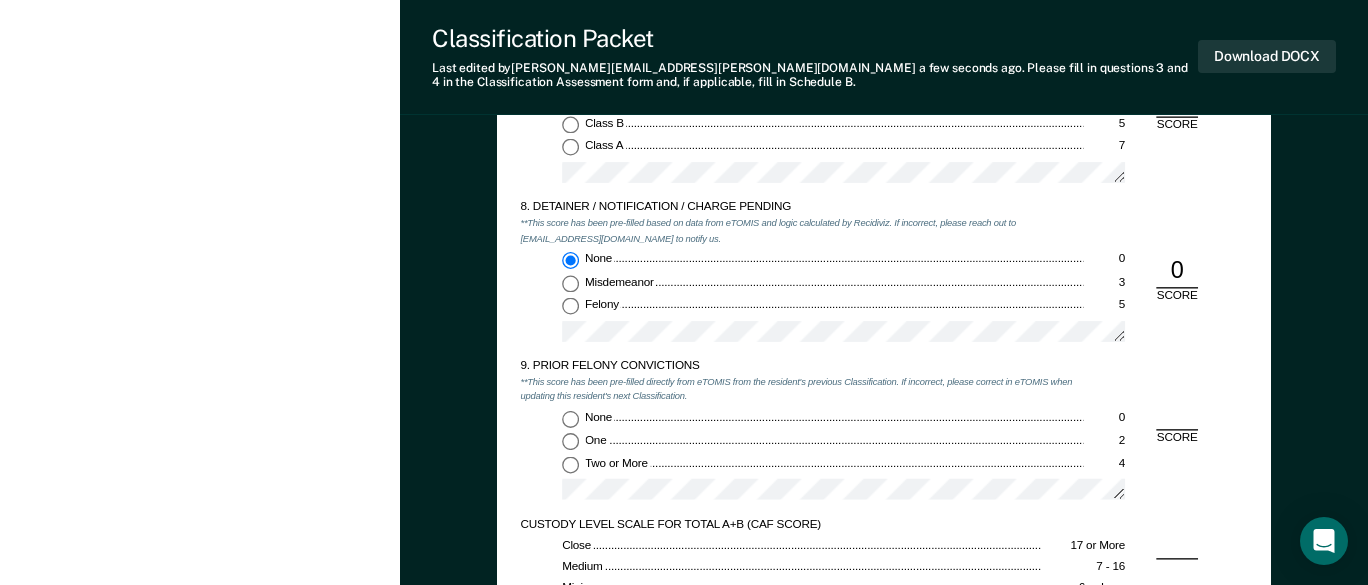 click on "Two or More 4" at bounding box center [570, 464] 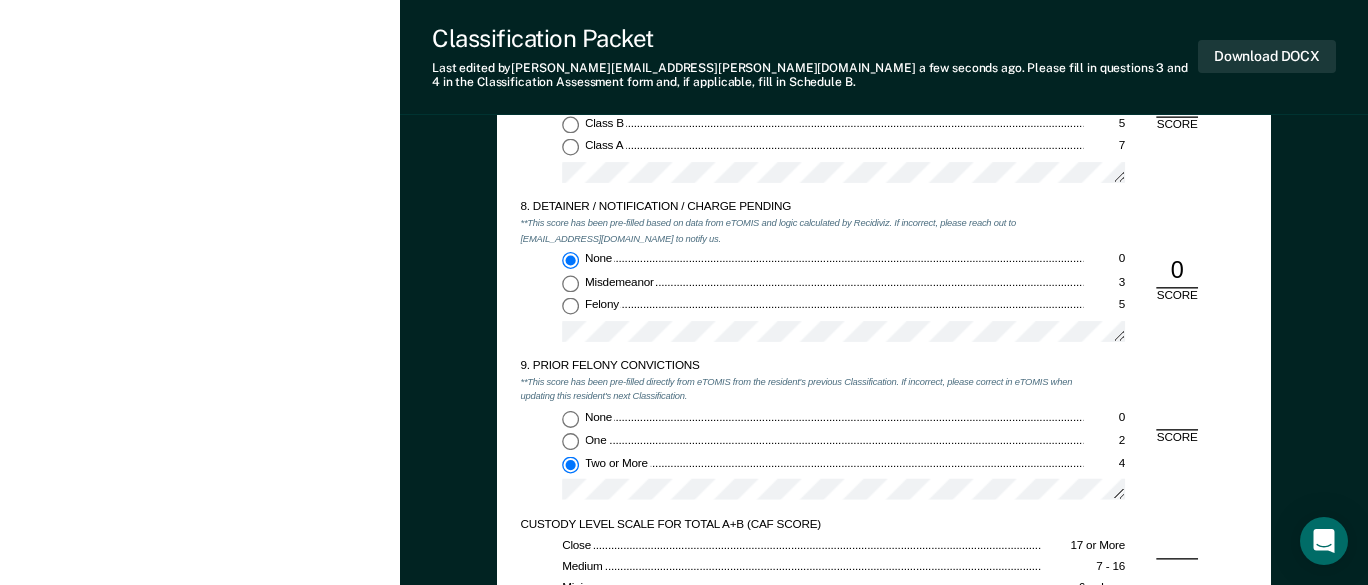type on "x" 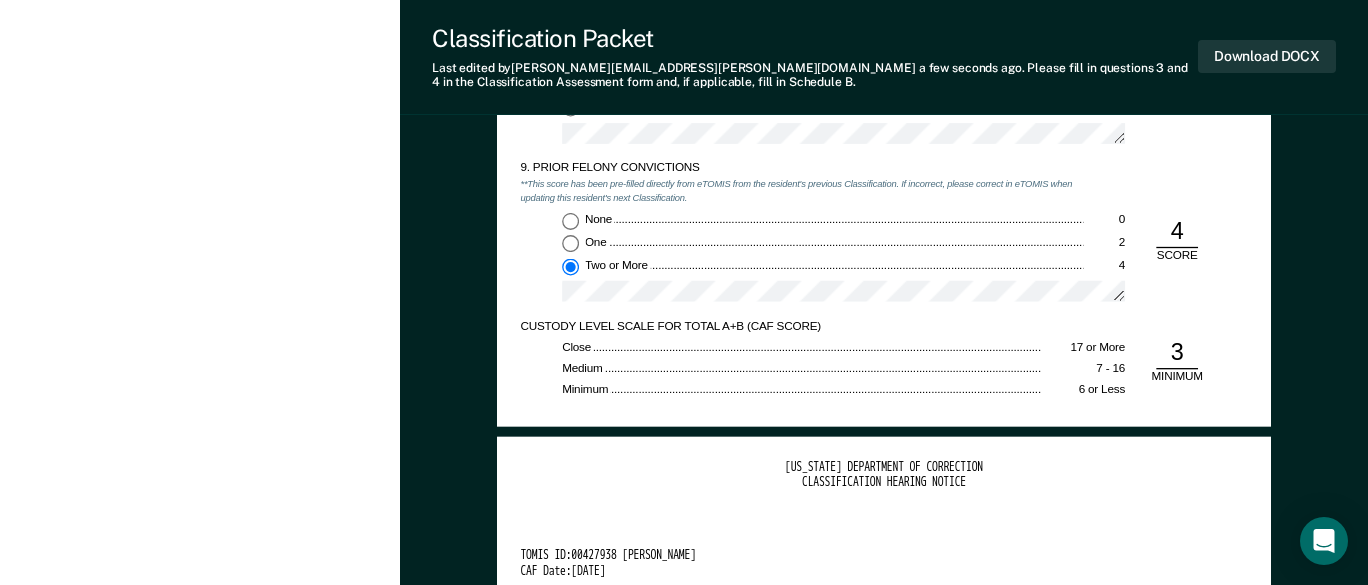 scroll, scrollTop: 2900, scrollLeft: 0, axis: vertical 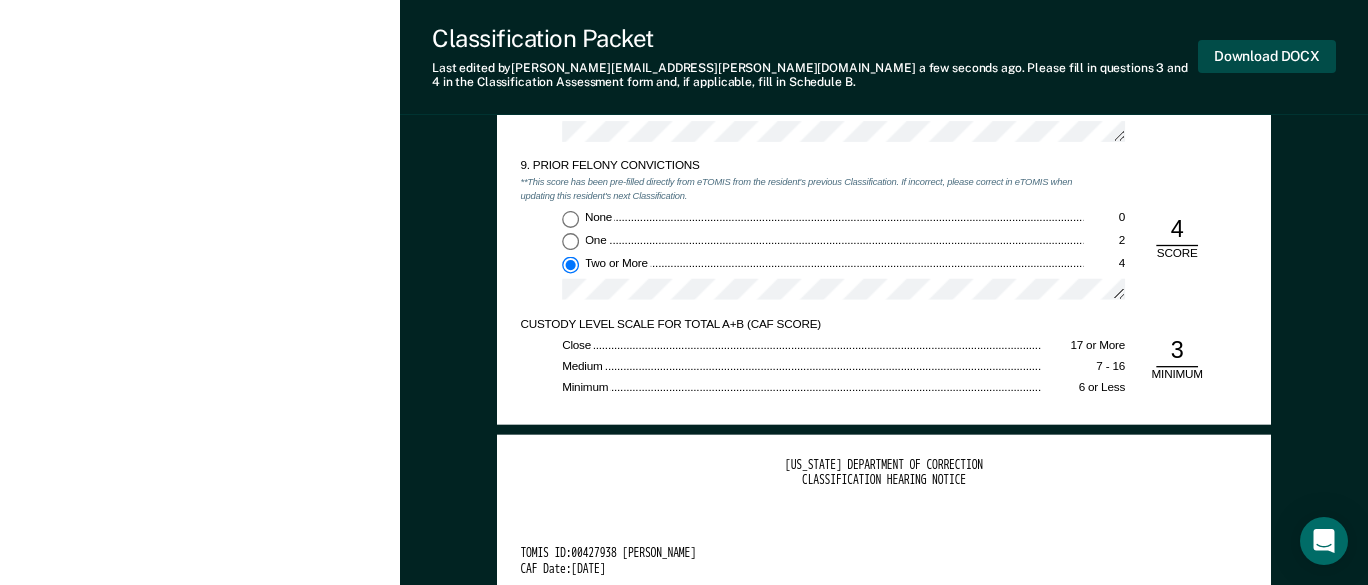 click on "Download DOCX" at bounding box center (1267, 56) 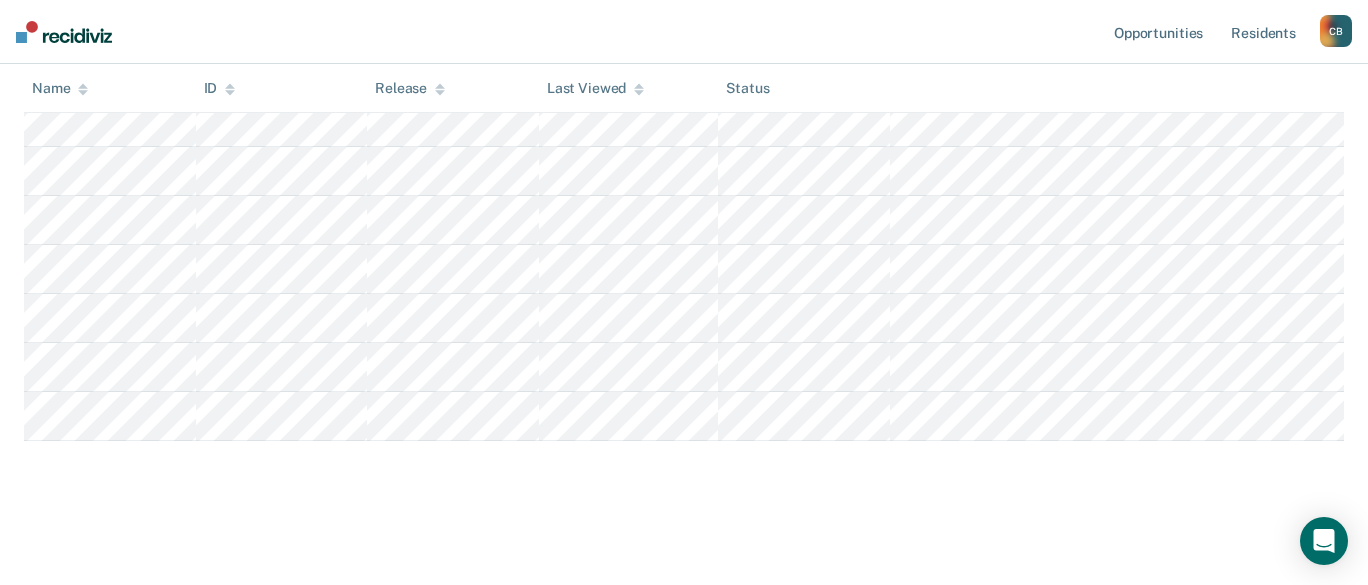 scroll, scrollTop: 0, scrollLeft: 0, axis: both 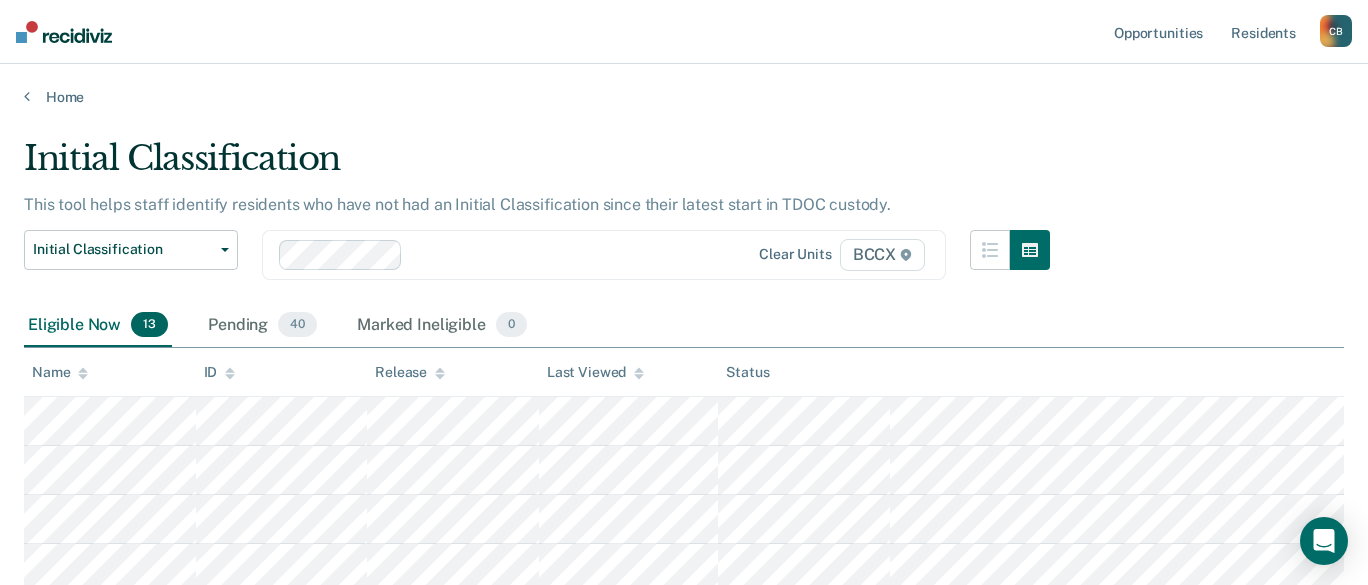 click on "Initial Classification   This tool helps staff identify residents who have not had an Initial Classification since their latest start in TDOC custody.  Initial Classification Custody Level Downgrade Annual Reclassification Initial Classification Clear   units BCCX   Eligible Now 13 Pending 40 Marked Ineligible 0
To pick up a draggable item, press the space bar.
While dragging, use the arrow keys to move the item.
Press space again to drop the item in its new position, or press escape to cancel.
Name ID Release Last Viewed Status" at bounding box center (684, 583) 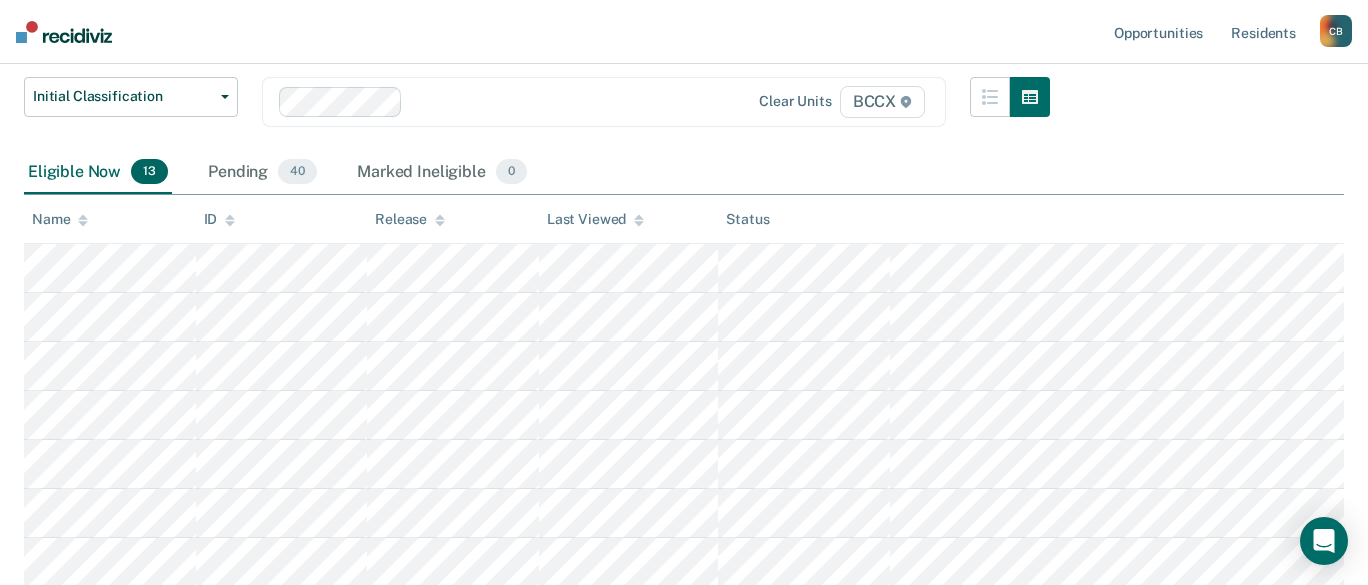 scroll, scrollTop: 300, scrollLeft: 0, axis: vertical 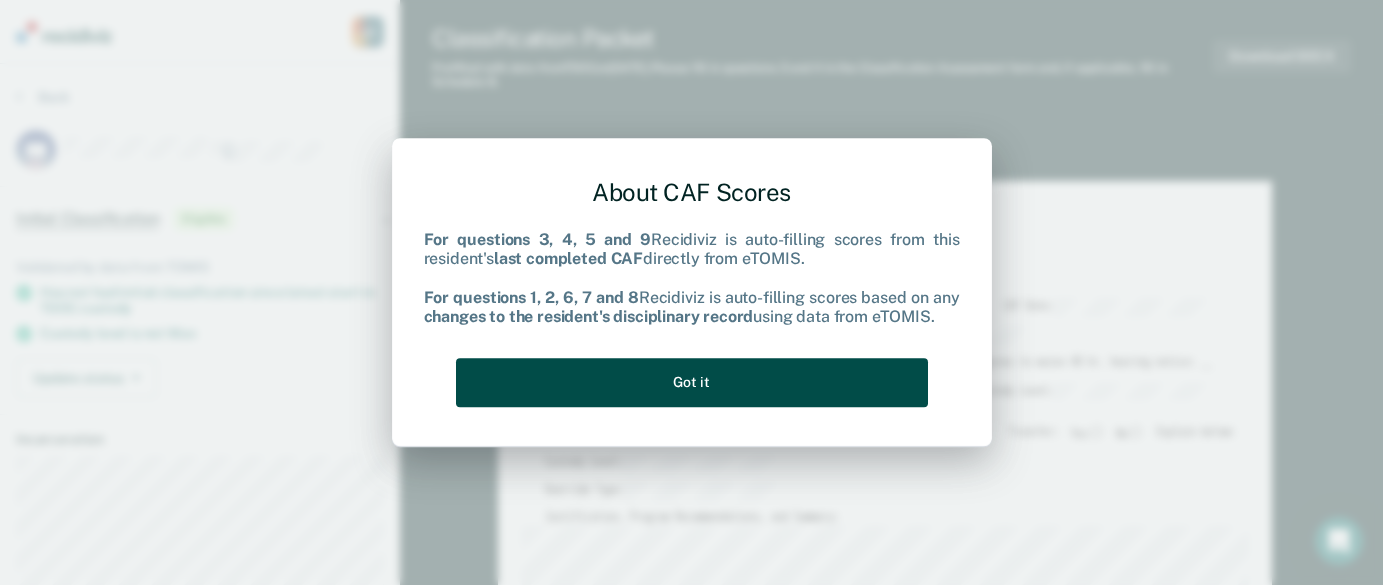 click on "Got it" at bounding box center (692, 382) 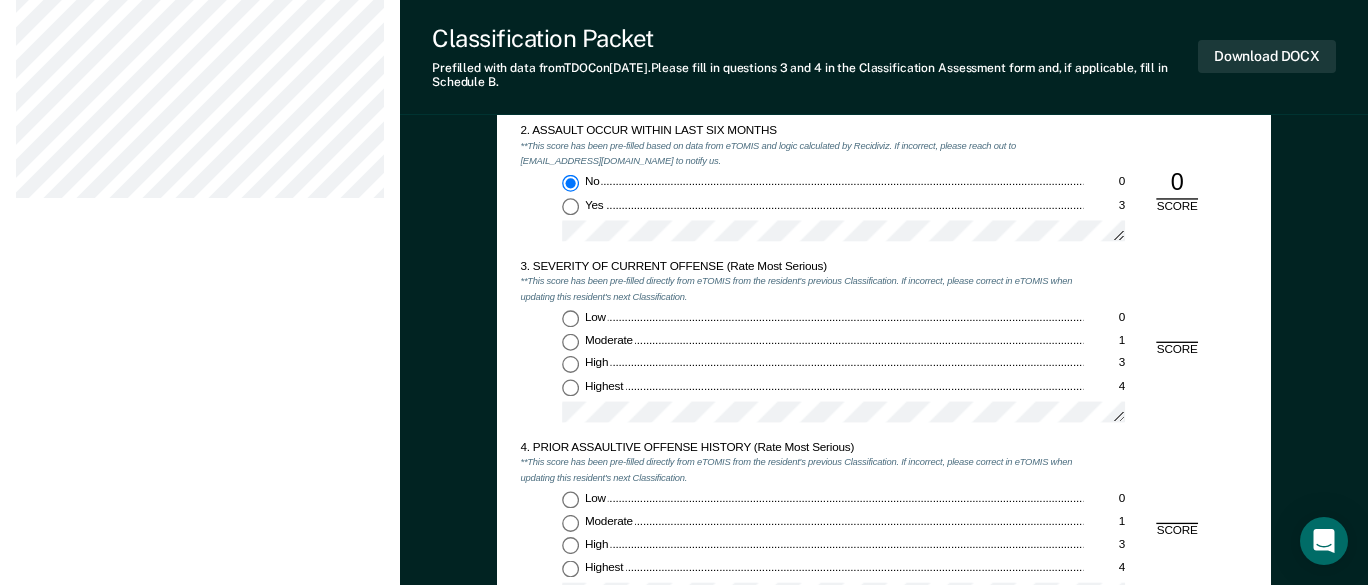 scroll, scrollTop: 1500, scrollLeft: 0, axis: vertical 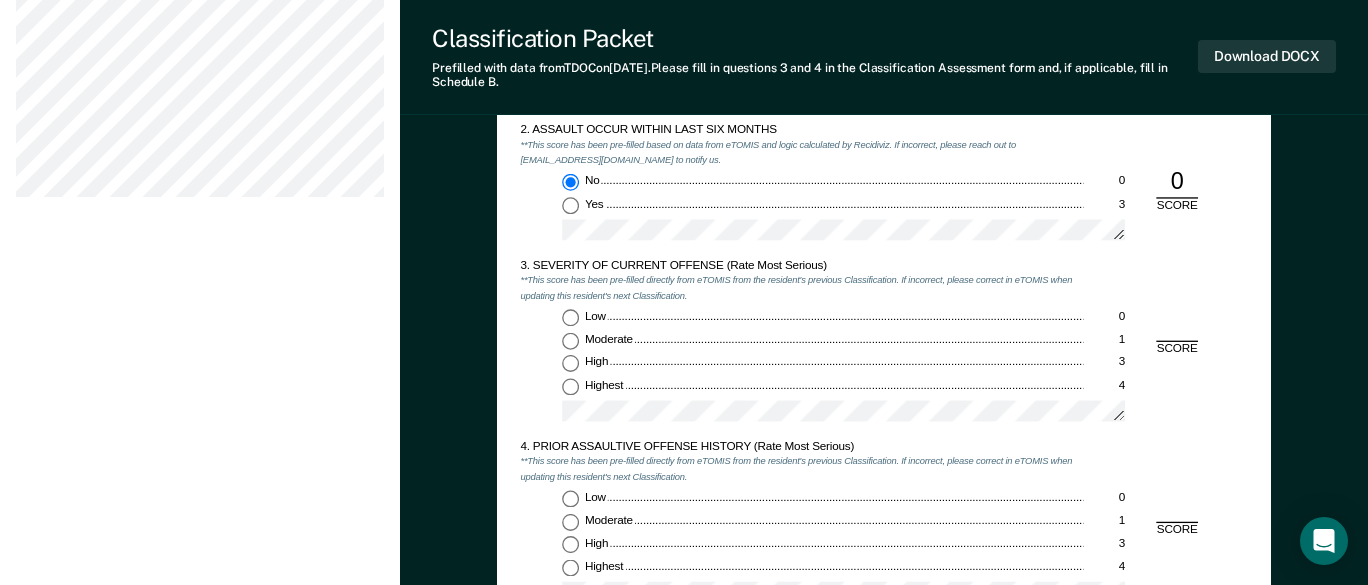 click on "Moderate 1" at bounding box center [570, 340] 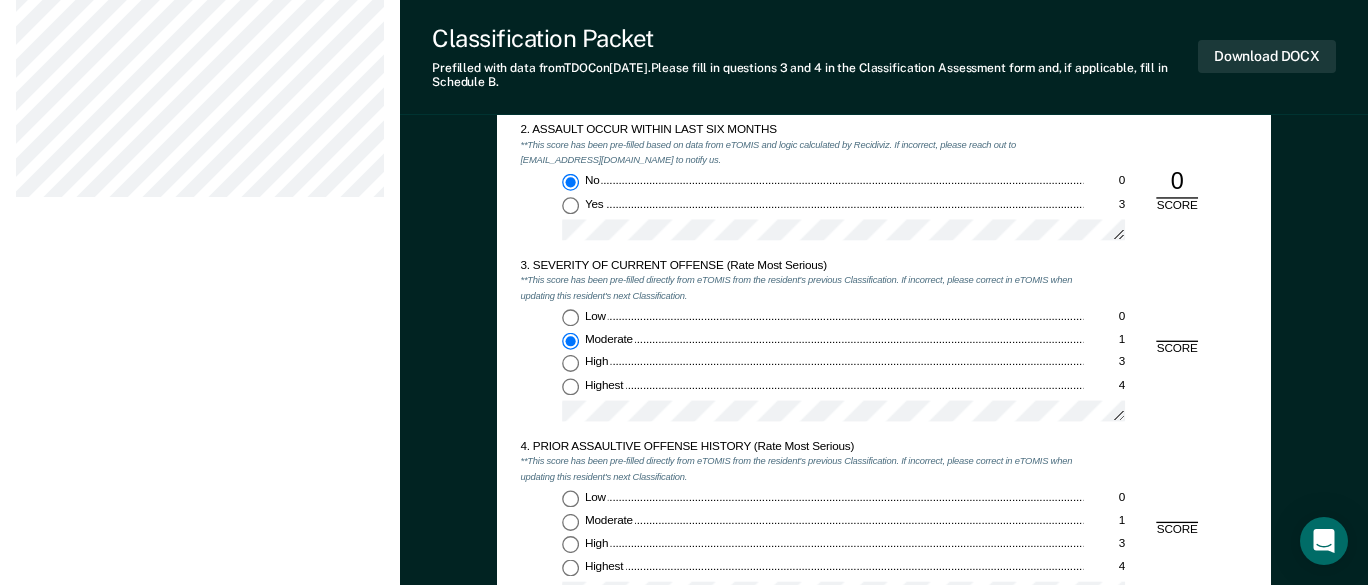 type on "x" 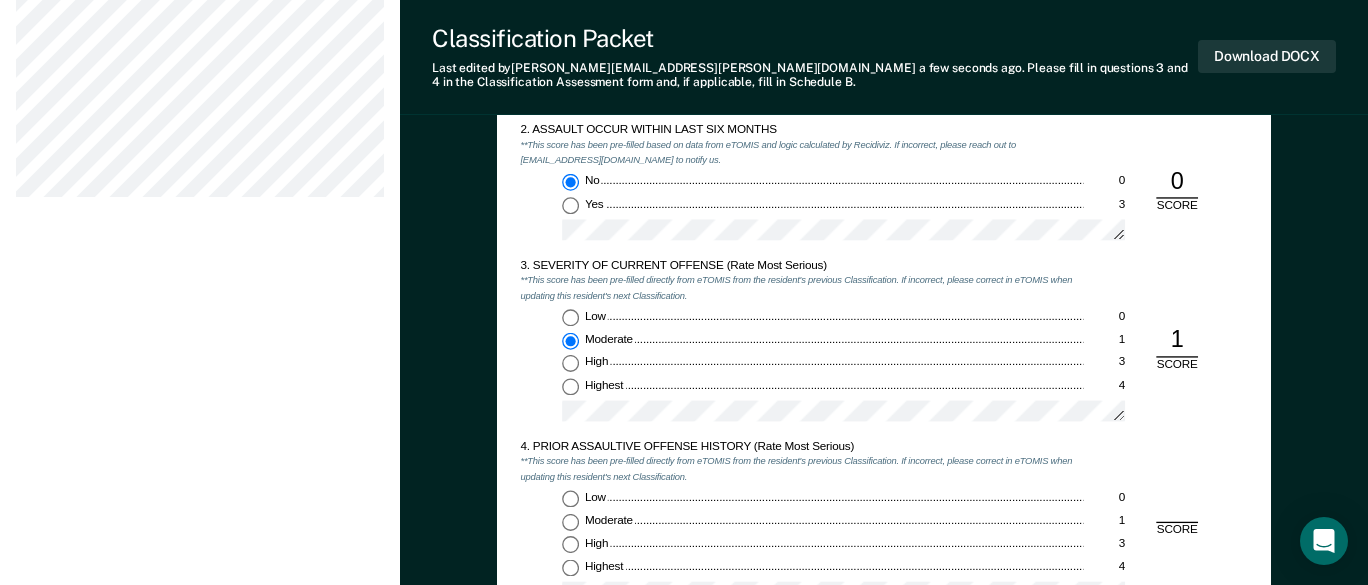 click on "Low 0" at bounding box center [570, 498] 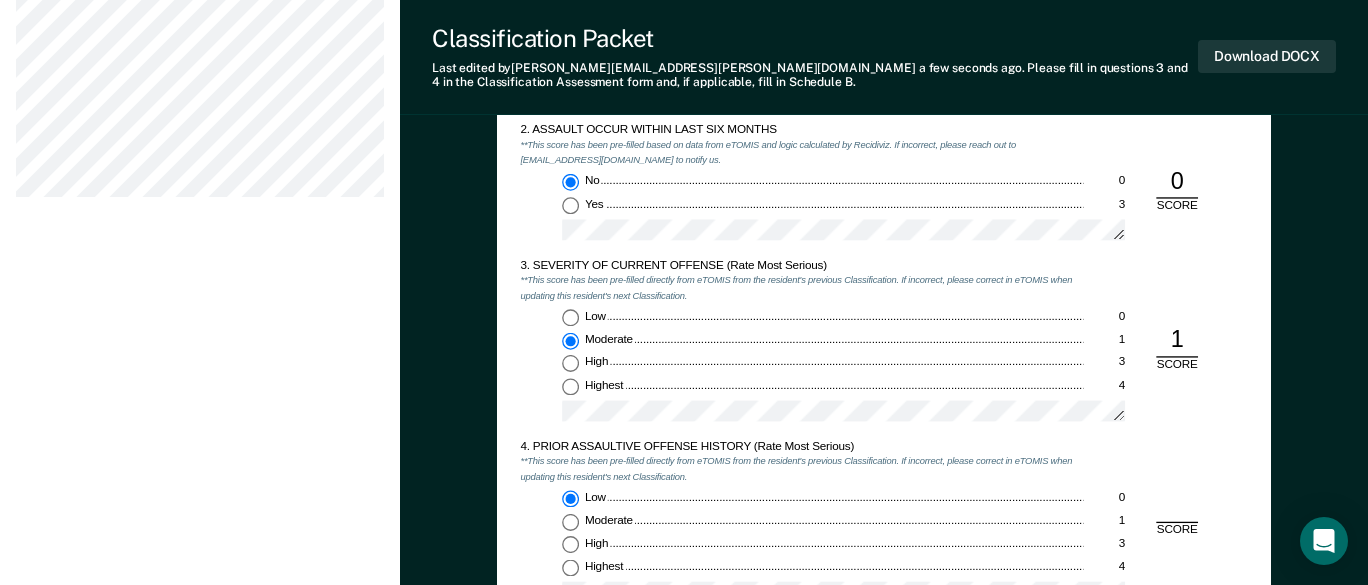 type on "x" 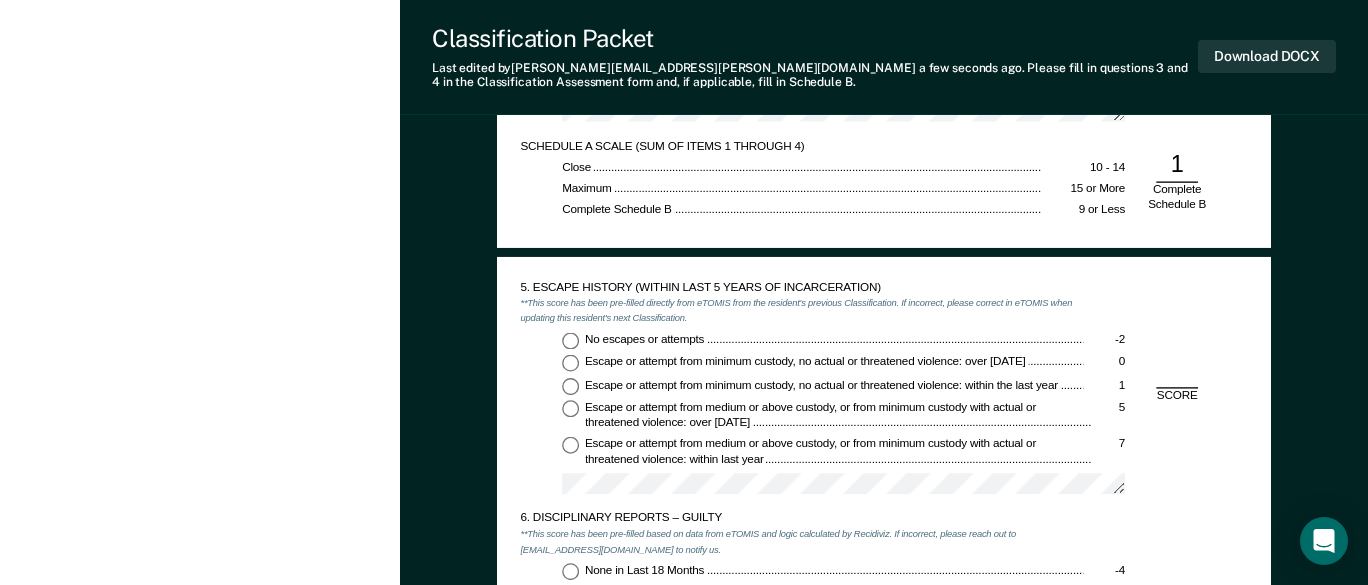 scroll, scrollTop: 2000, scrollLeft: 0, axis: vertical 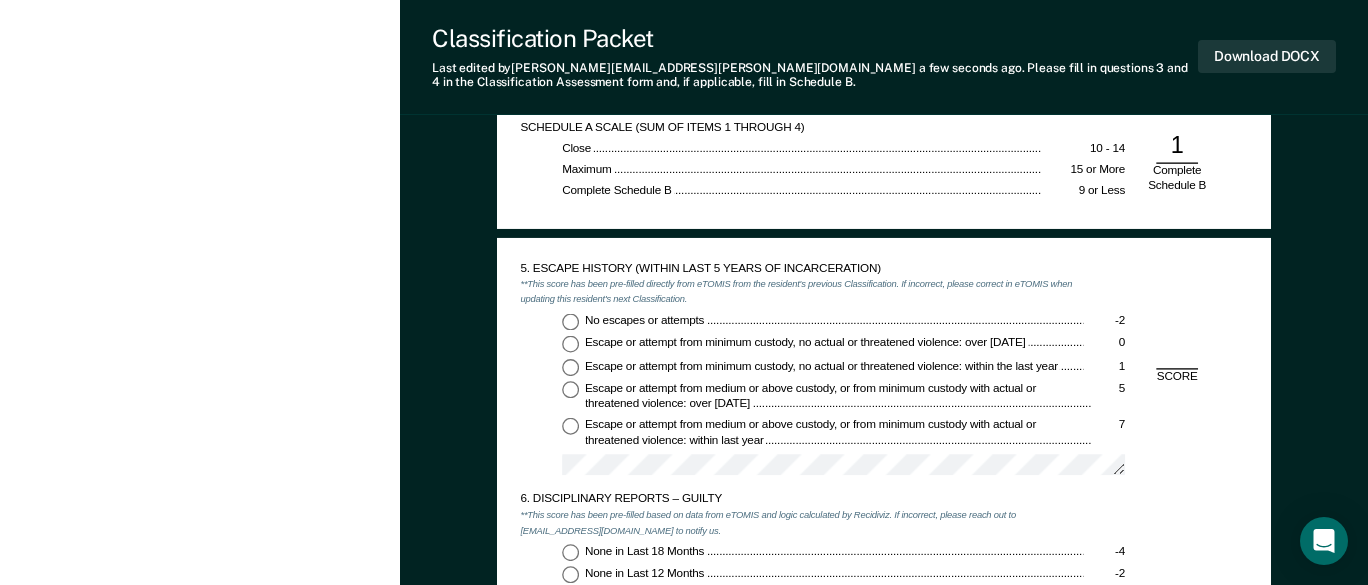 click on "No escapes or attempts -2" at bounding box center (570, 321) 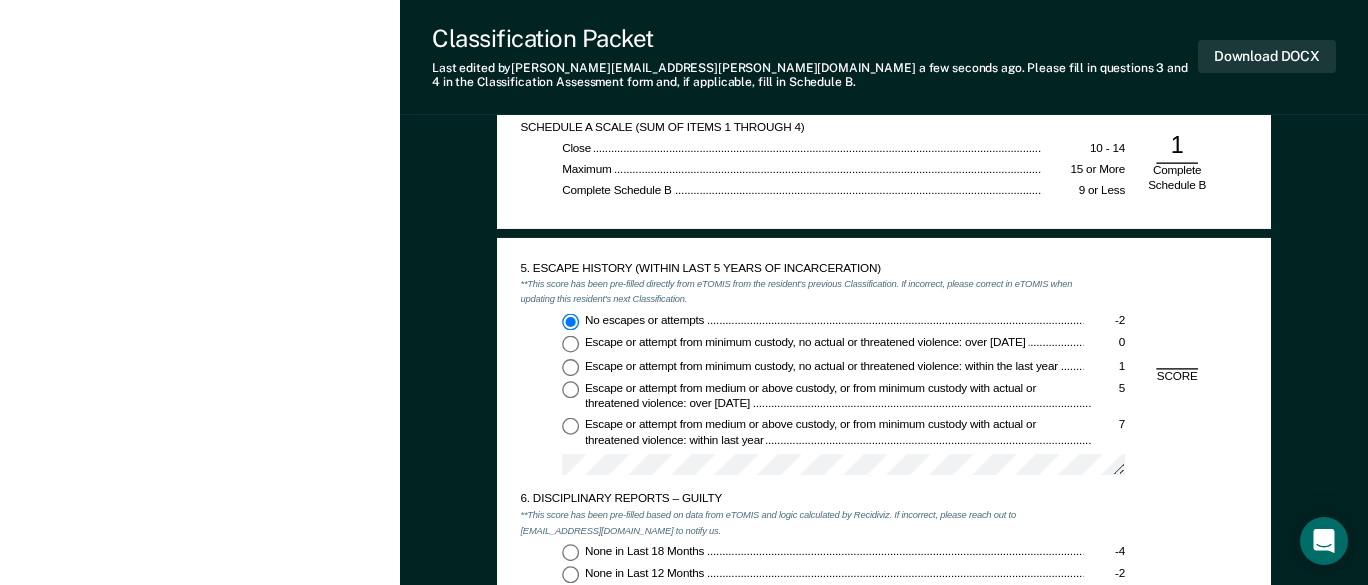 type on "x" 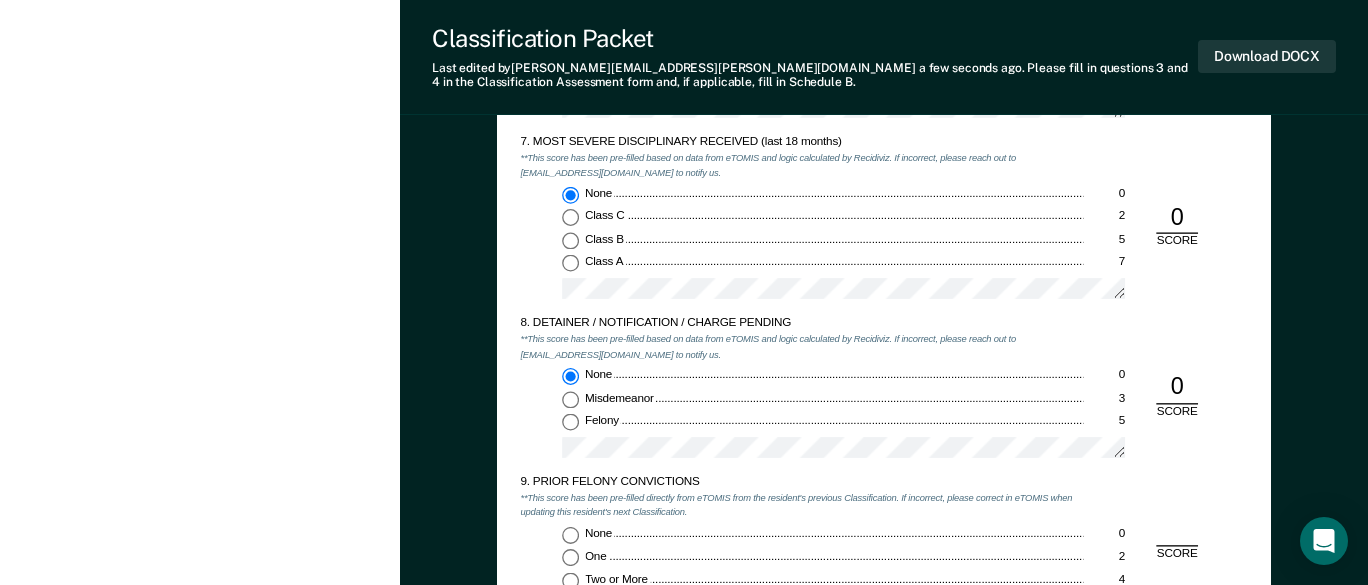 scroll, scrollTop: 2700, scrollLeft: 0, axis: vertical 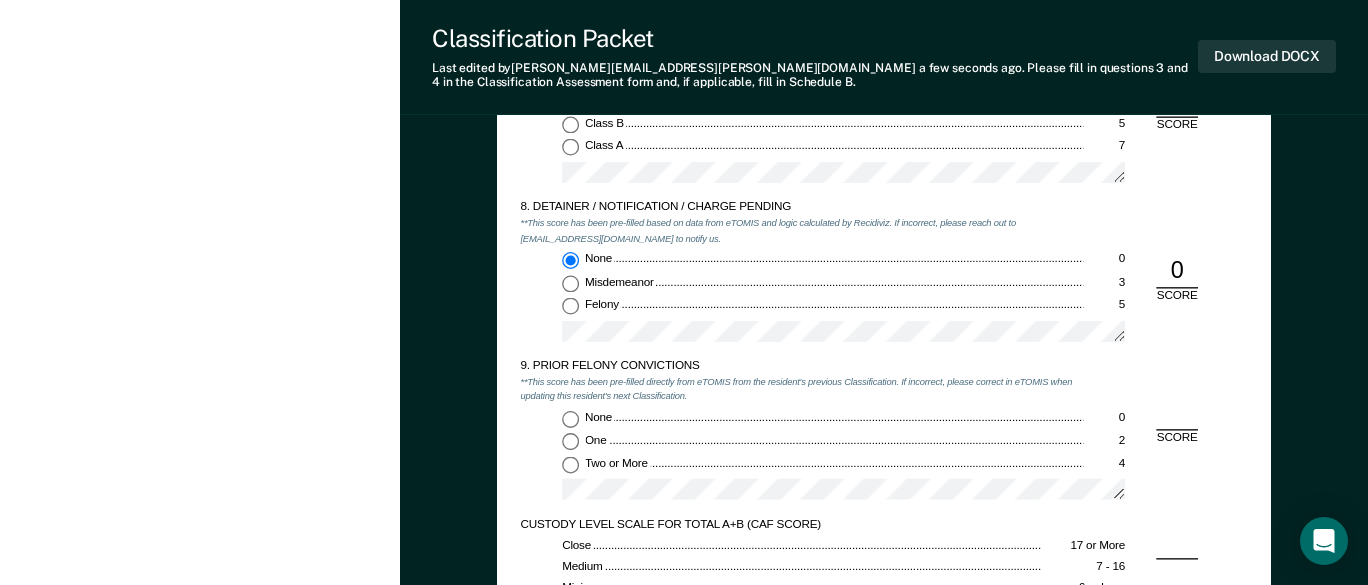 click on "Two or More 4" at bounding box center [570, 464] 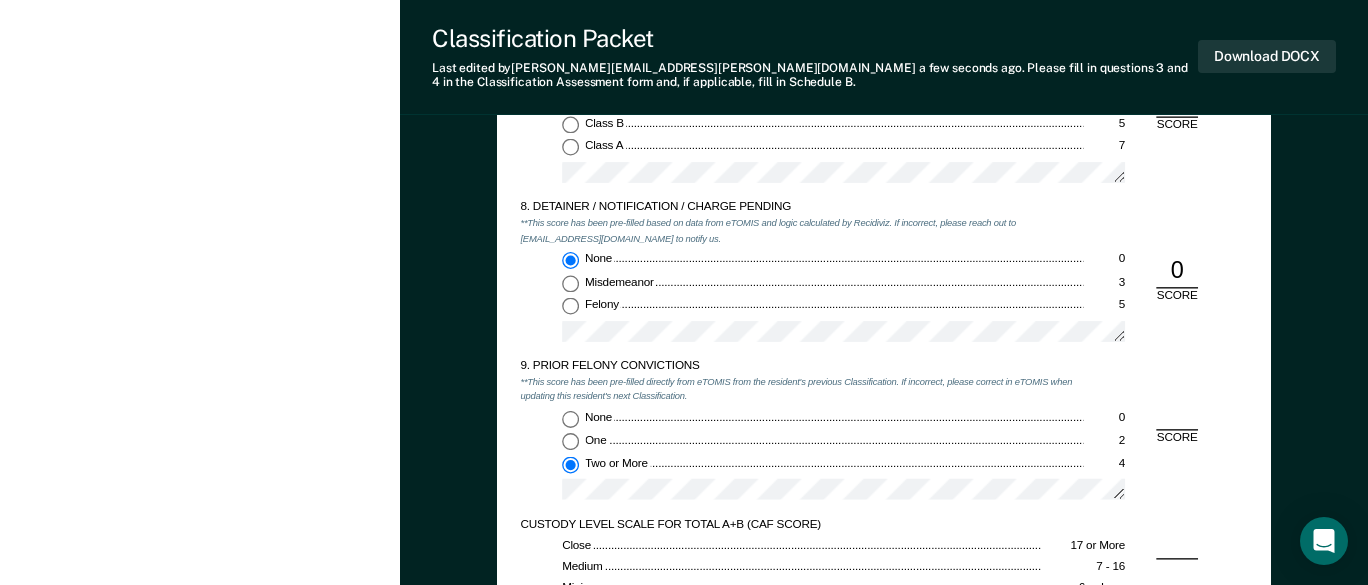 type on "x" 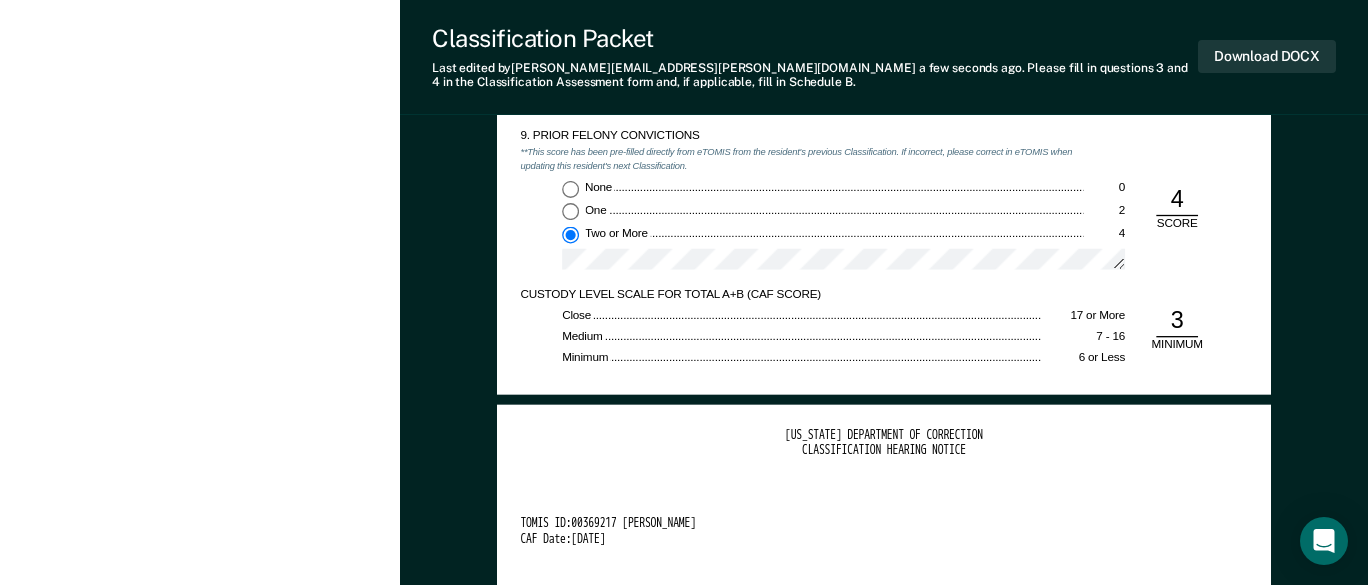 scroll, scrollTop: 3000, scrollLeft: 0, axis: vertical 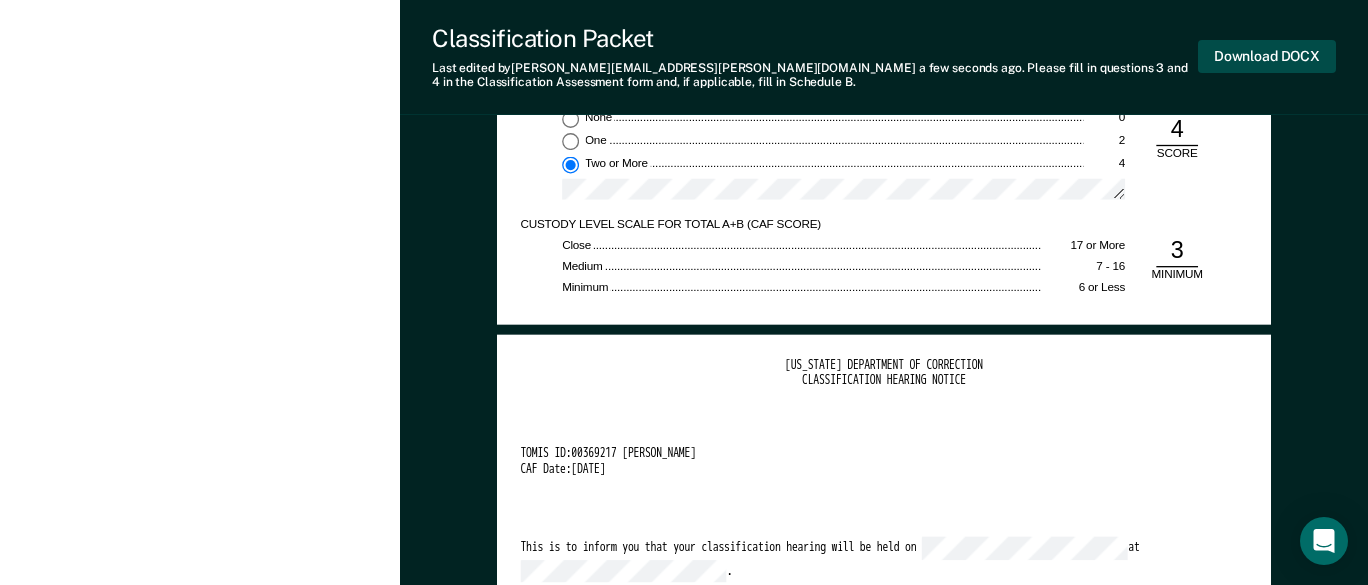 click on "Download DOCX" at bounding box center [1267, 56] 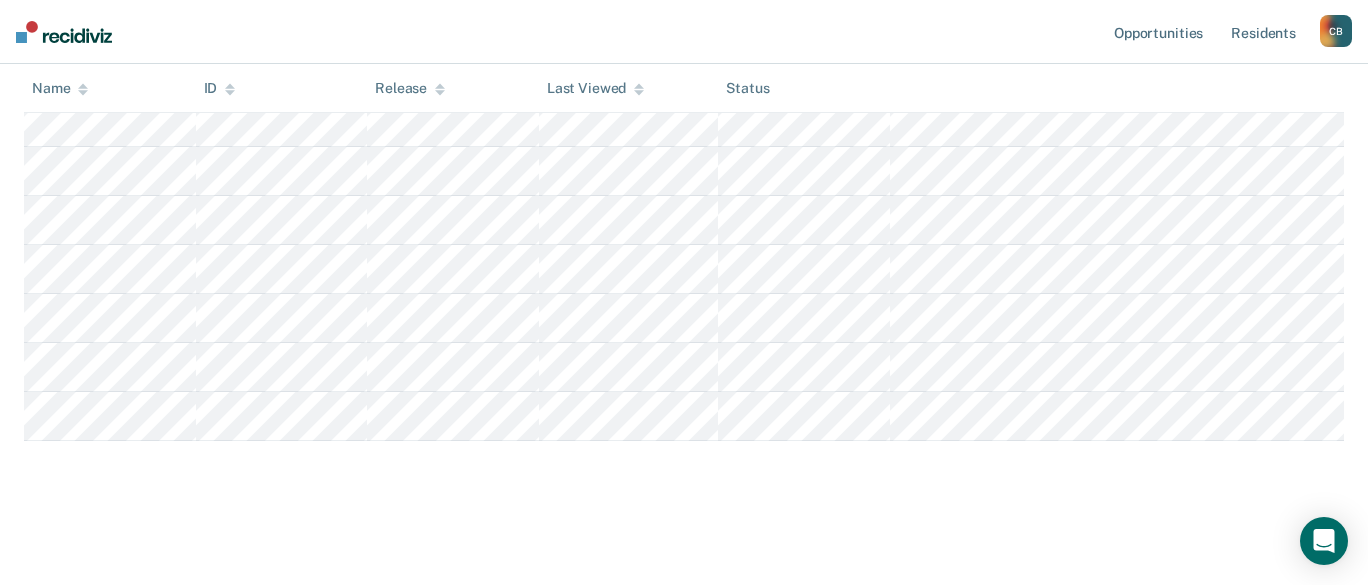 scroll, scrollTop: 300, scrollLeft: 0, axis: vertical 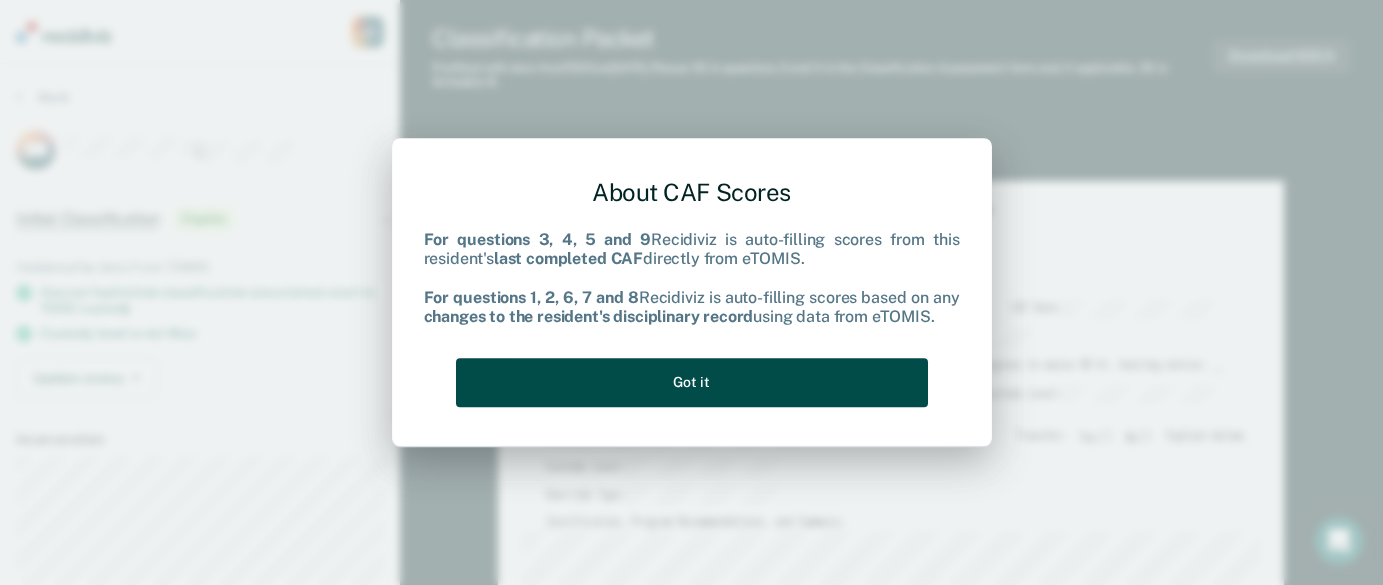 click on "Got it" at bounding box center (692, 382) 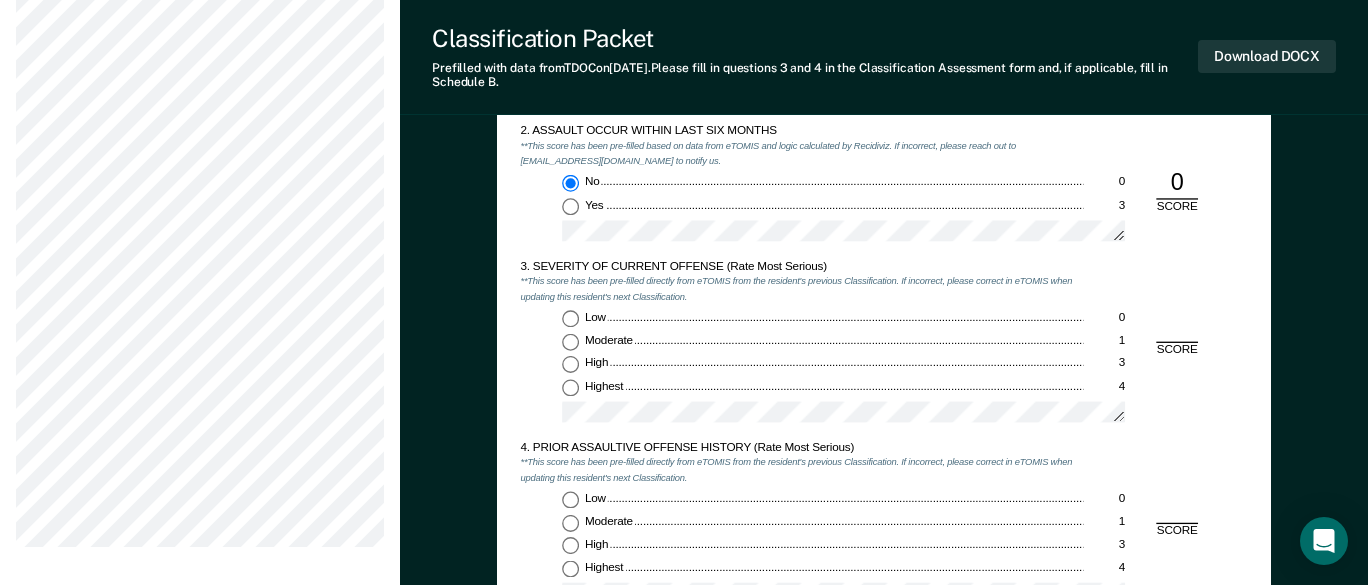 scroll, scrollTop: 1500, scrollLeft: 0, axis: vertical 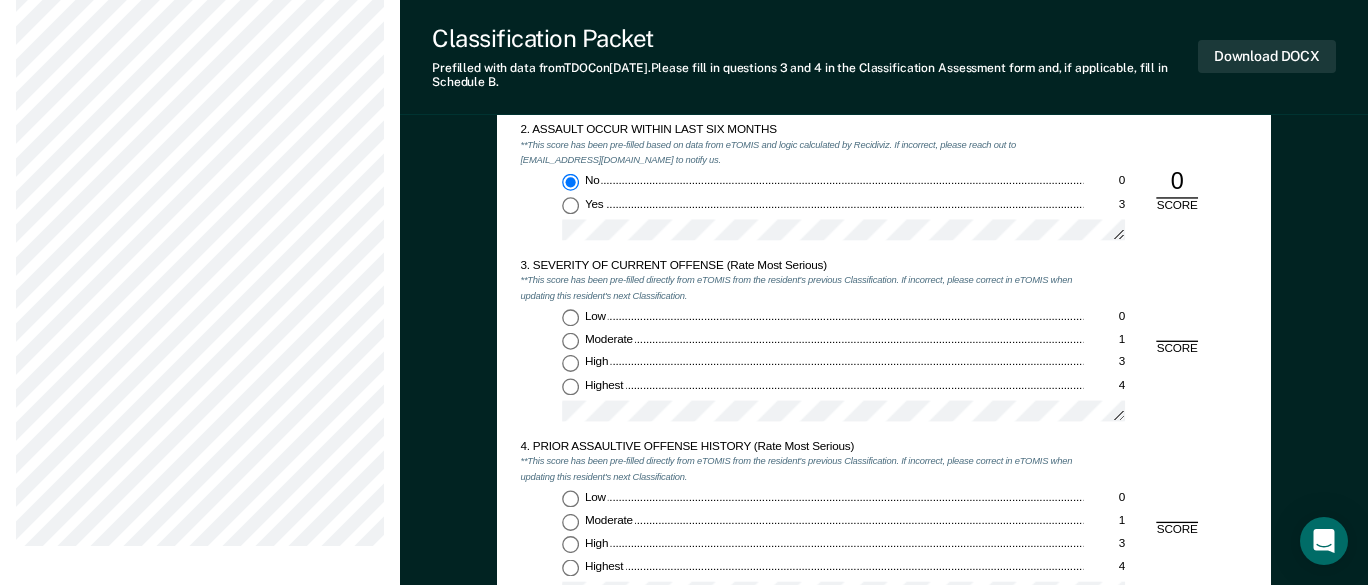 drag, startPoint x: 576, startPoint y: 385, endPoint x: 574, endPoint y: 395, distance: 10.198039 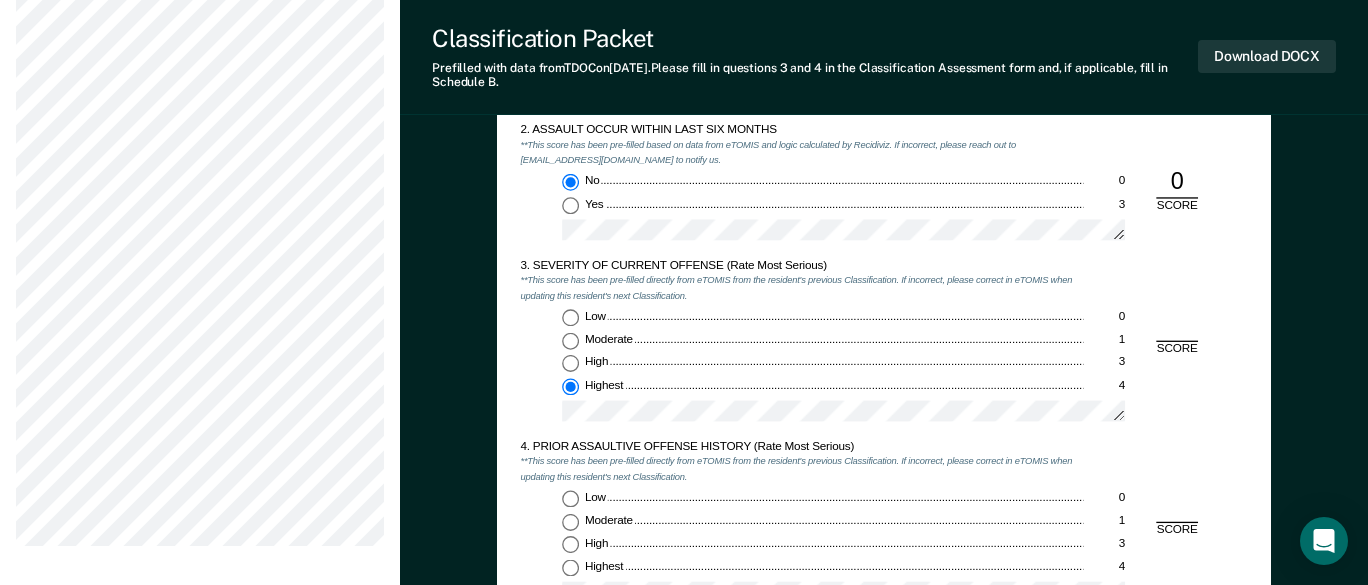 type on "x" 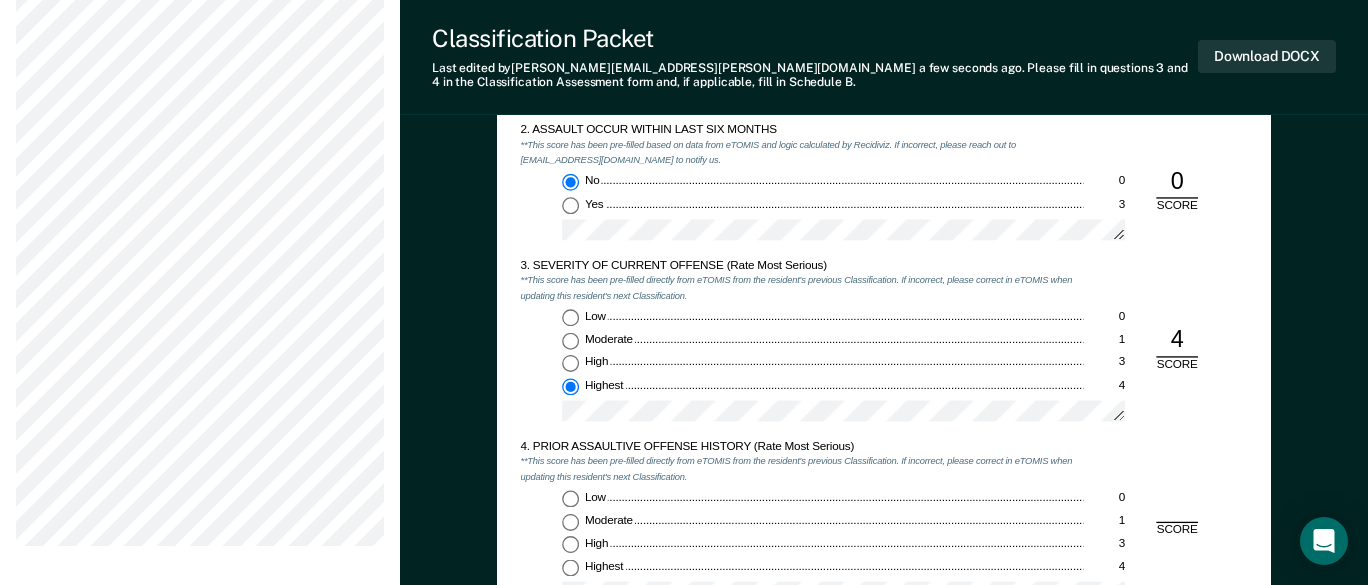 click on "Low 0" at bounding box center (570, 498) 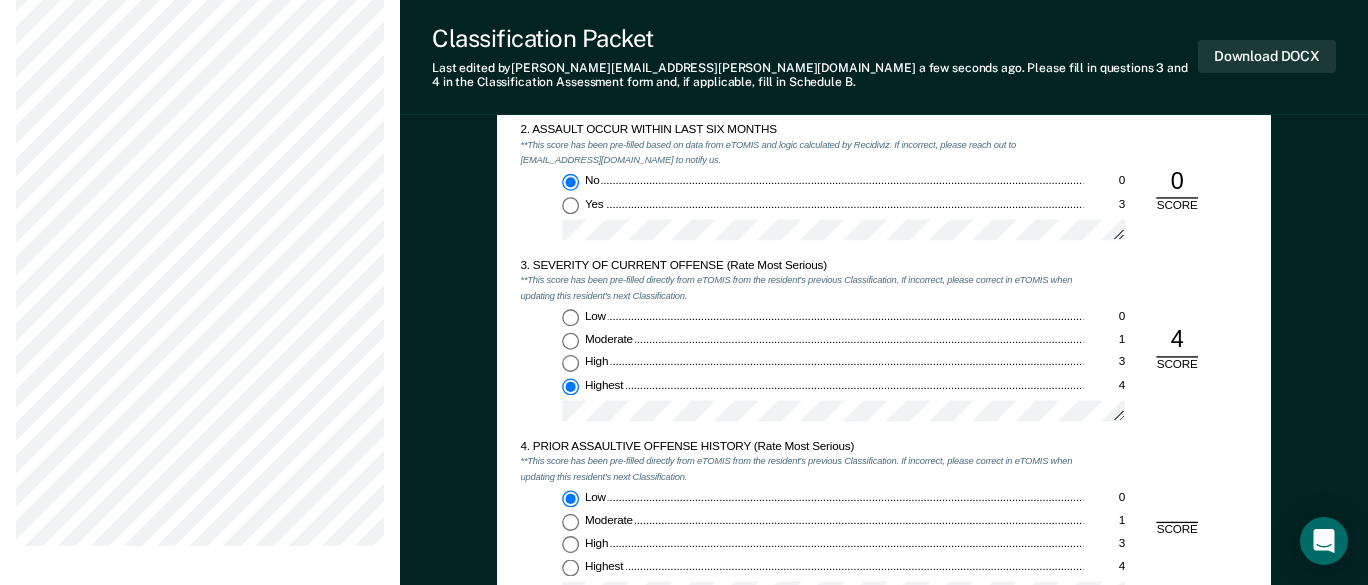 type on "x" 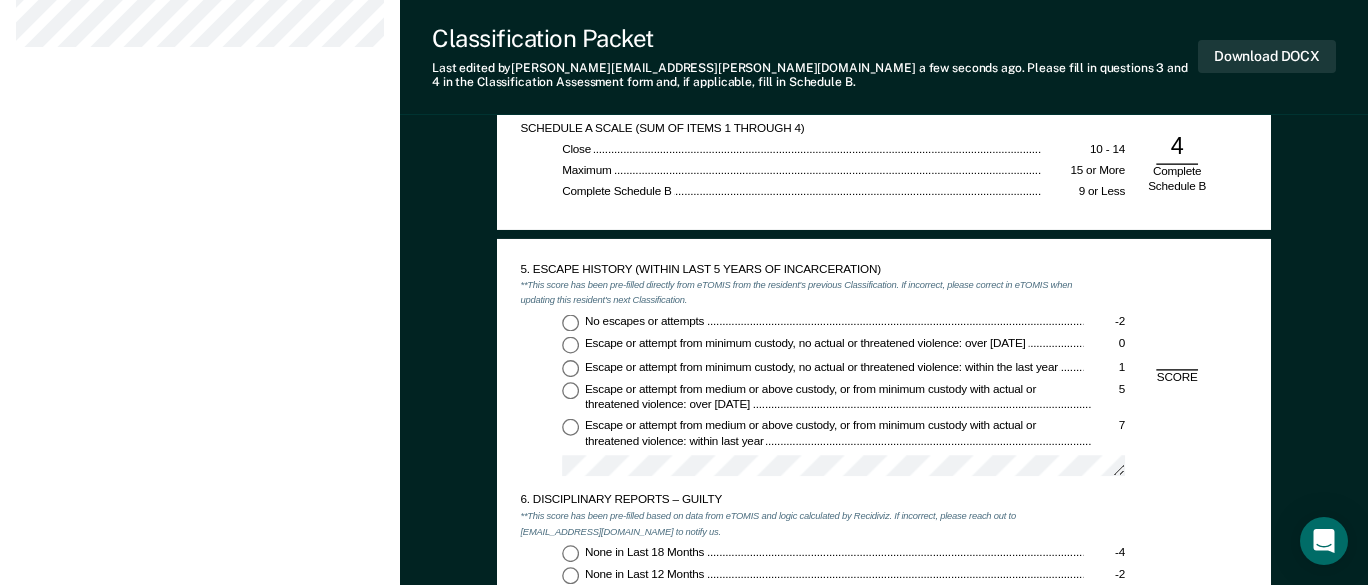 scroll, scrollTop: 2000, scrollLeft: 0, axis: vertical 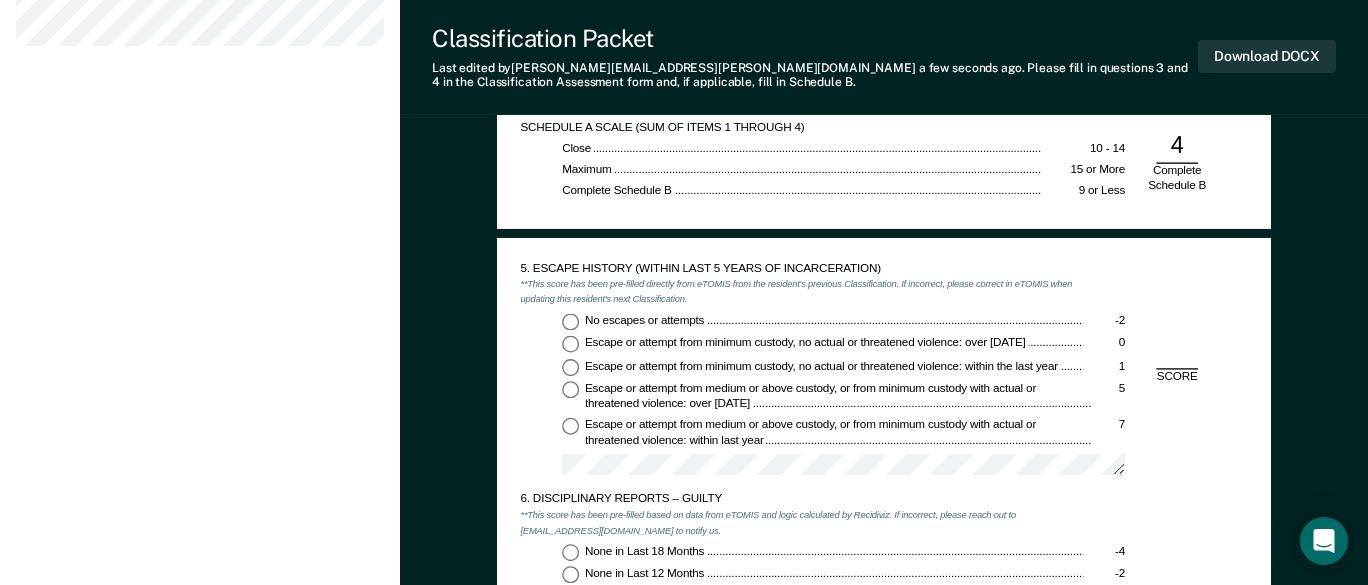click on "No escapes or attempts -2" at bounding box center [570, 321] 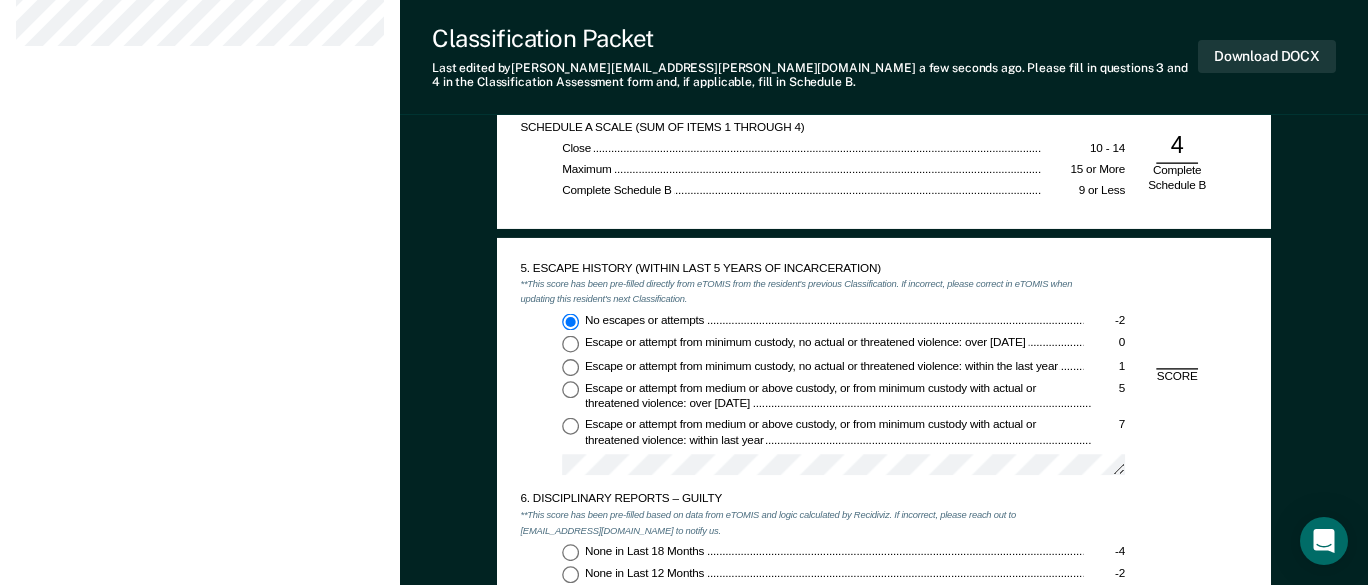 type on "x" 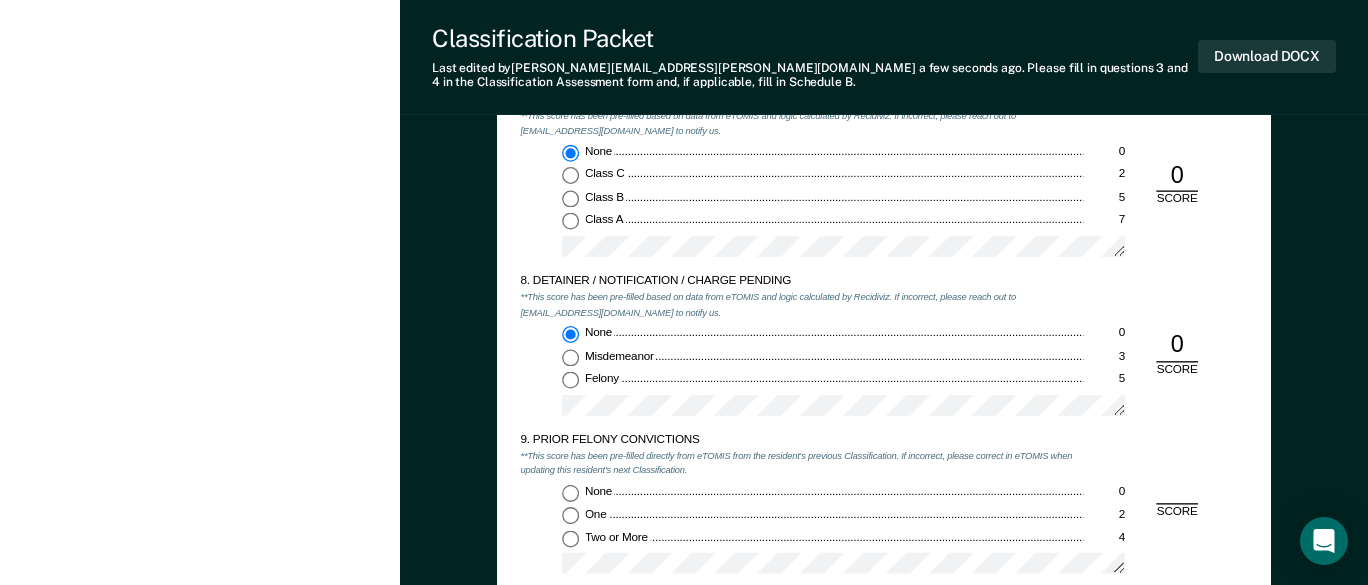 scroll, scrollTop: 2600, scrollLeft: 0, axis: vertical 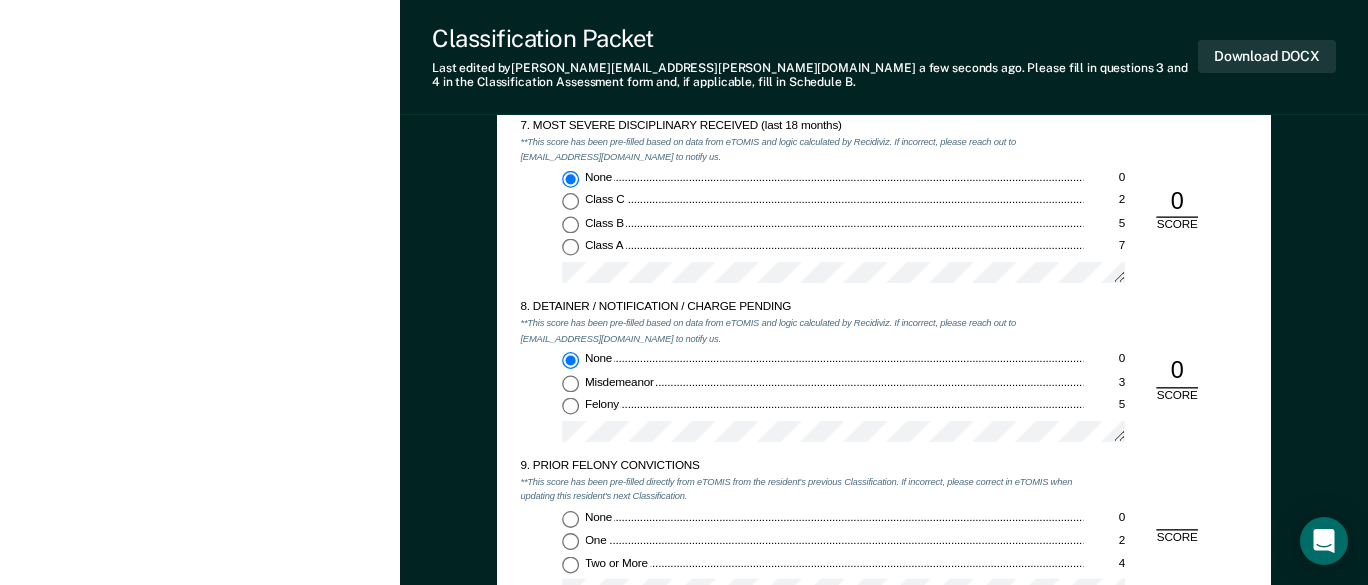 click on "Felony 5" at bounding box center [570, 406] 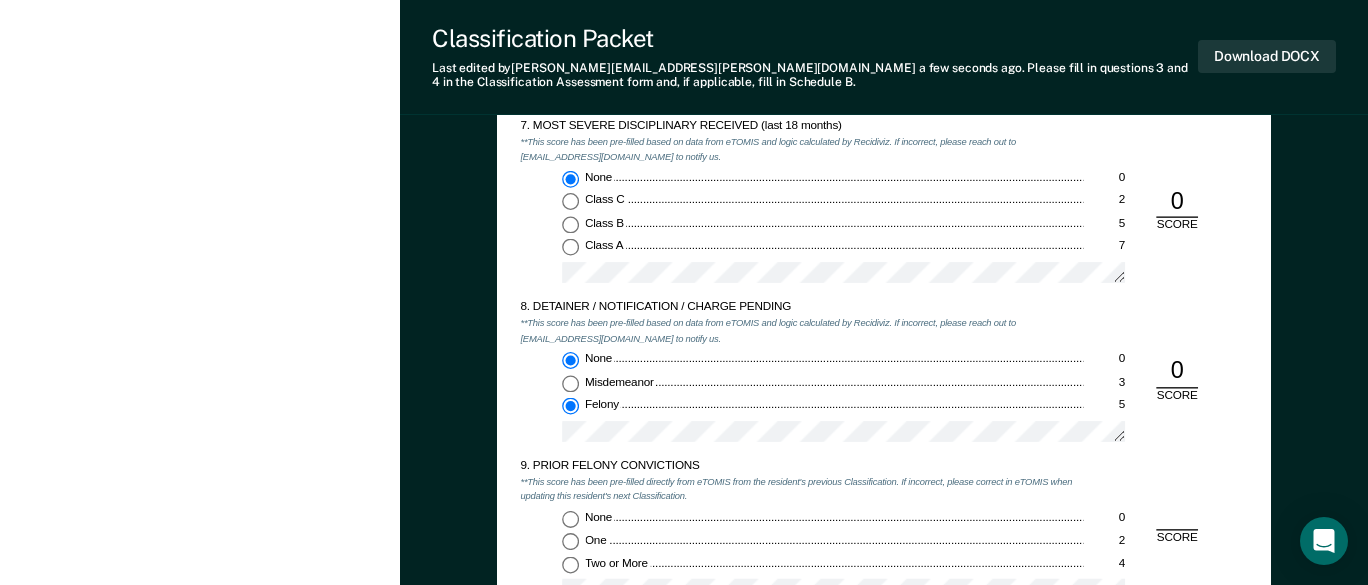 type on "x" 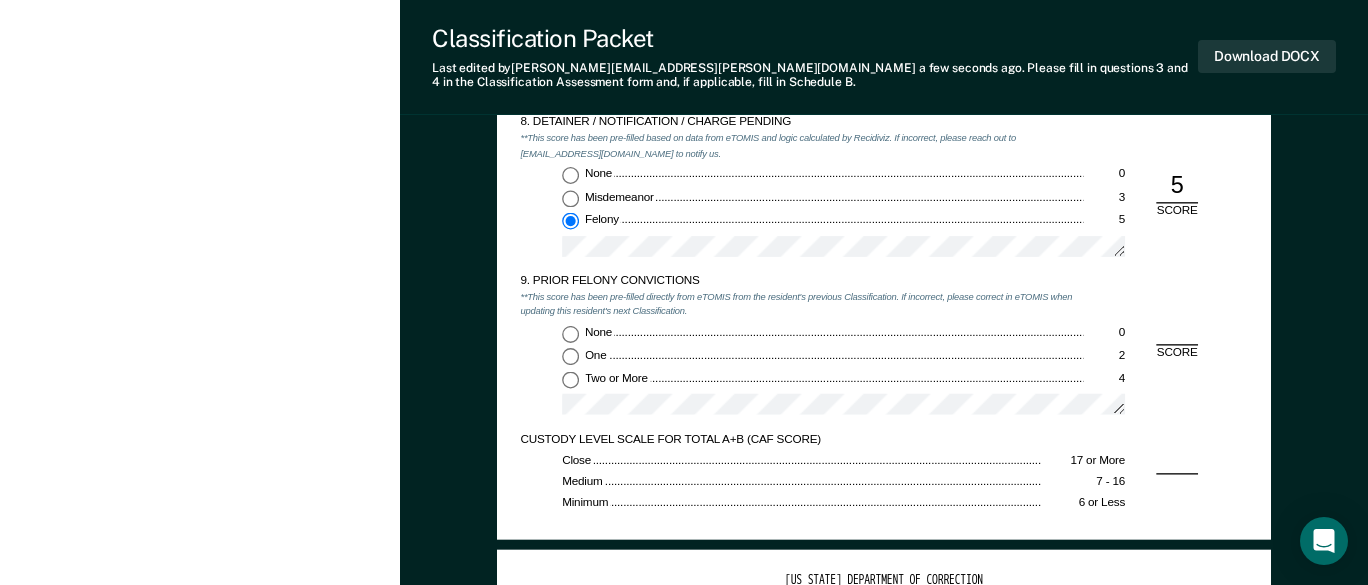 scroll, scrollTop: 2800, scrollLeft: 0, axis: vertical 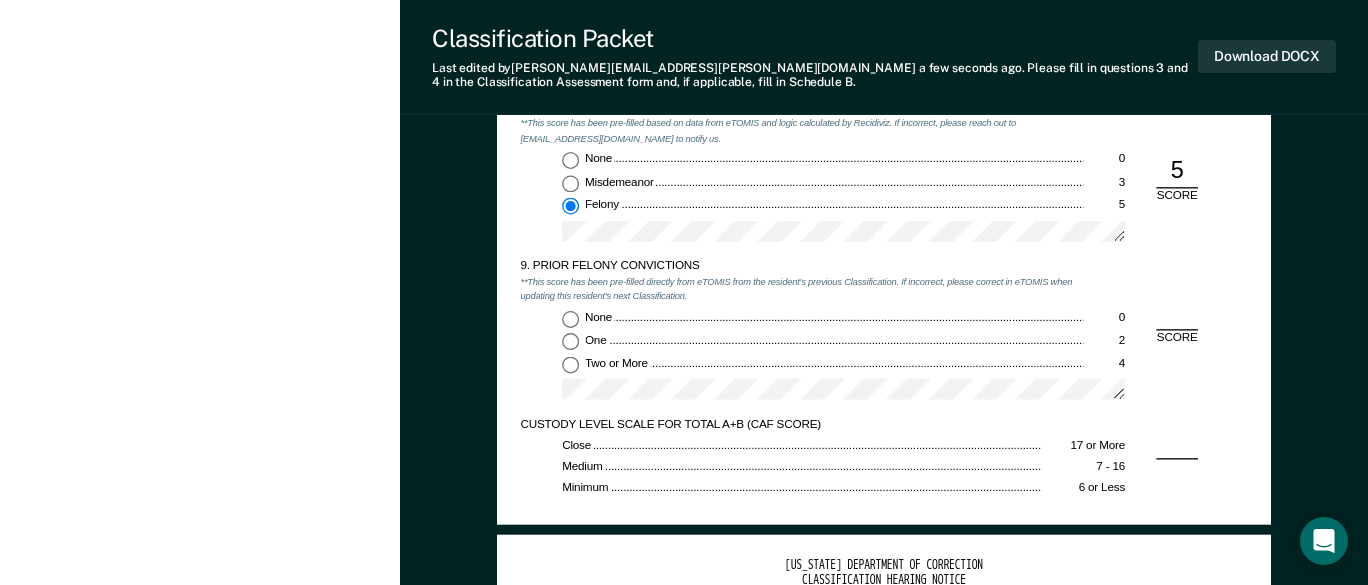 click on "Two or More 4" at bounding box center [570, 364] 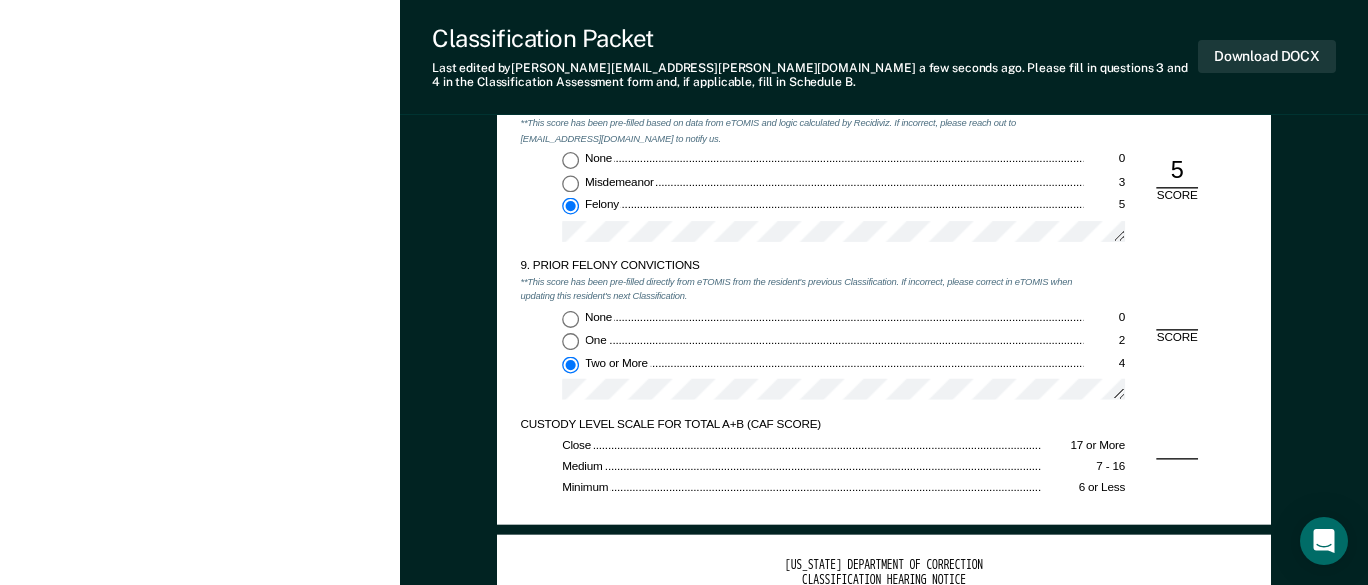type on "x" 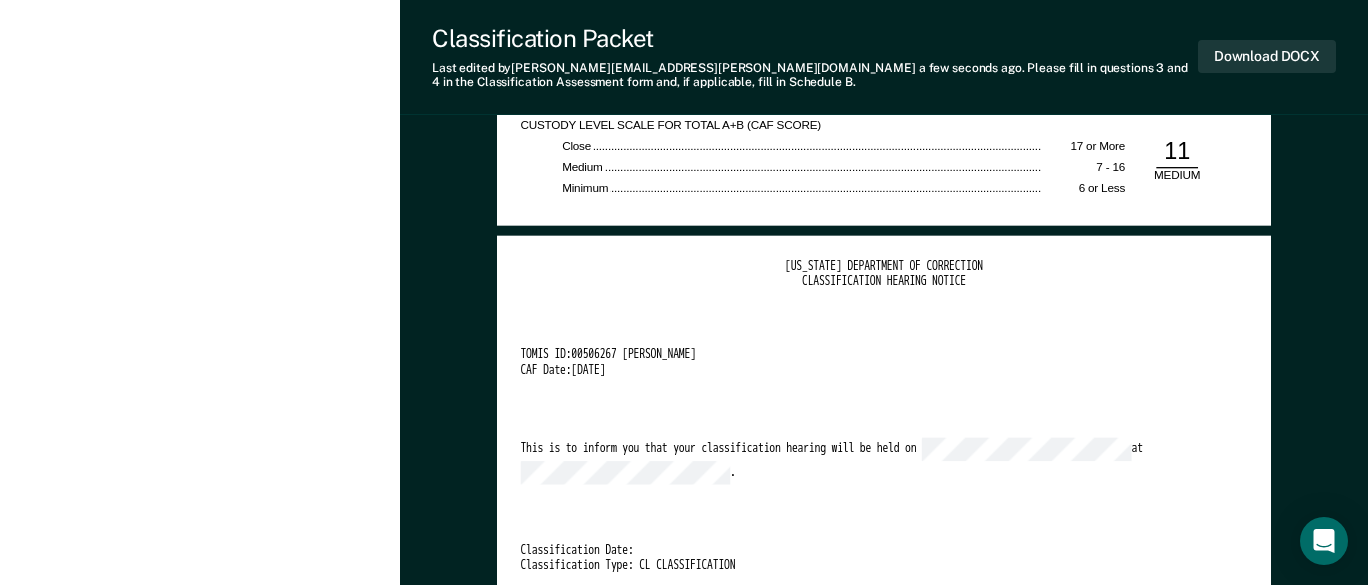 scroll, scrollTop: 3100, scrollLeft: 0, axis: vertical 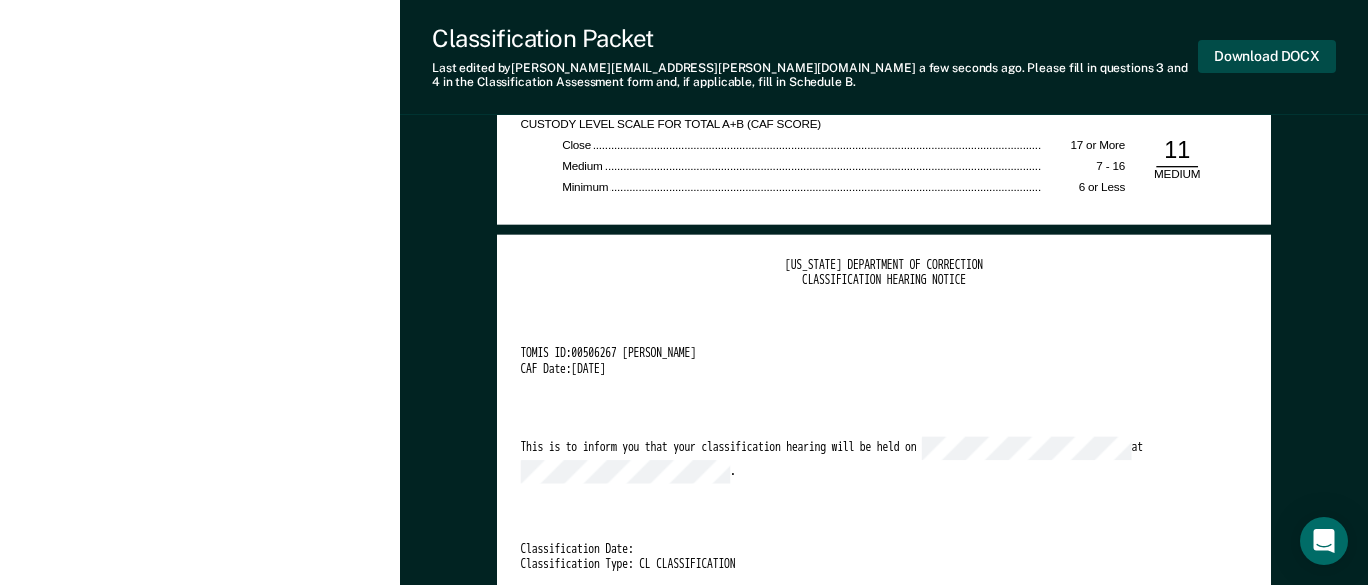 click on "Download DOCX" at bounding box center [1267, 56] 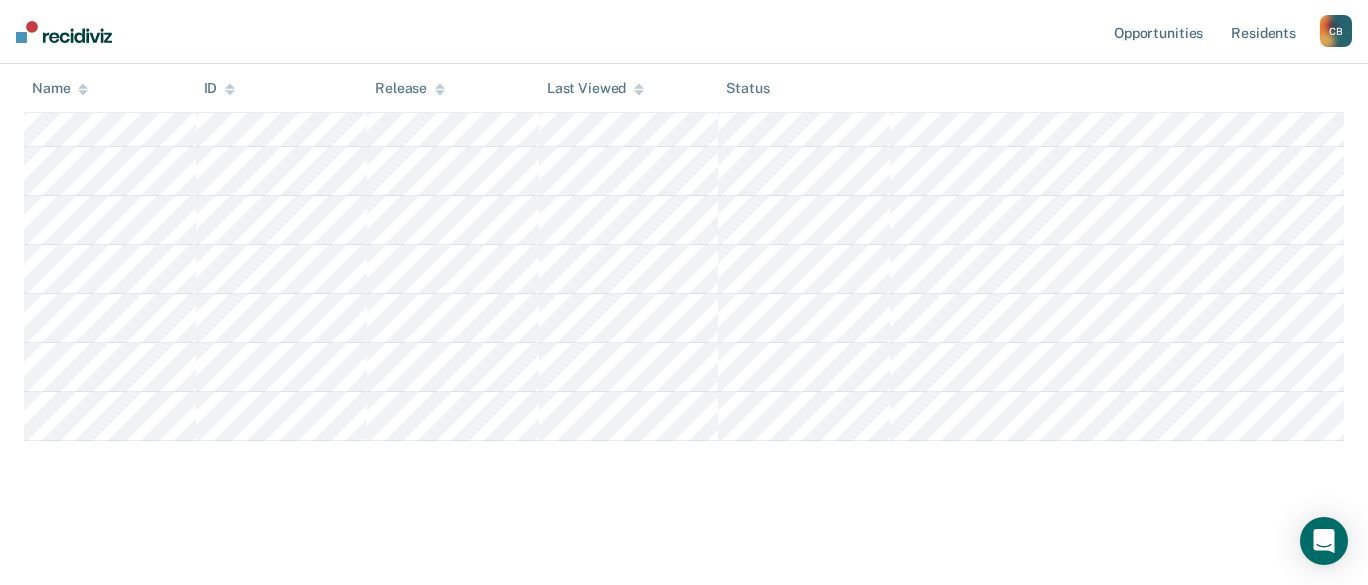 scroll, scrollTop: 300, scrollLeft: 0, axis: vertical 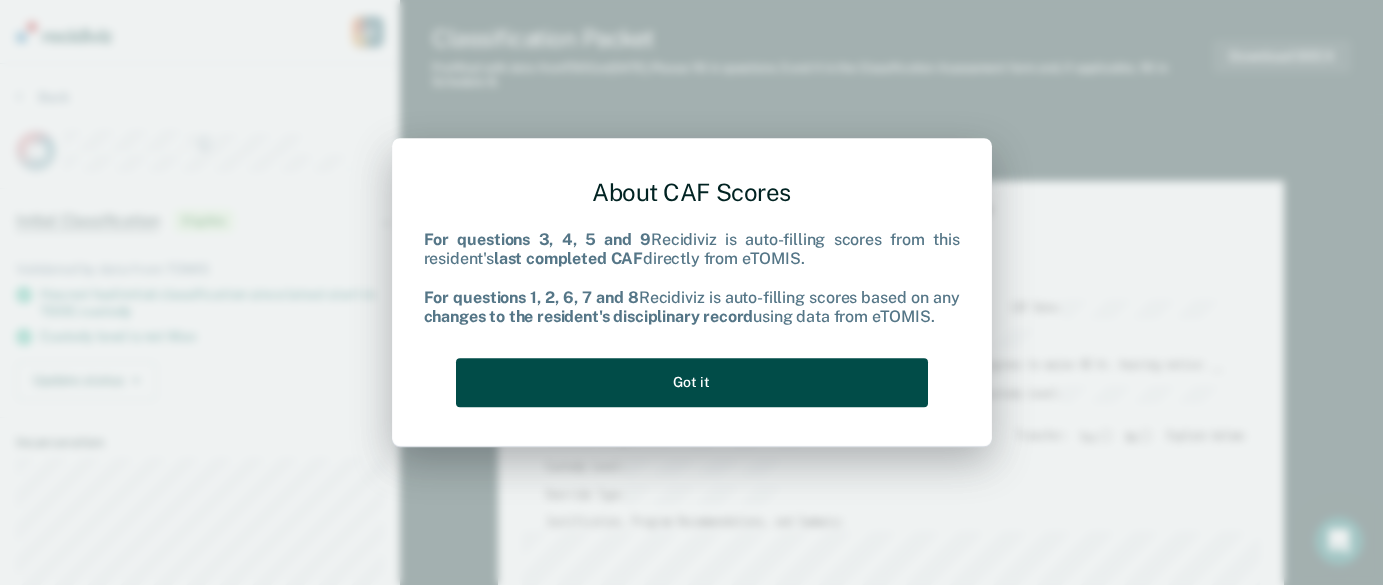 click on "Got it" at bounding box center [692, 382] 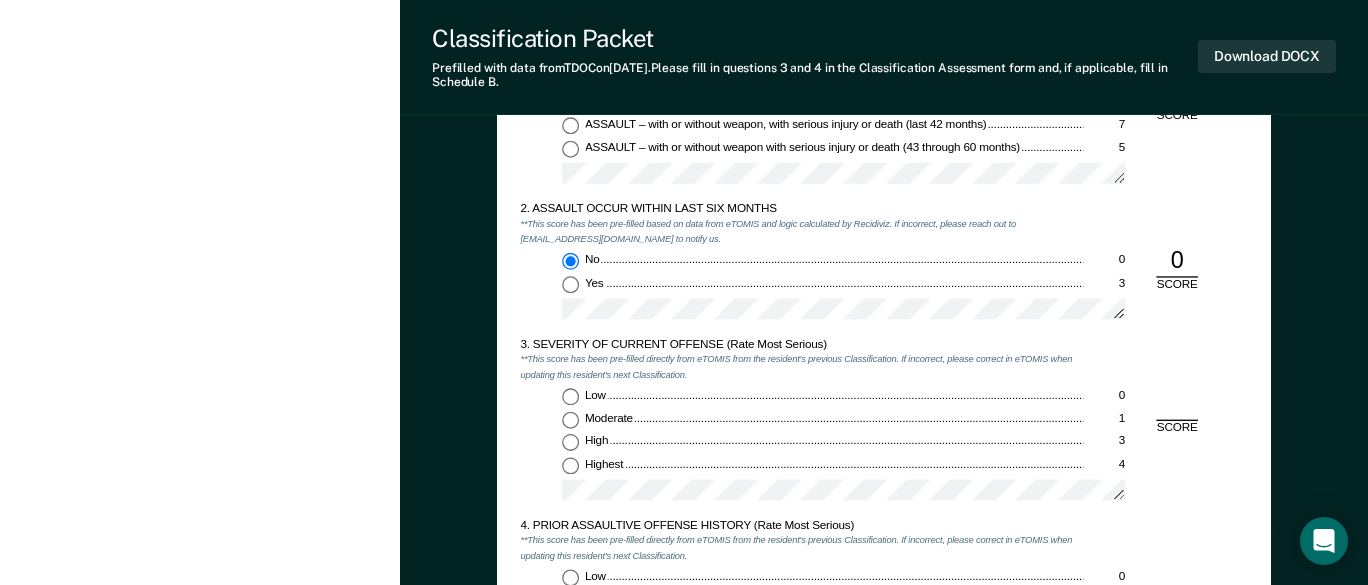 scroll, scrollTop: 1500, scrollLeft: 0, axis: vertical 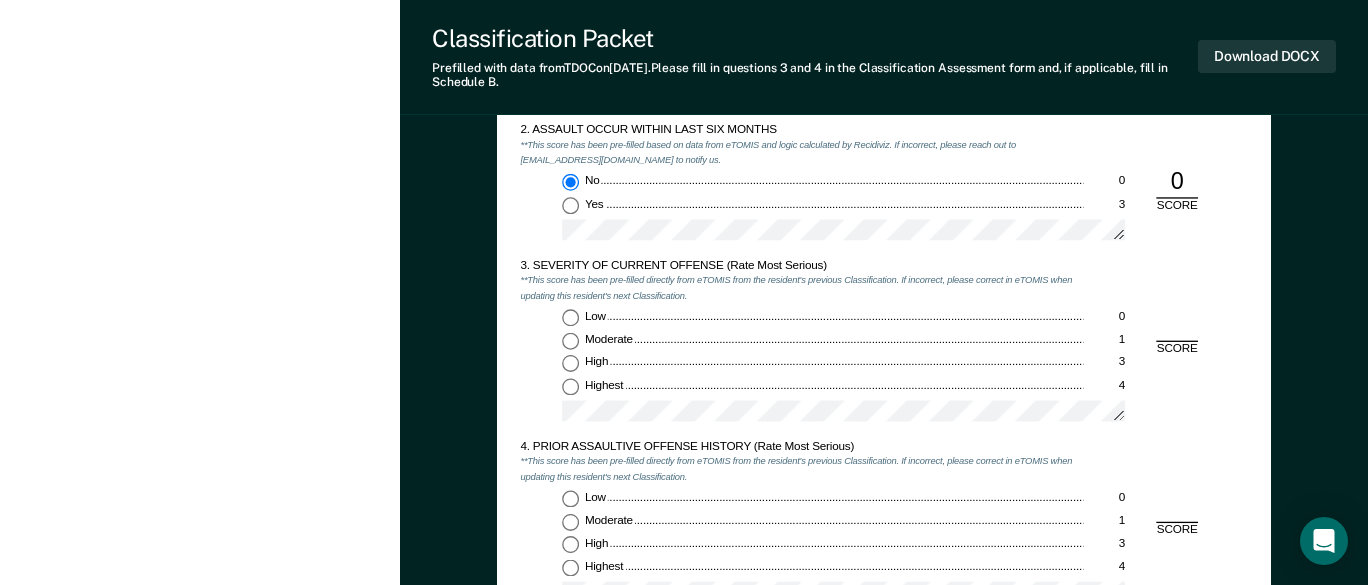 click on "Moderate 1" at bounding box center [570, 340] 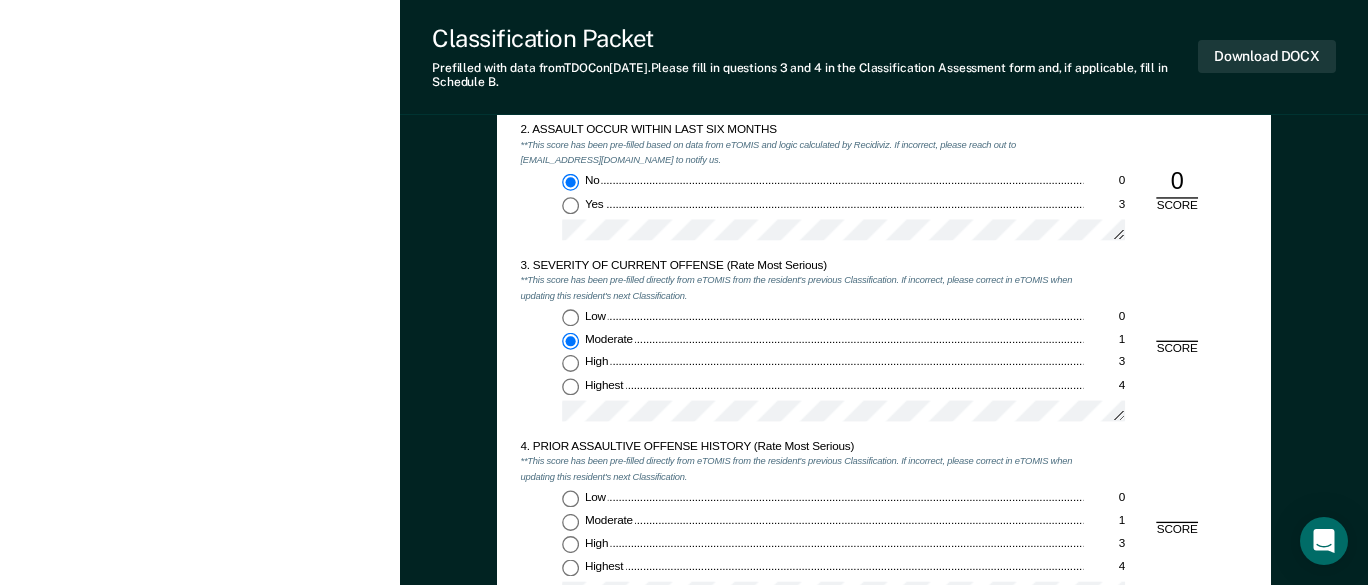 type on "x" 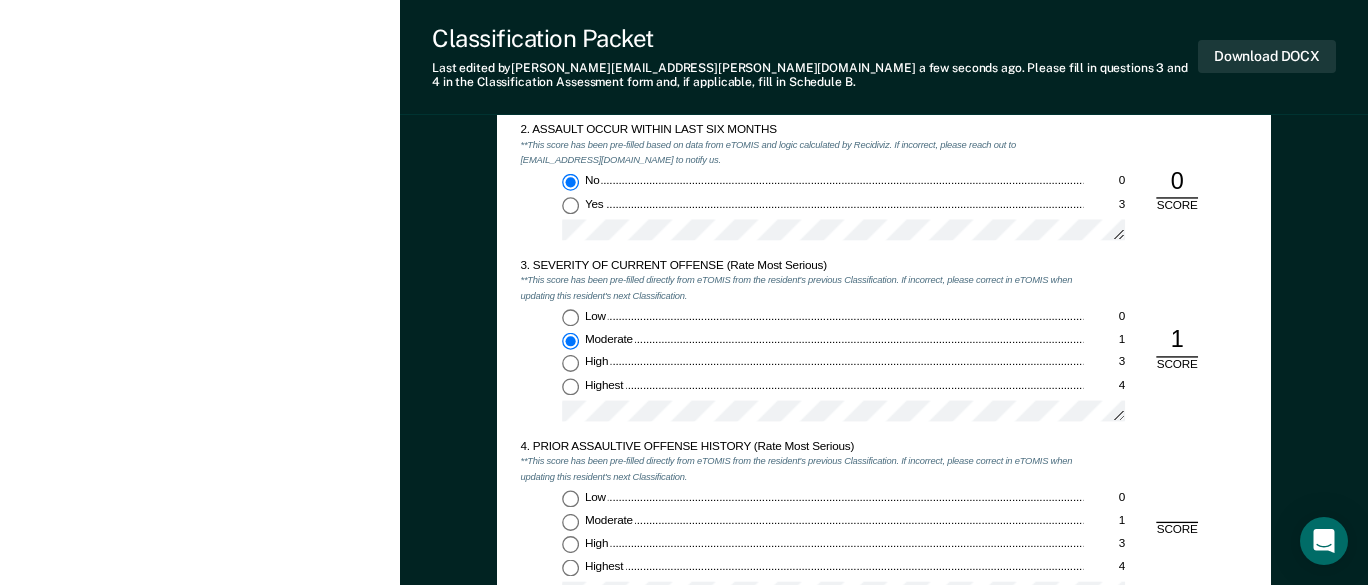 click on "Low 0" at bounding box center (570, 498) 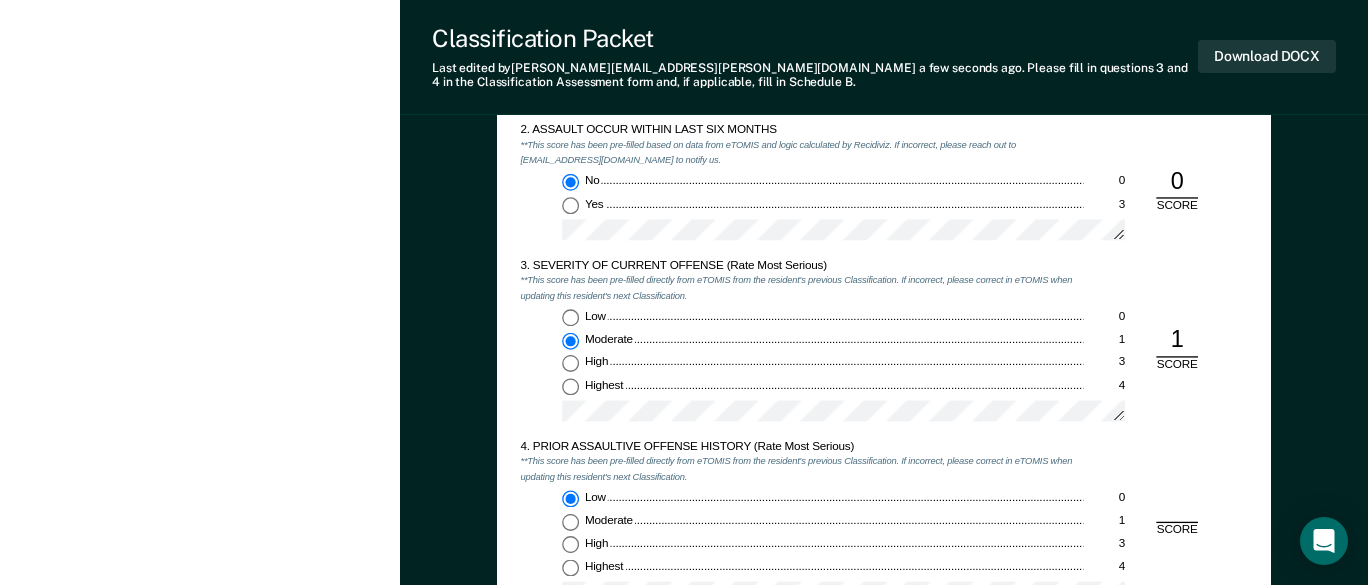 type on "x" 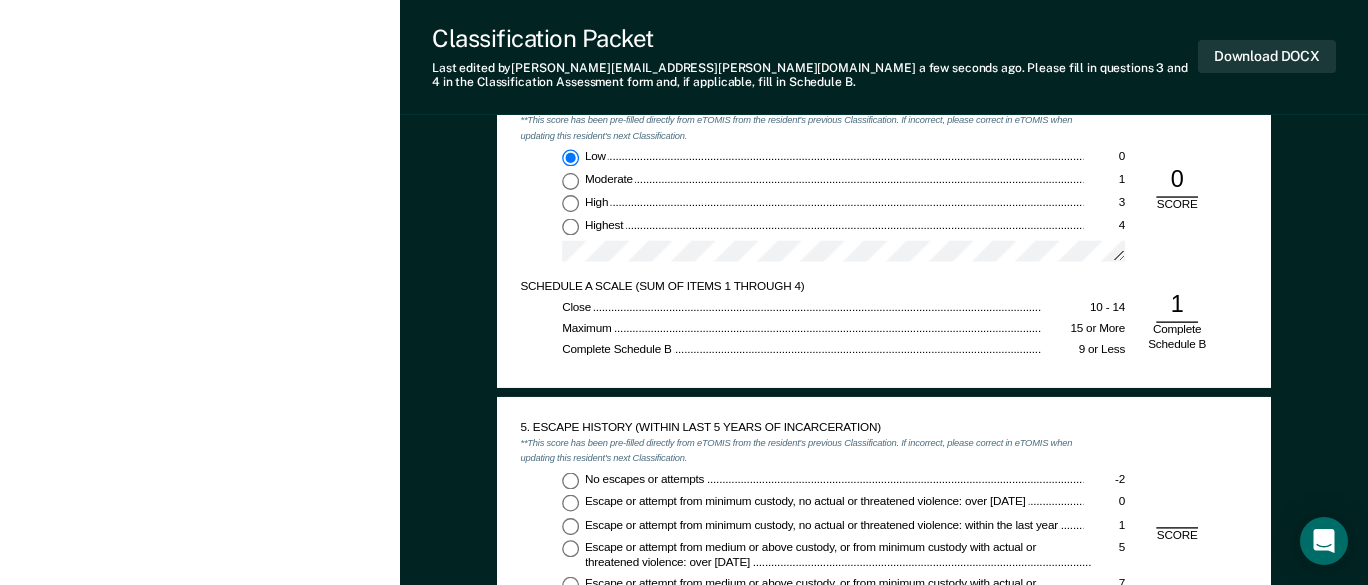scroll, scrollTop: 1900, scrollLeft: 0, axis: vertical 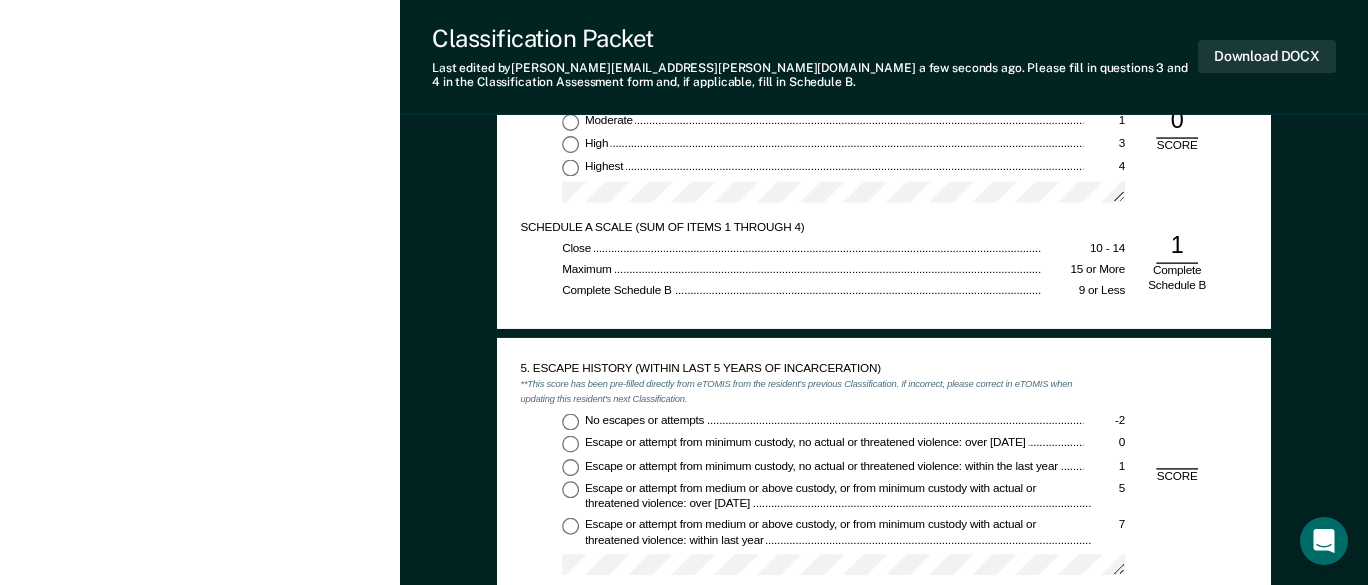 click on "No escapes or attempts -2" at bounding box center (570, 421) 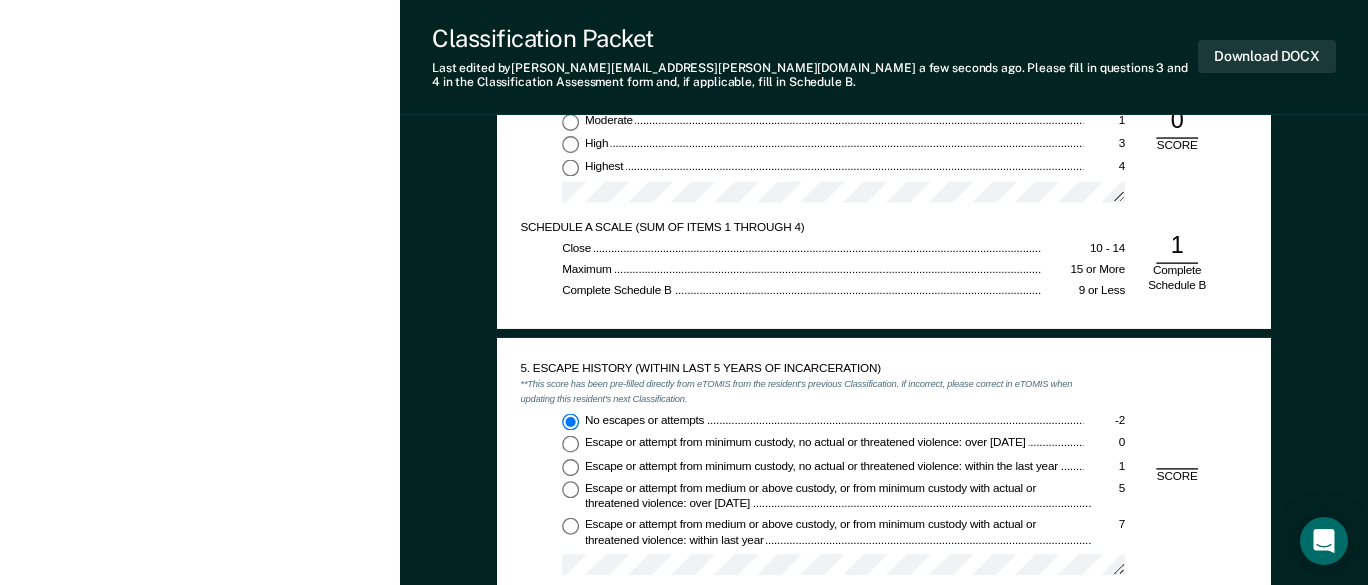 type on "x" 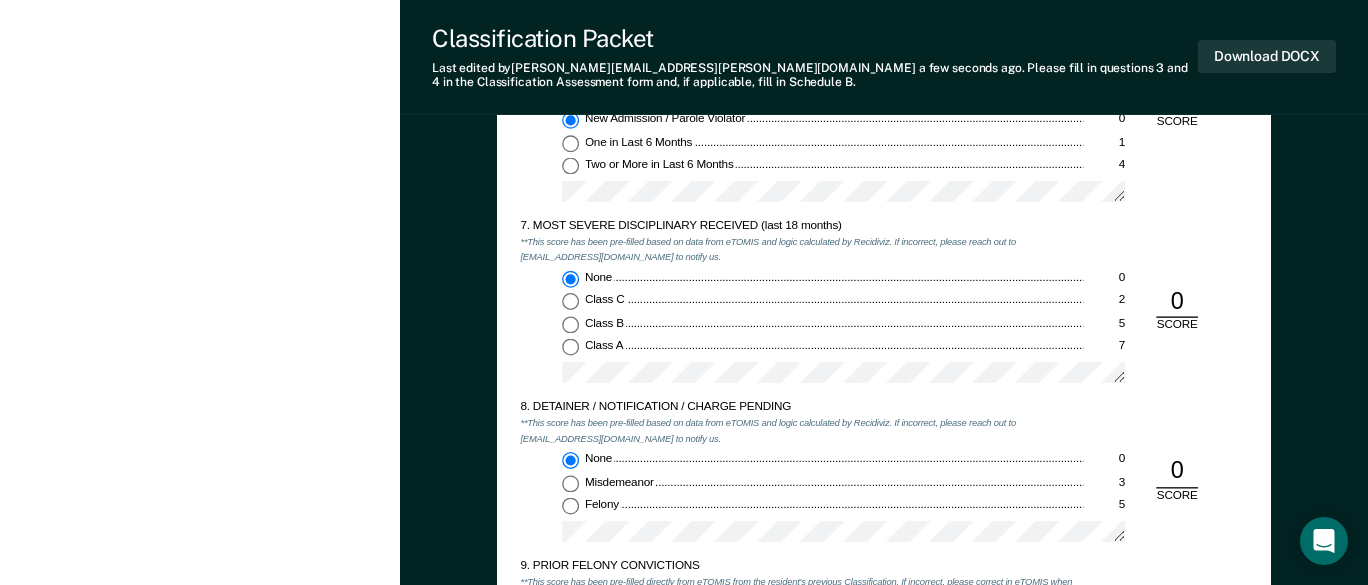 scroll, scrollTop: 2700, scrollLeft: 0, axis: vertical 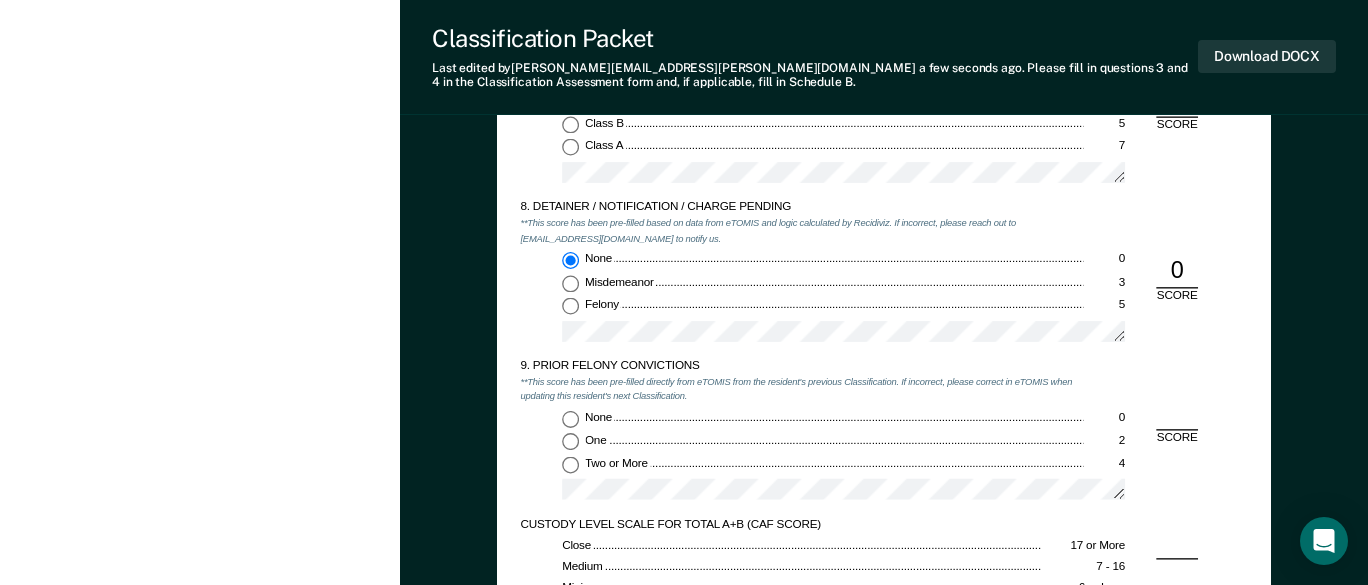 click on "One 2" at bounding box center (570, 441) 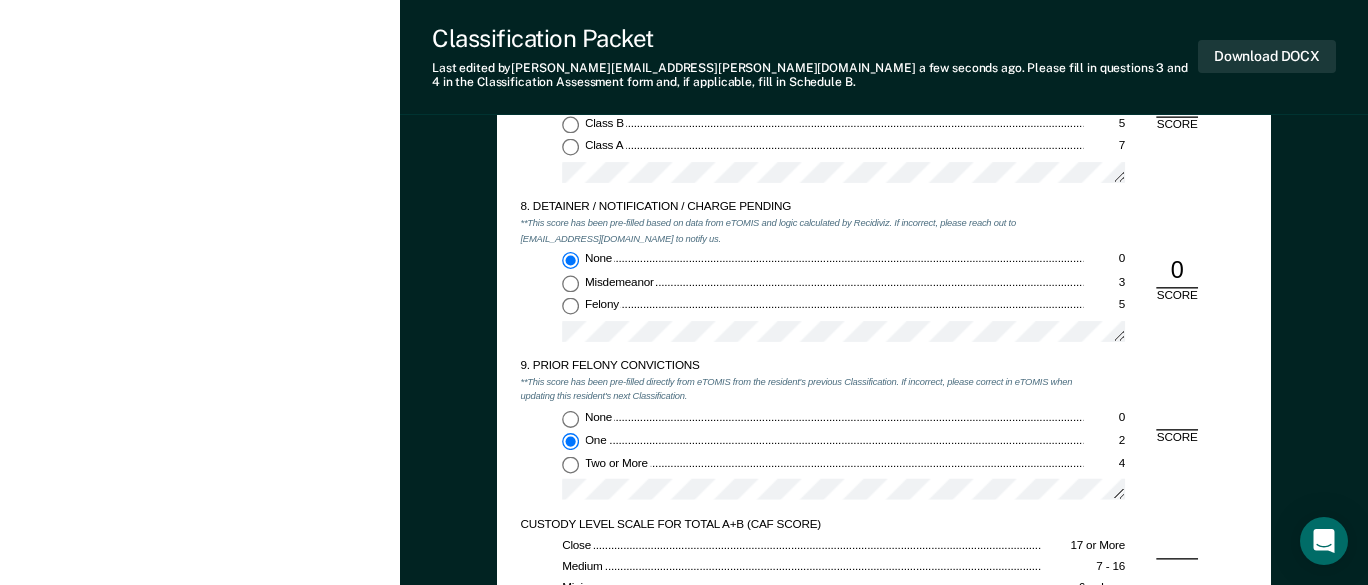 type on "x" 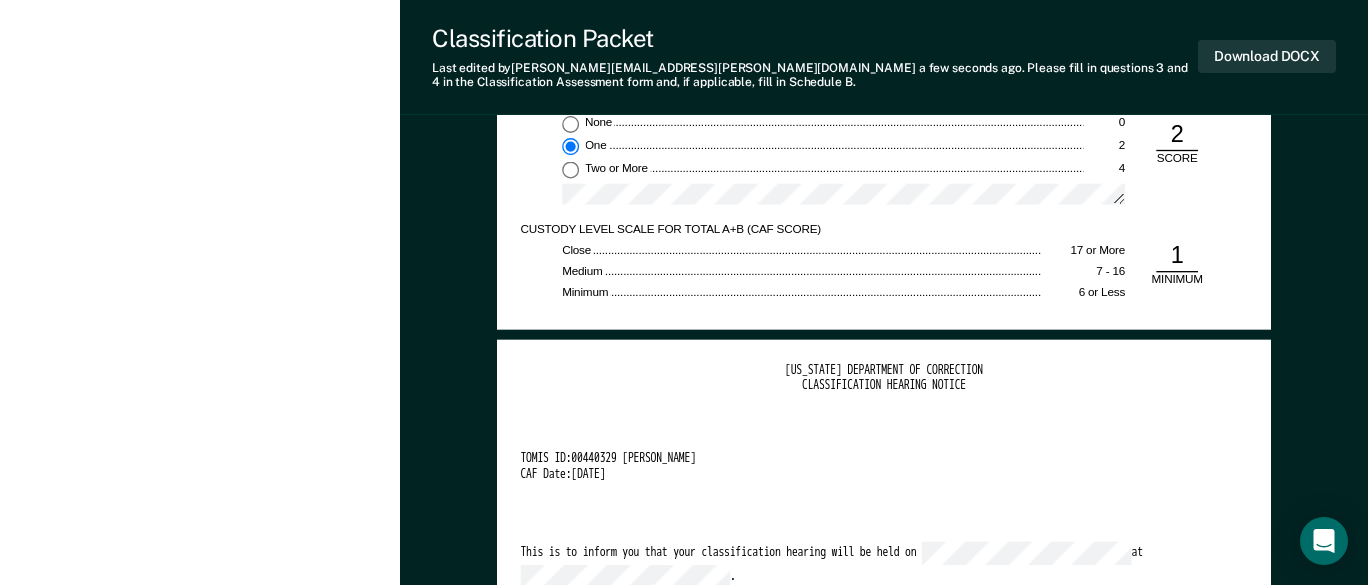 scroll, scrollTop: 3000, scrollLeft: 0, axis: vertical 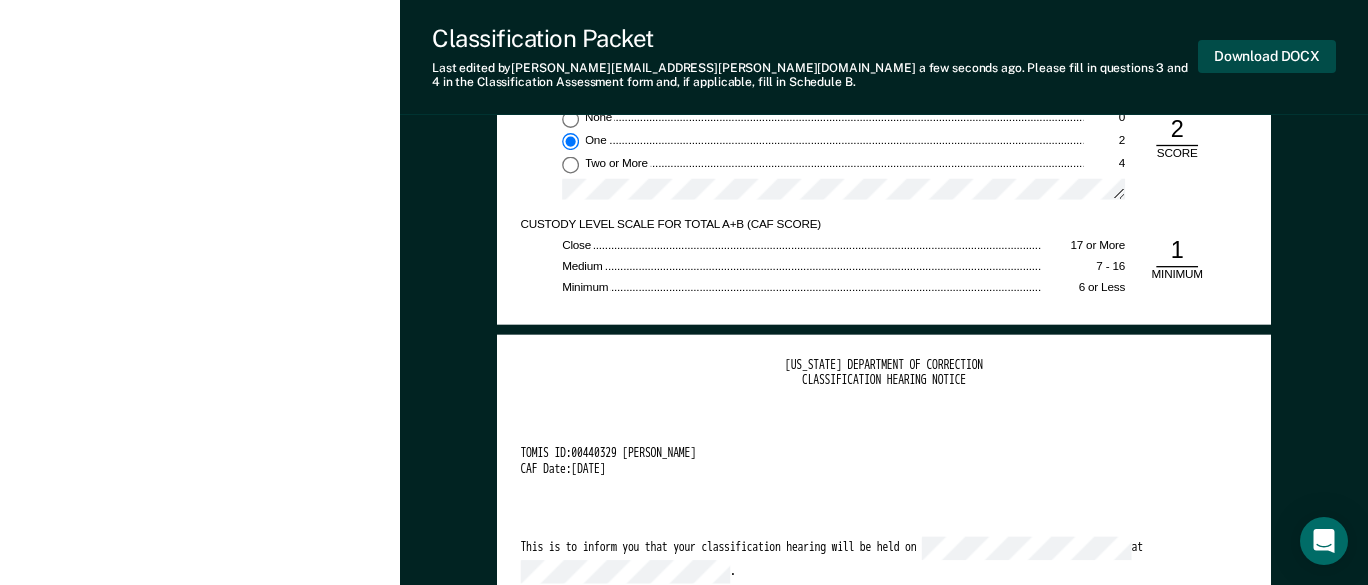 click on "Download DOCX" at bounding box center [1267, 56] 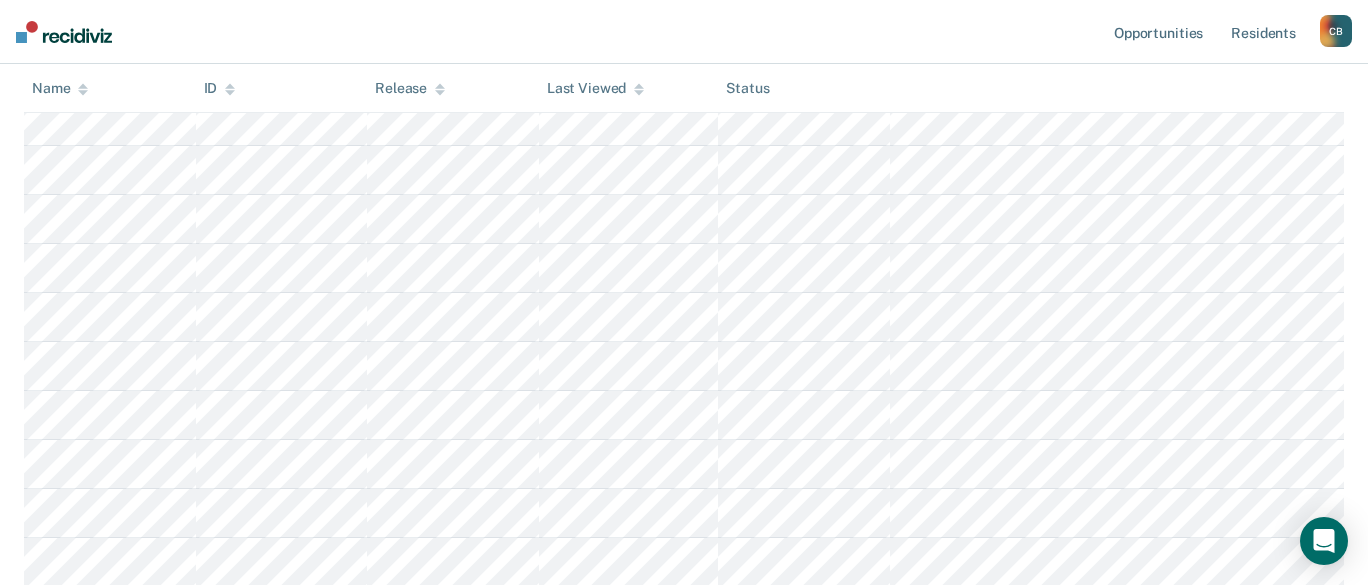 scroll, scrollTop: 400, scrollLeft: 0, axis: vertical 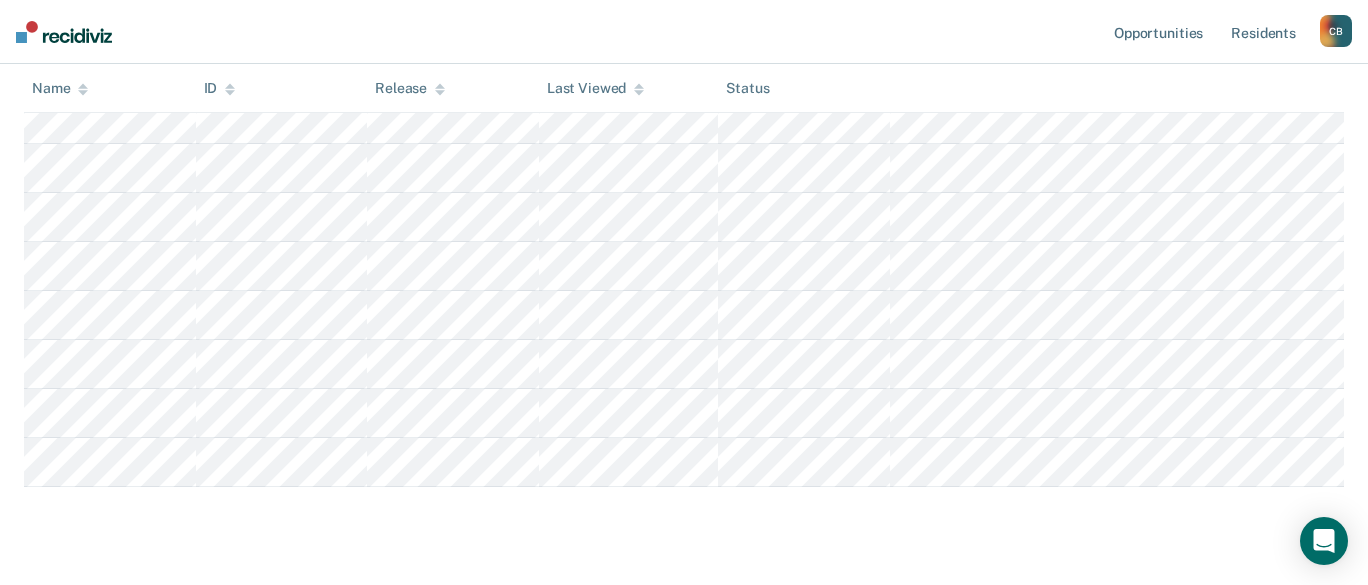 click on "Initial Classification   This tool helps staff identify residents who have not had an Initial Classification since their latest start in TDOC custody.  Initial Classification Custody Level Downgrade Annual Reclassification Initial Classification Clear   units BCCX   Eligible Now 10 Pending 43 Marked Ineligible 0
To pick up a draggable item, press the space bar.
While dragging, use the arrow keys to move the item.
Press space again to drop the item in its new position, or press escape to cancel.
Name ID Release Last Viewed Status" at bounding box center [684, 165] 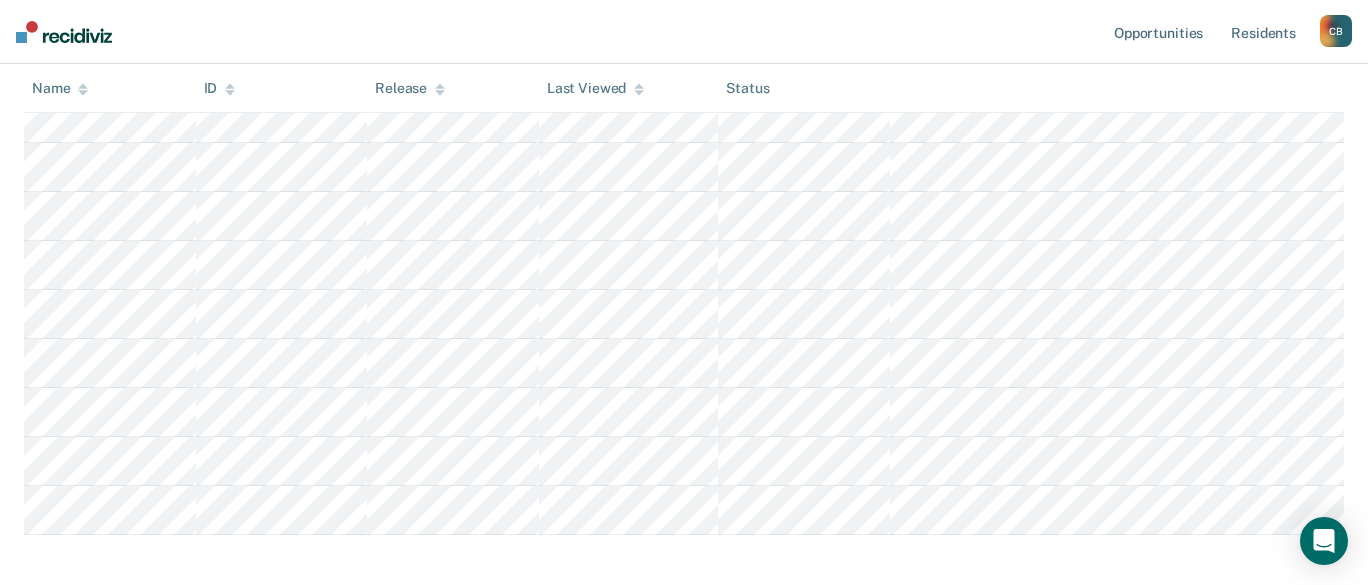 scroll, scrollTop: 400, scrollLeft: 0, axis: vertical 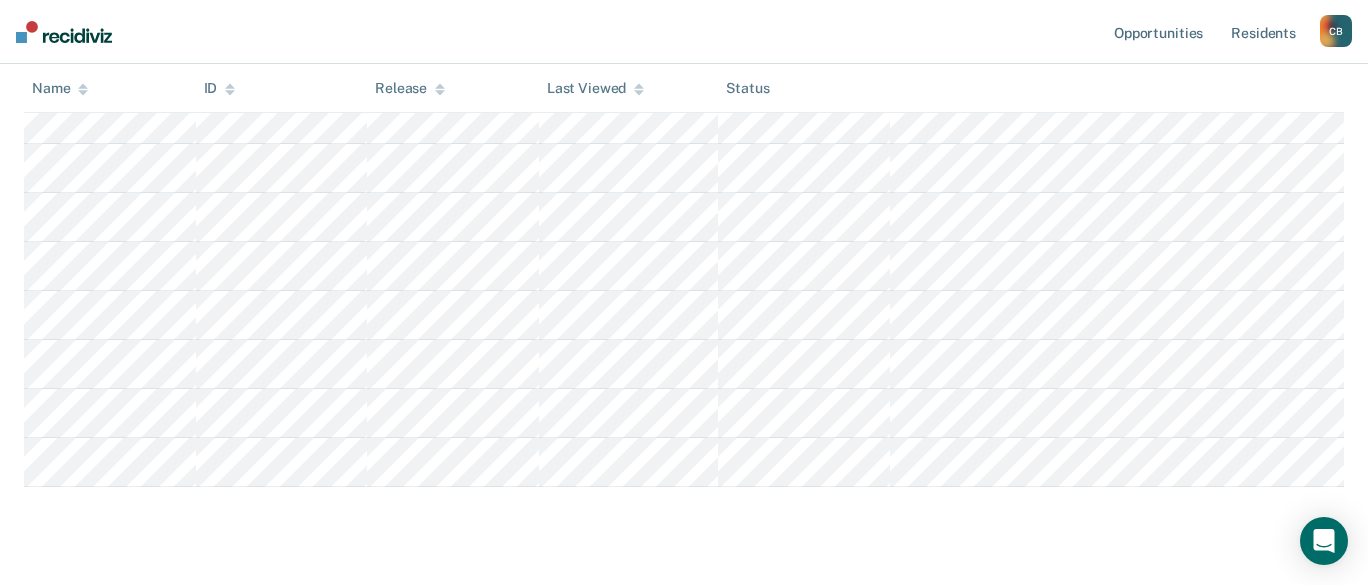 click on "Initial Classification   This tool helps staff identify residents who have not had an Initial Classification since their latest start in TDOC custody.  Initial Classification Custody Level Downgrade Annual Reclassification Initial Classification Clear   units BCCX   Eligible Now 10 Pending 43 Marked Ineligible 0
To pick up a draggable item, press the space bar.
While dragging, use the arrow keys to move the item.
Press space again to drop the item in its new position, or press escape to cancel.
Name ID Release Last Viewed Status" at bounding box center (684, 141) 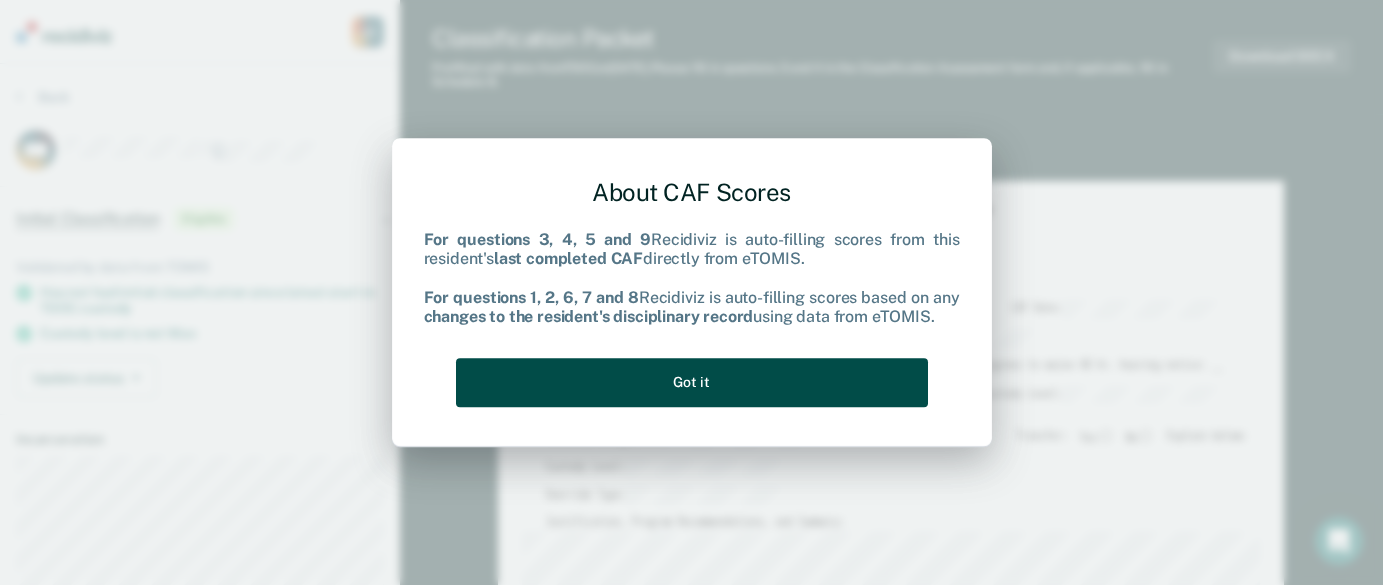 click on "Got it" at bounding box center [692, 382] 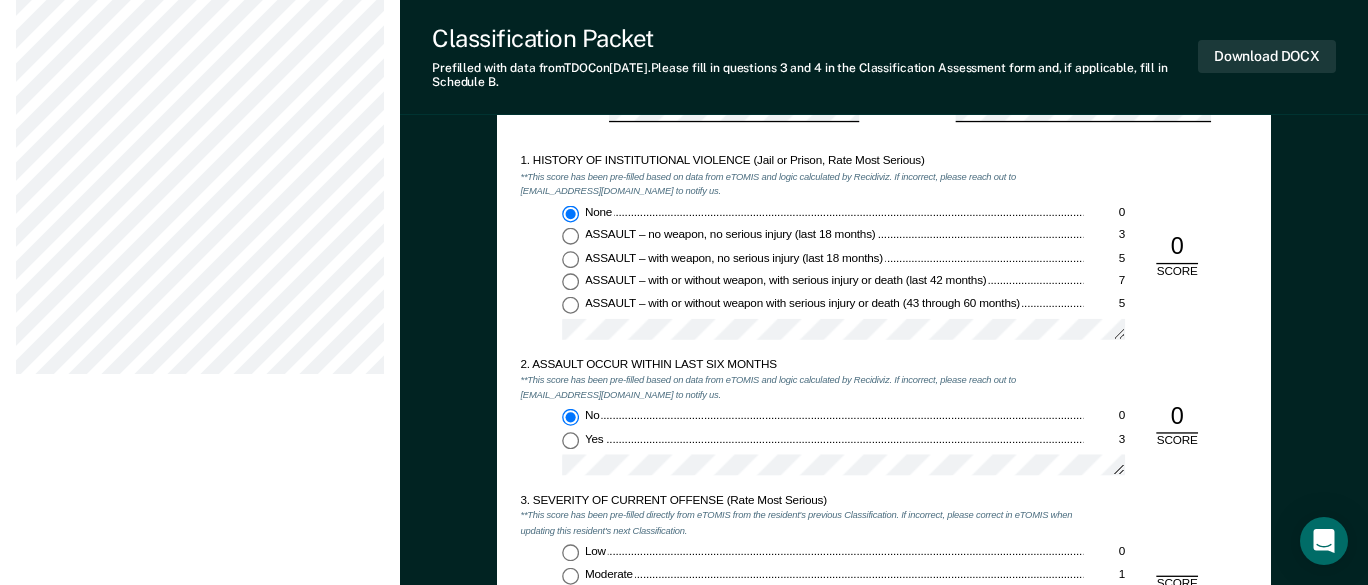 scroll, scrollTop: 1500, scrollLeft: 0, axis: vertical 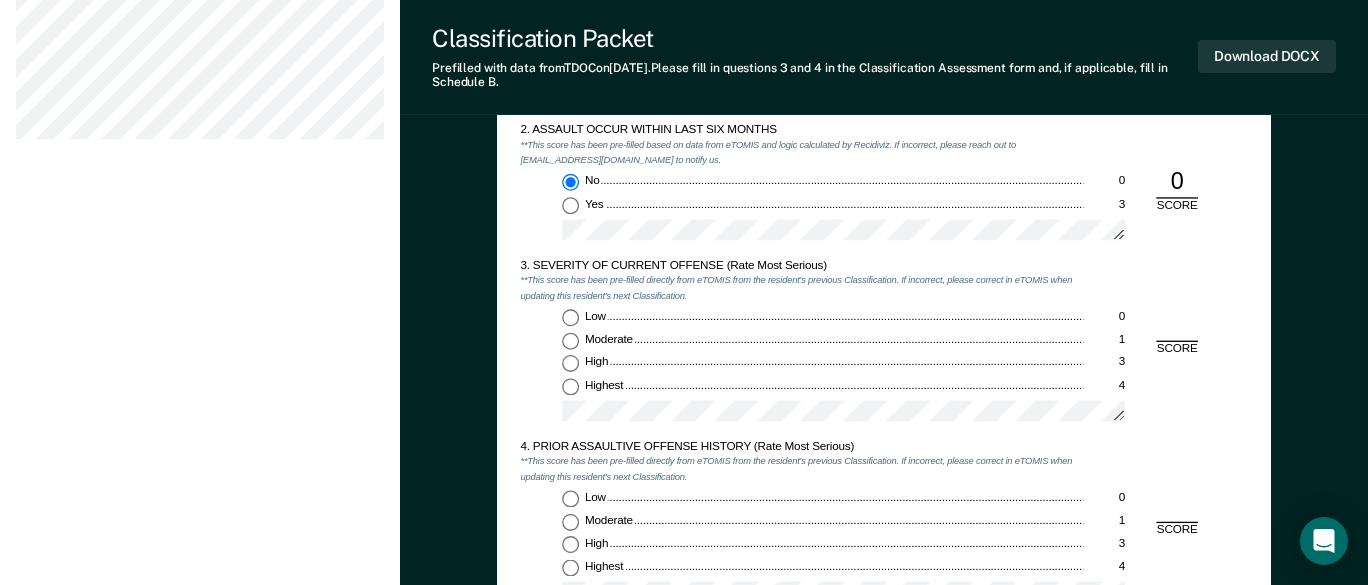 click on "High 3" at bounding box center (570, 363) 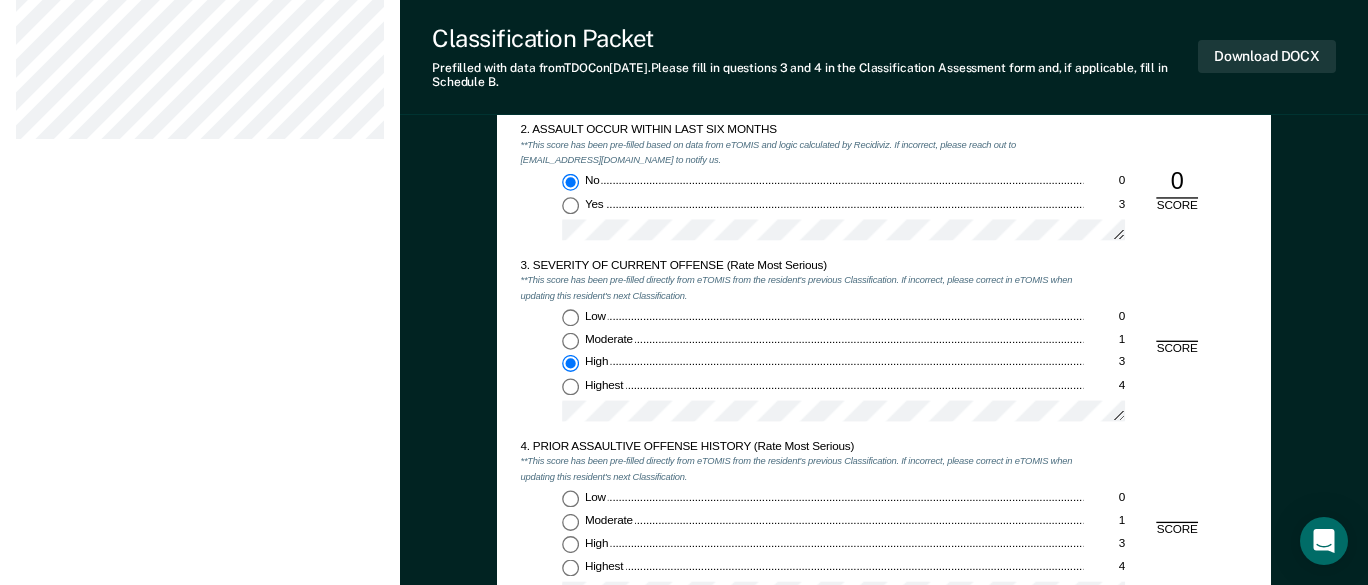 type on "x" 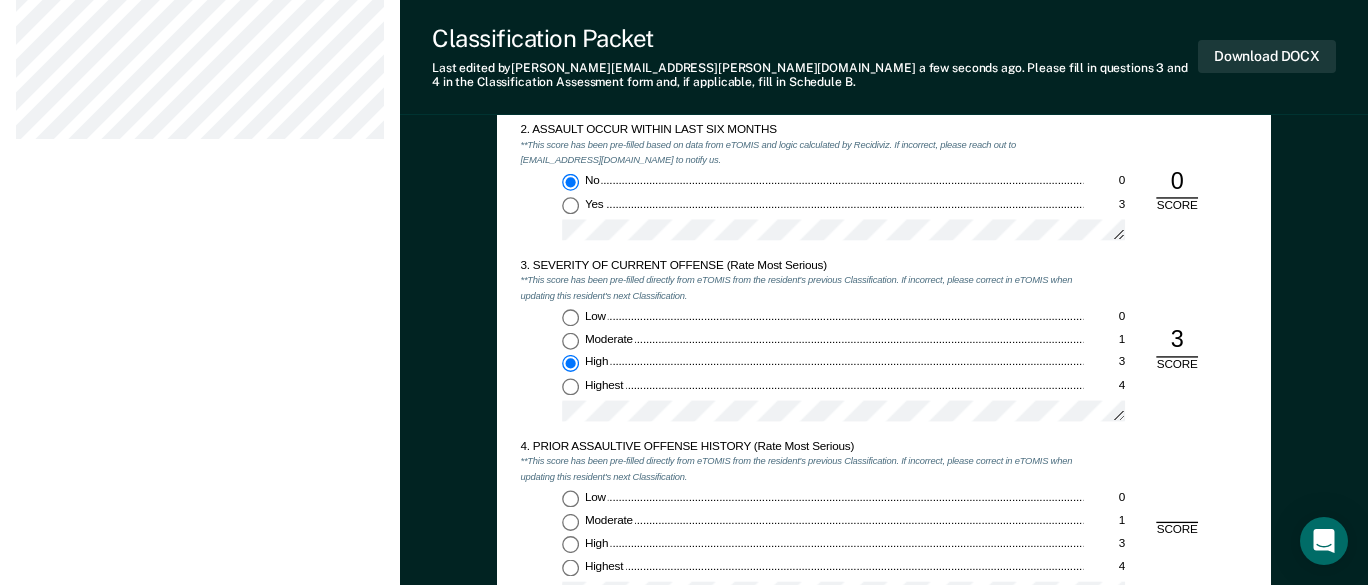 scroll, scrollTop: 1600, scrollLeft: 0, axis: vertical 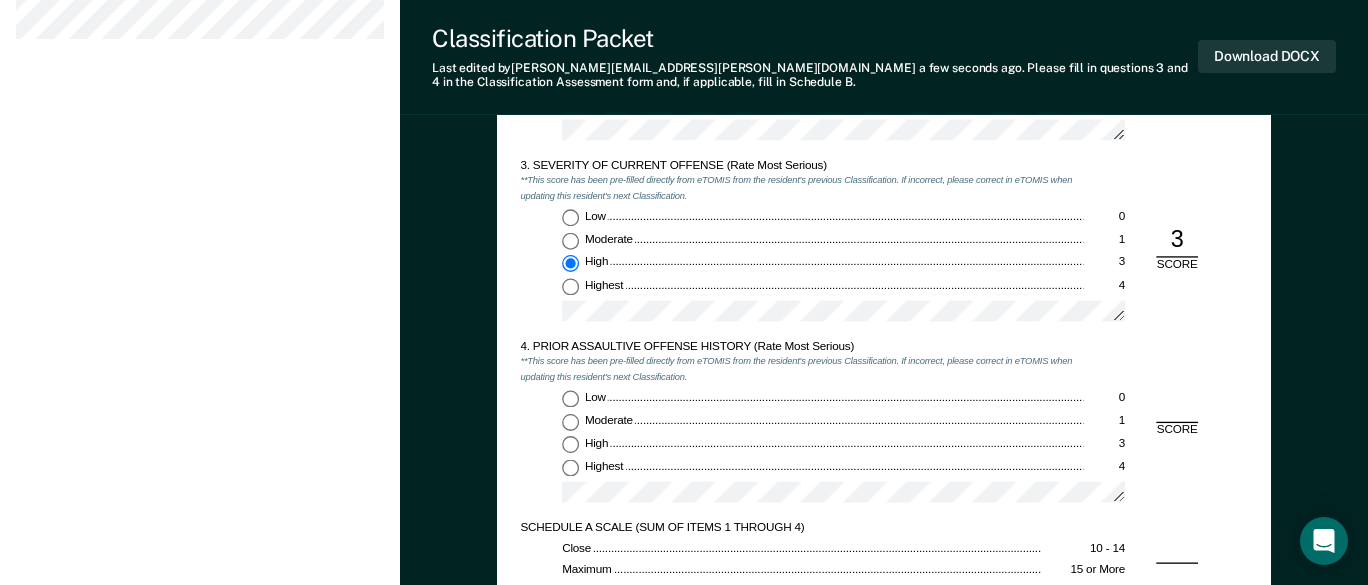 click on "Low 0" at bounding box center (570, 398) 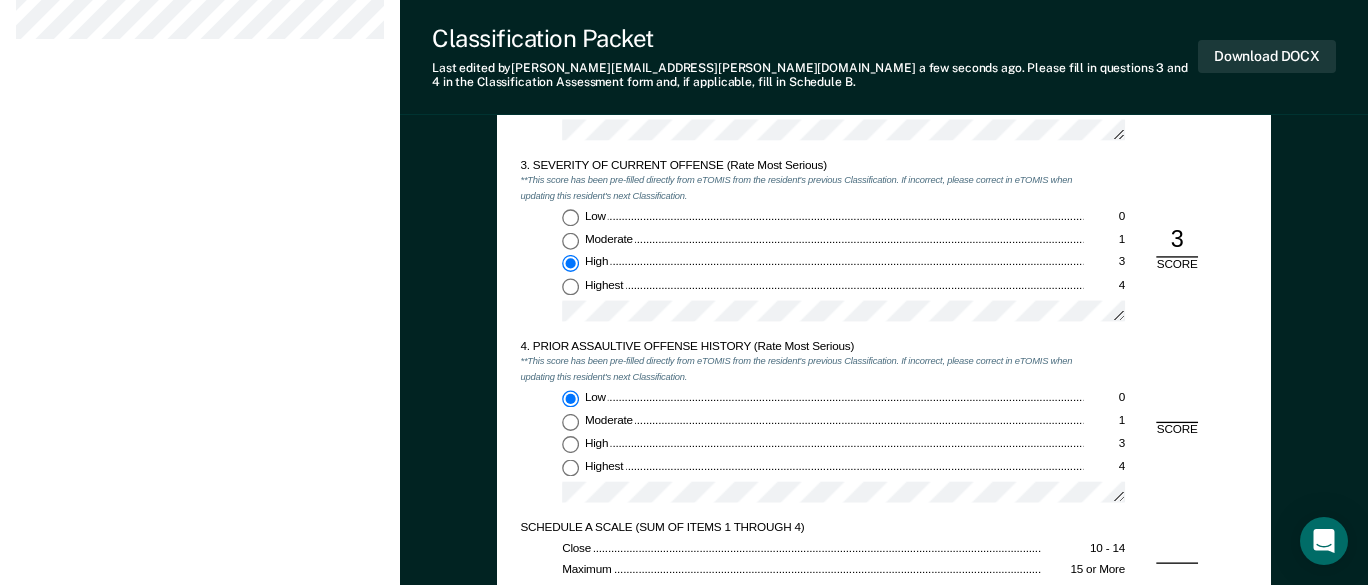 type on "x" 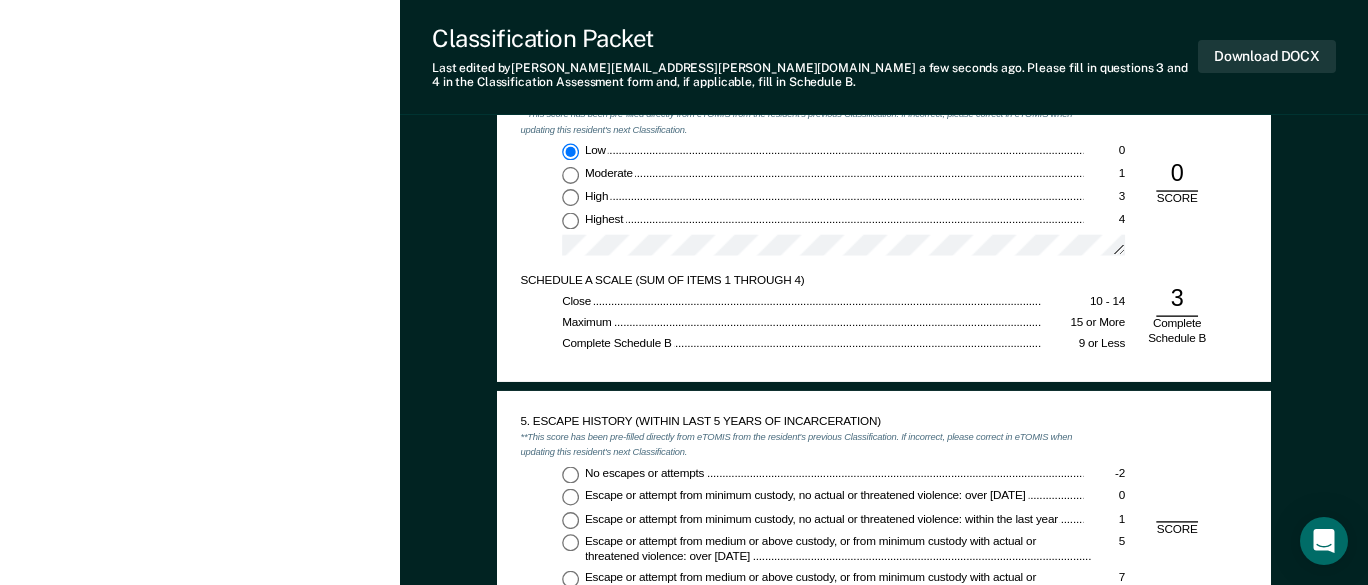scroll, scrollTop: 2000, scrollLeft: 0, axis: vertical 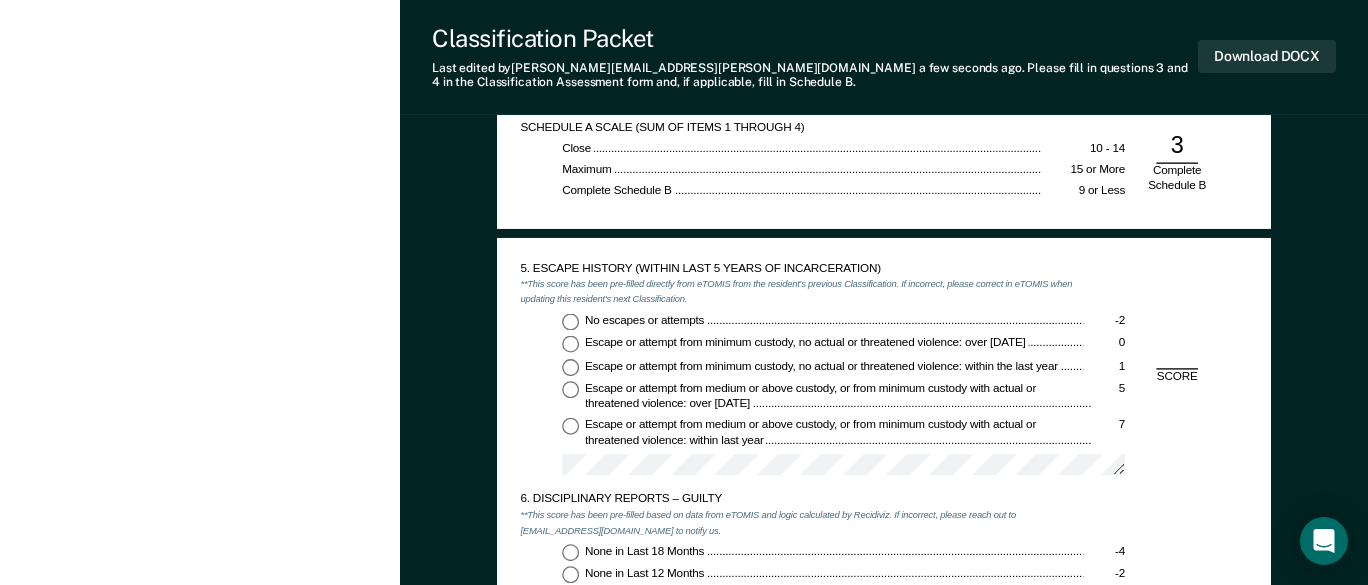 click on "No escapes or attempts -2" at bounding box center (570, 321) 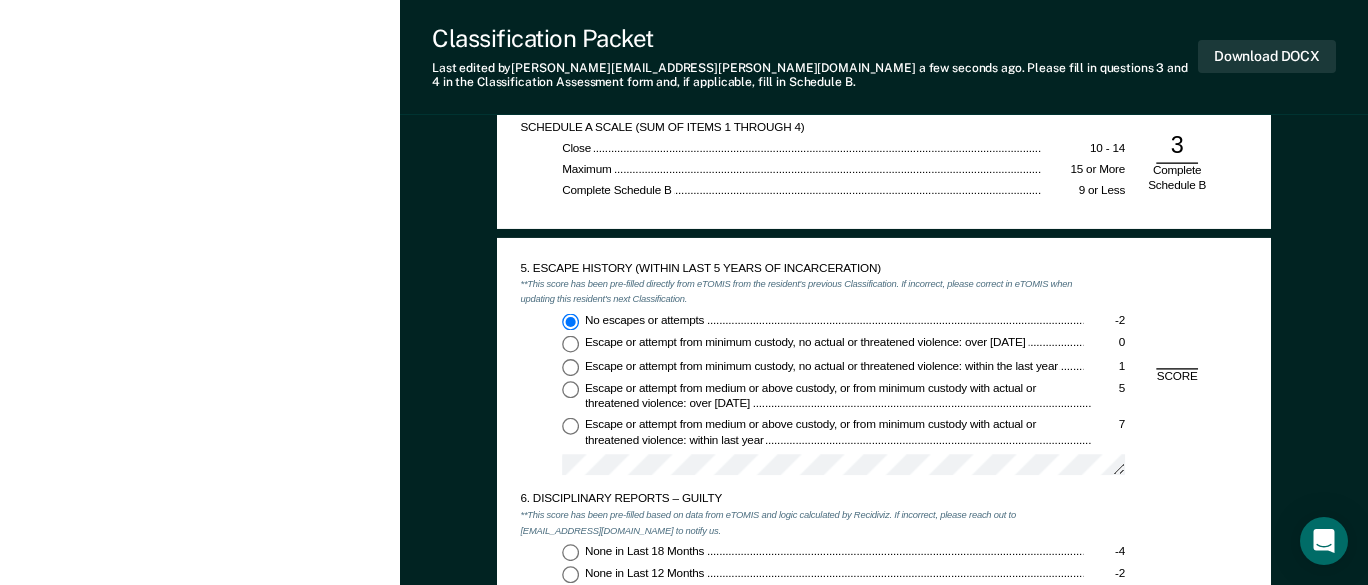 type on "x" 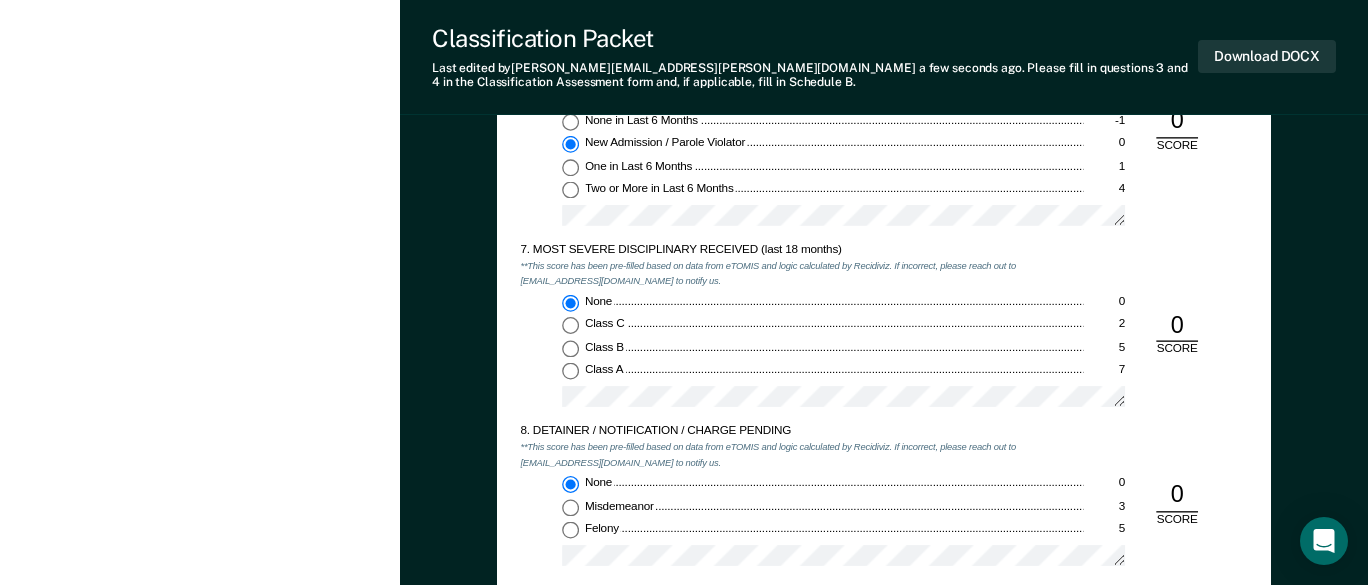 scroll, scrollTop: 2700, scrollLeft: 0, axis: vertical 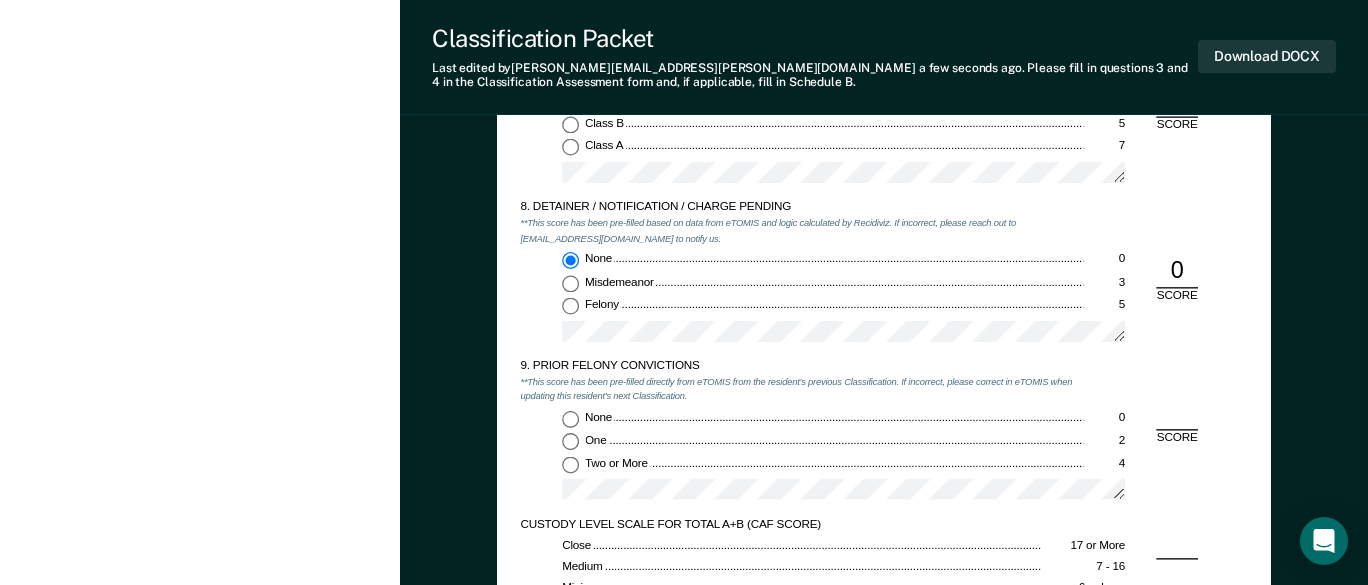 click on "Two or More 4" at bounding box center [570, 464] 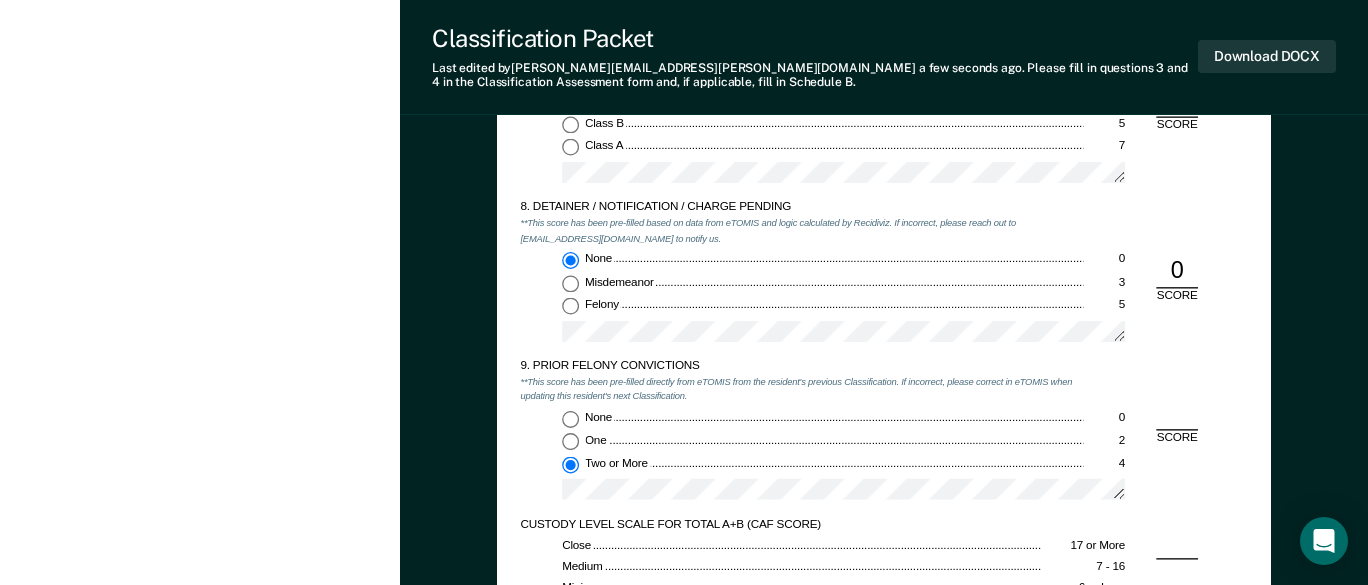 type on "x" 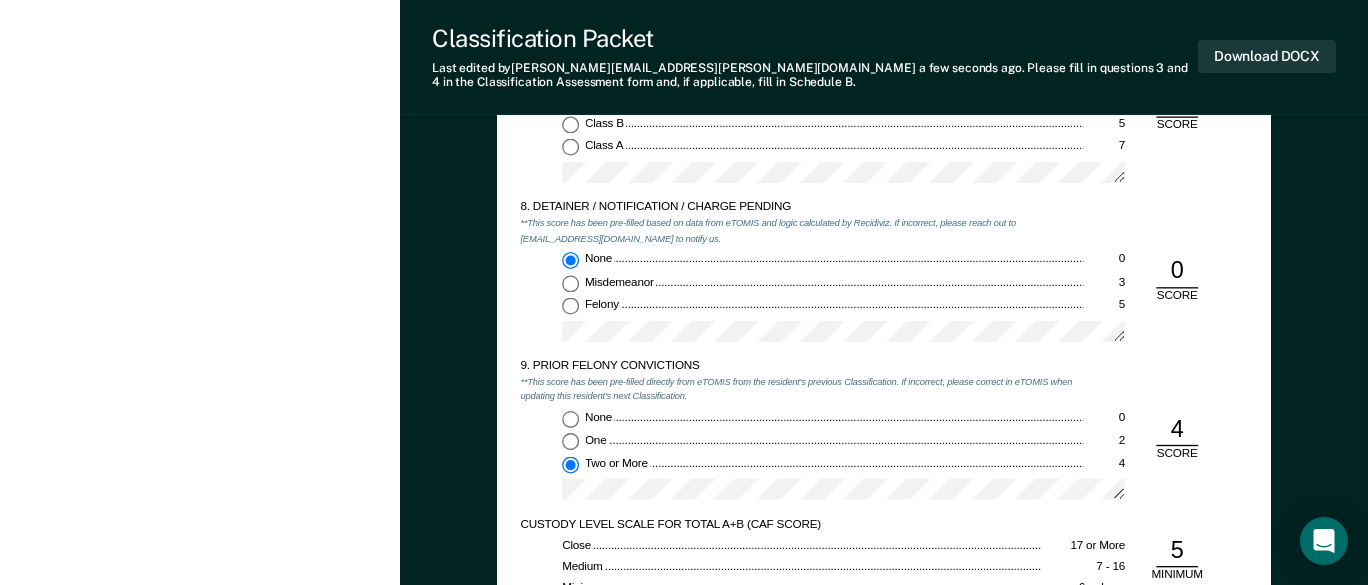 scroll, scrollTop: 2800, scrollLeft: 0, axis: vertical 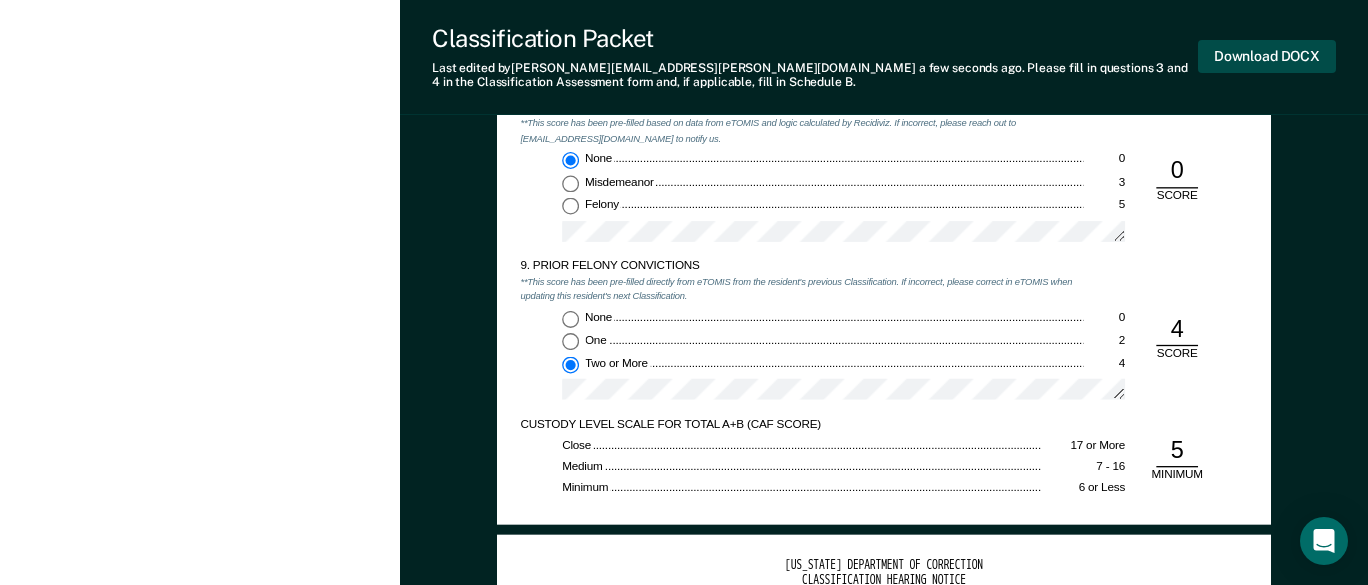 click on "Download DOCX" at bounding box center (1267, 56) 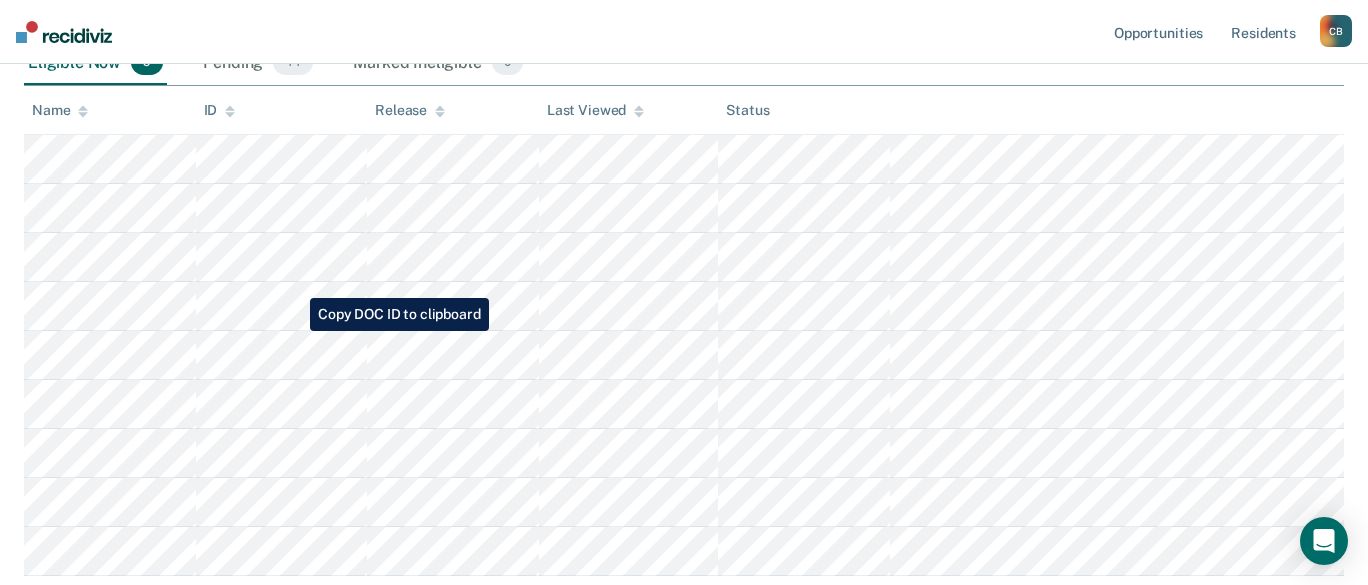 scroll, scrollTop: 297, scrollLeft: 0, axis: vertical 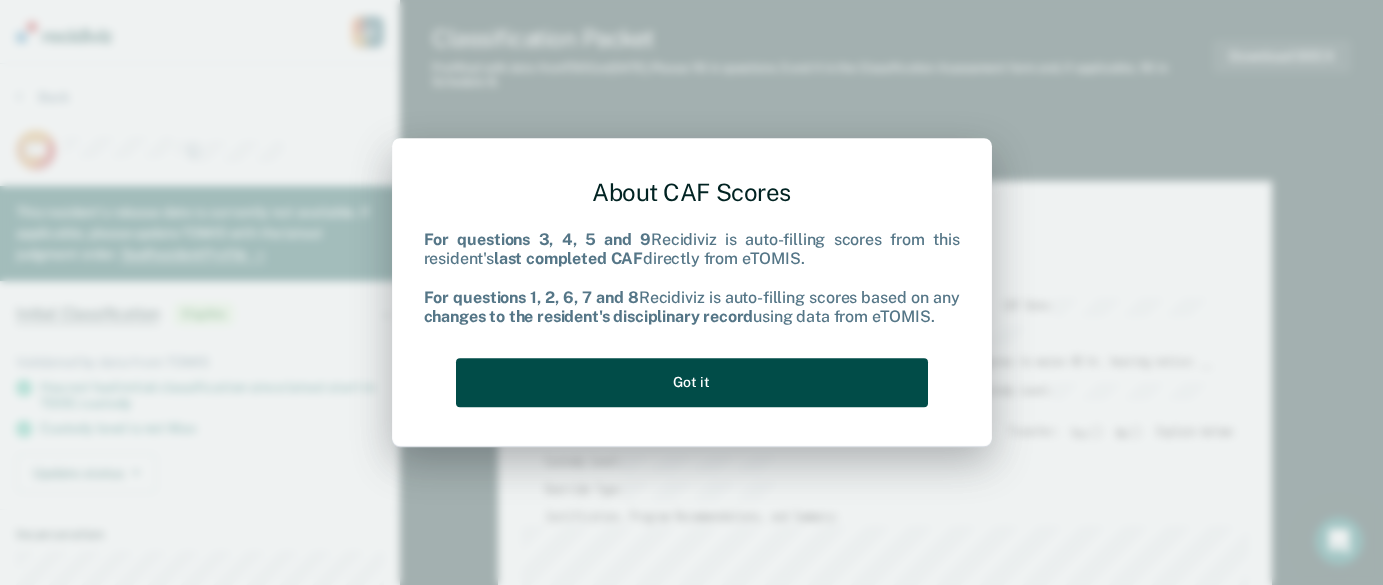 click on "Got it" at bounding box center [692, 382] 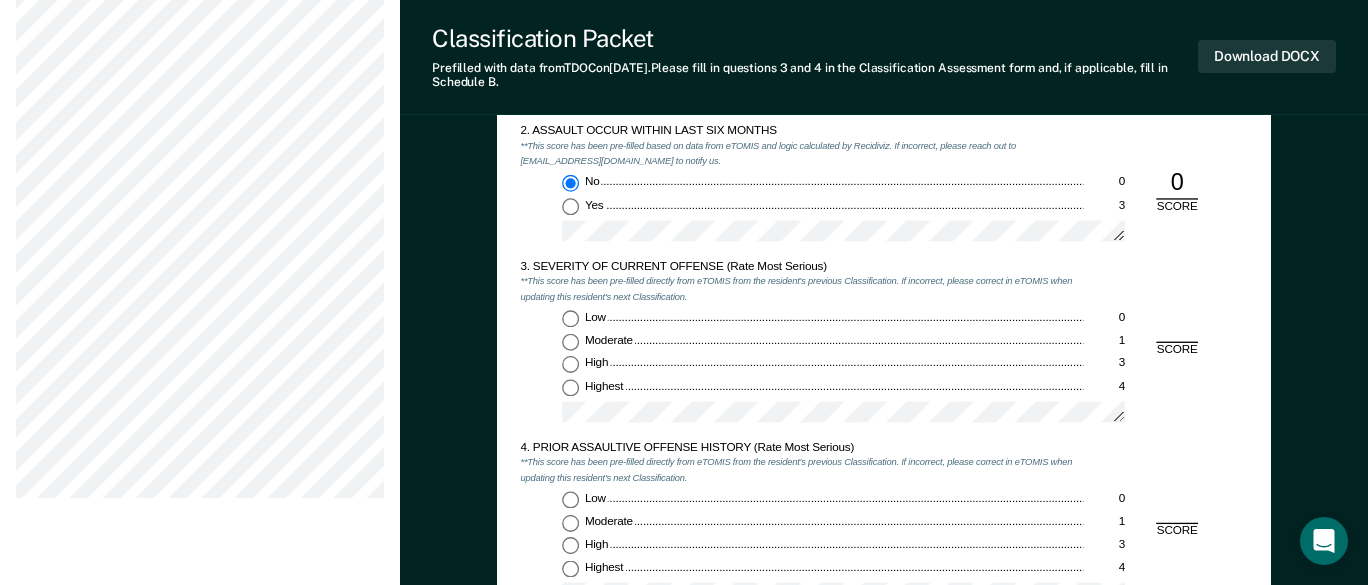 scroll, scrollTop: 1500, scrollLeft: 0, axis: vertical 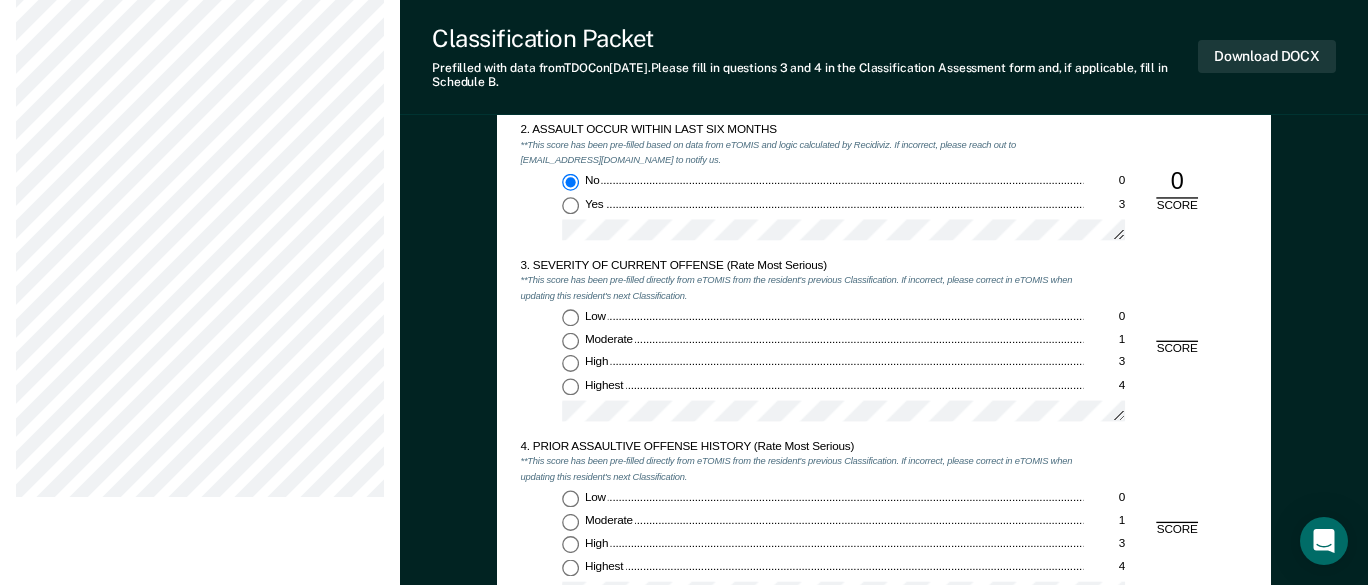click on "Highest 4" at bounding box center (570, 386) 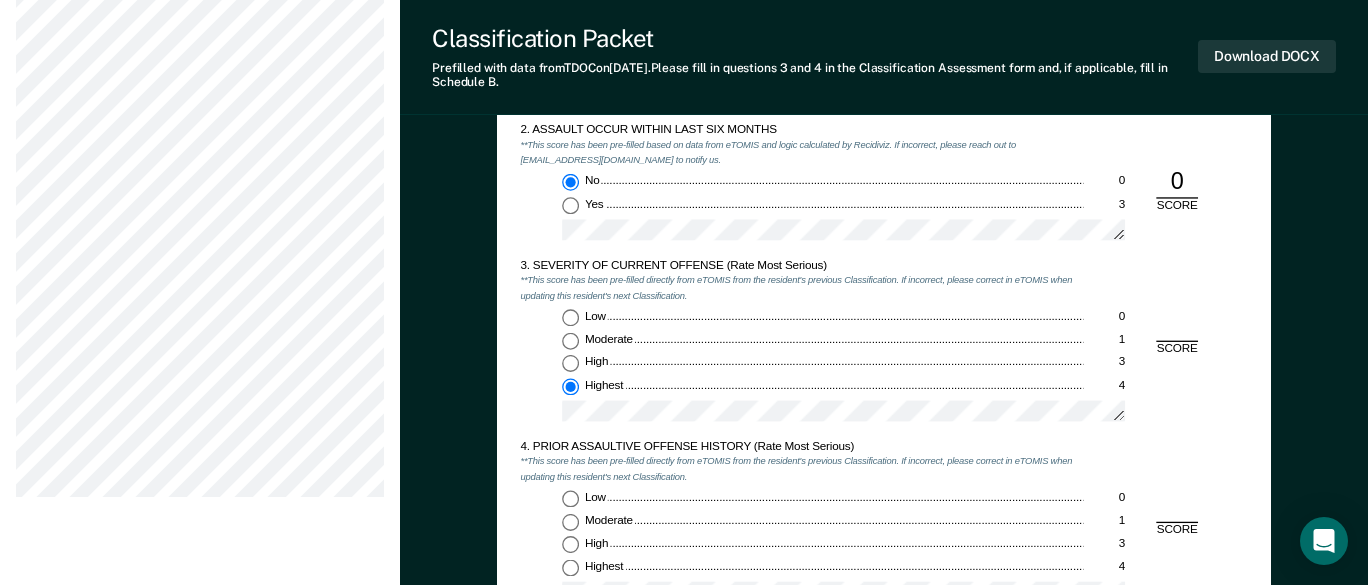 type on "x" 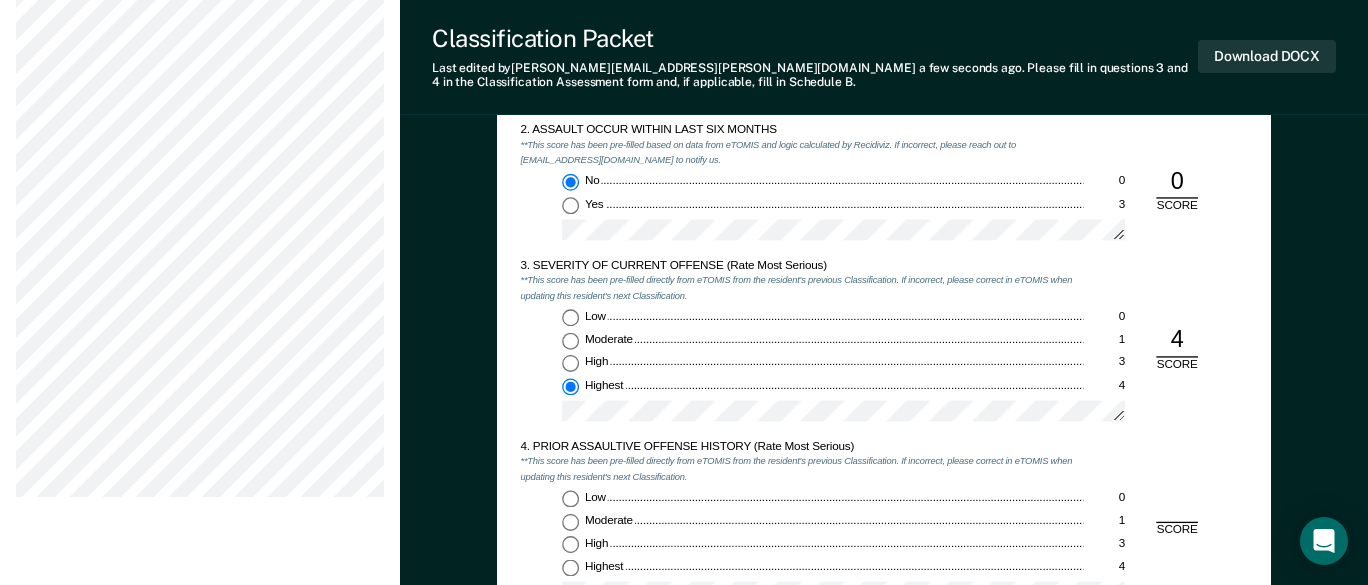 click on "Highest 4" at bounding box center (570, 567) 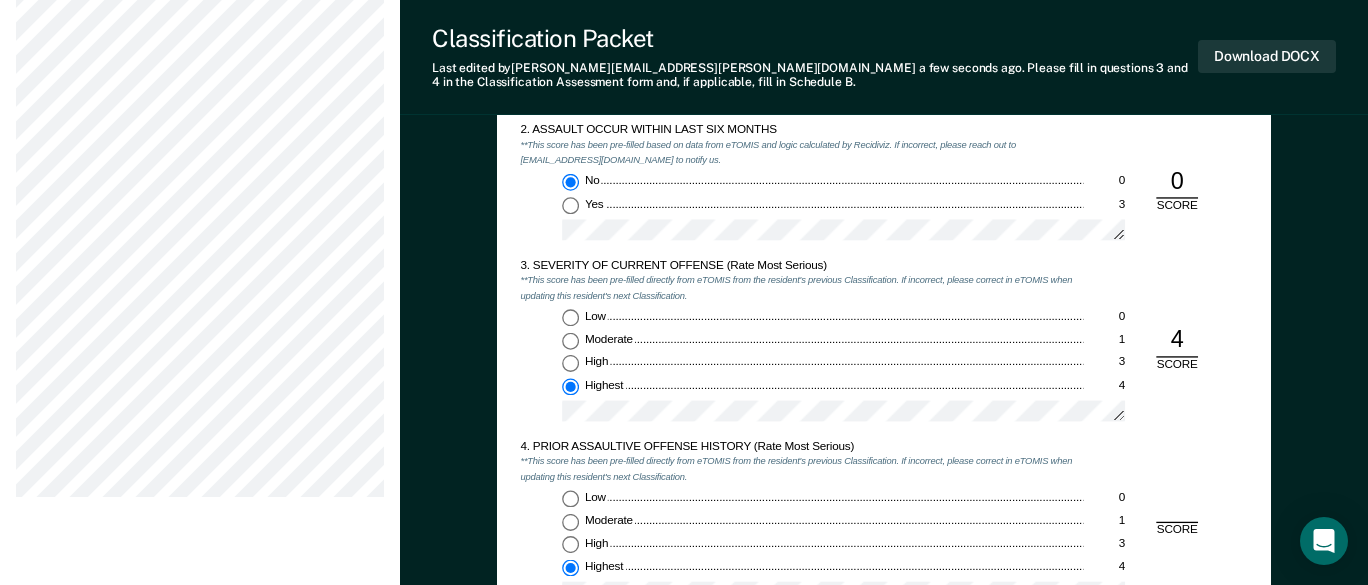 type on "x" 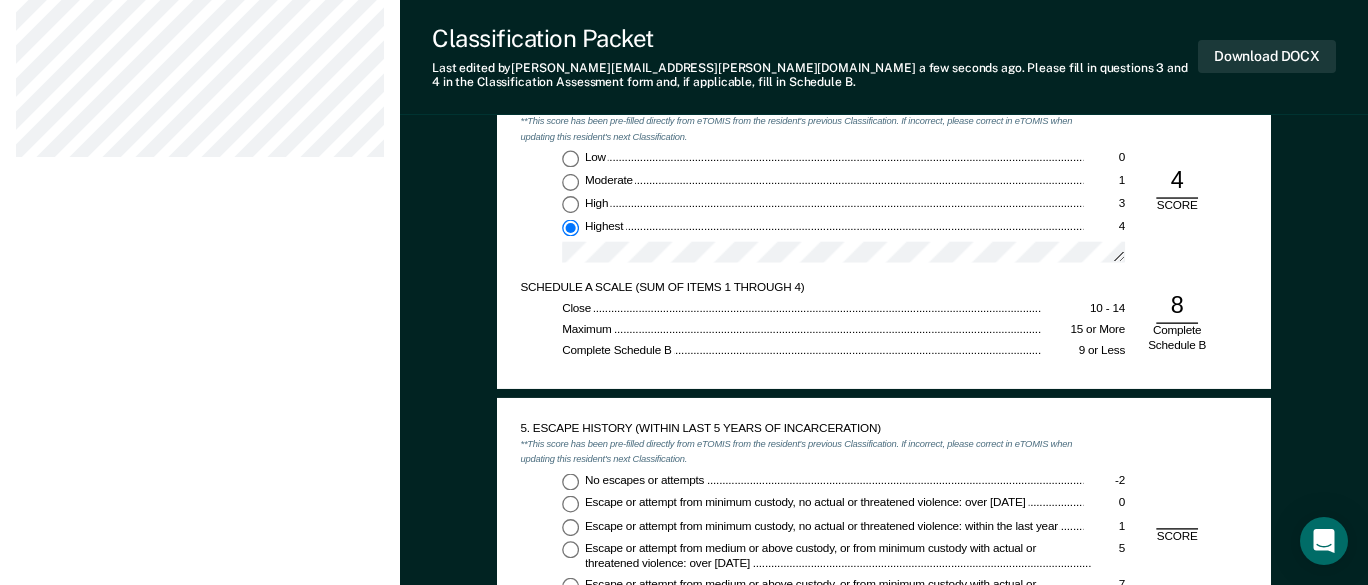 scroll, scrollTop: 1900, scrollLeft: 0, axis: vertical 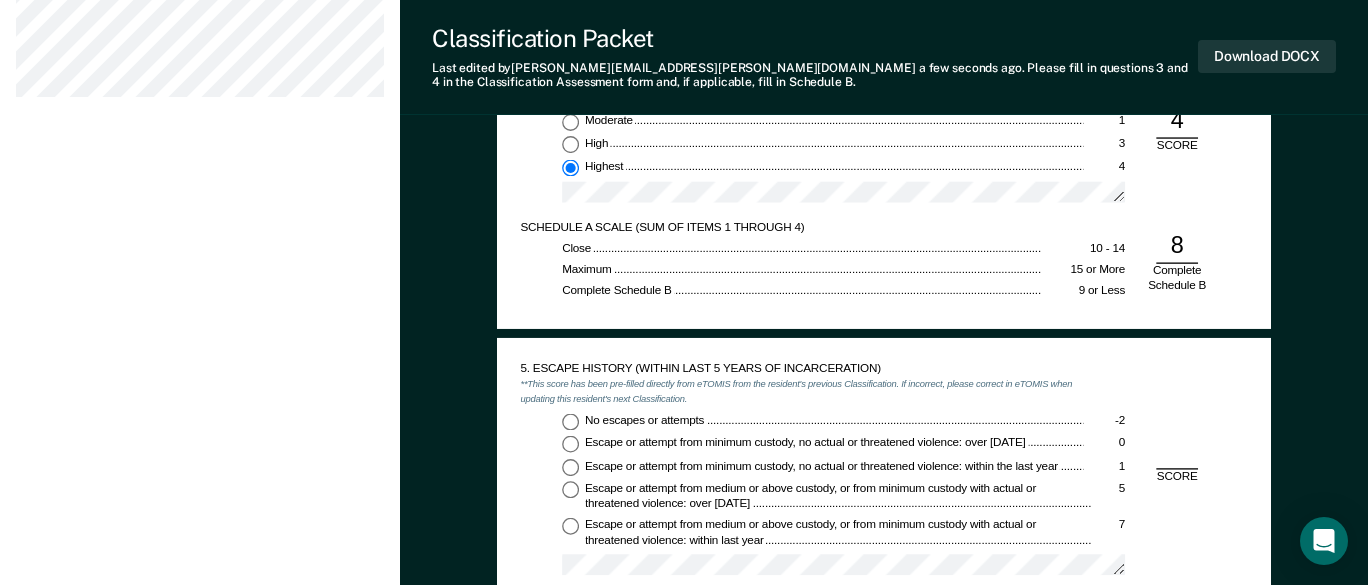 click on "No escapes or attempts -2" at bounding box center (570, 421) 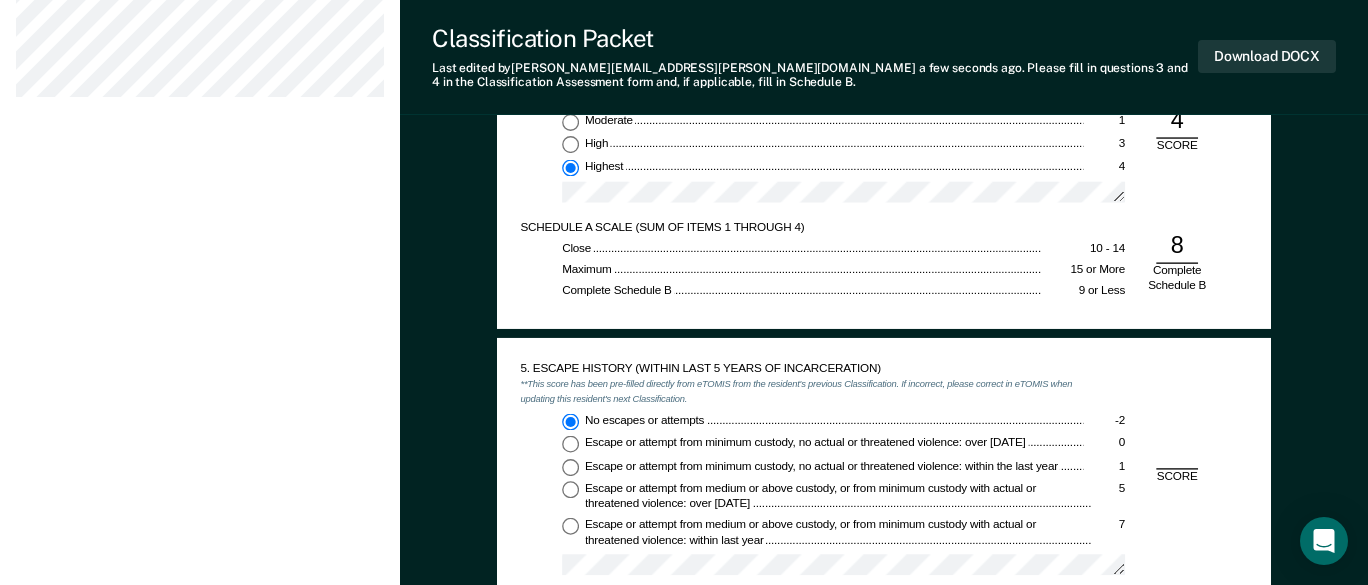 type on "x" 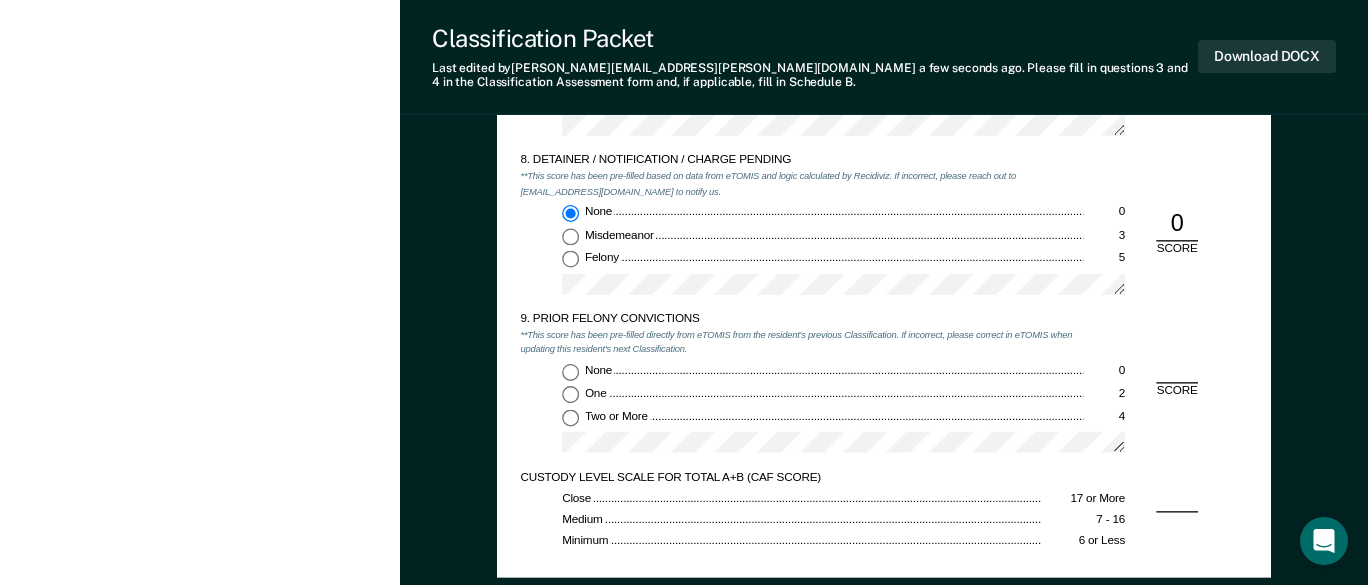 scroll, scrollTop: 2800, scrollLeft: 0, axis: vertical 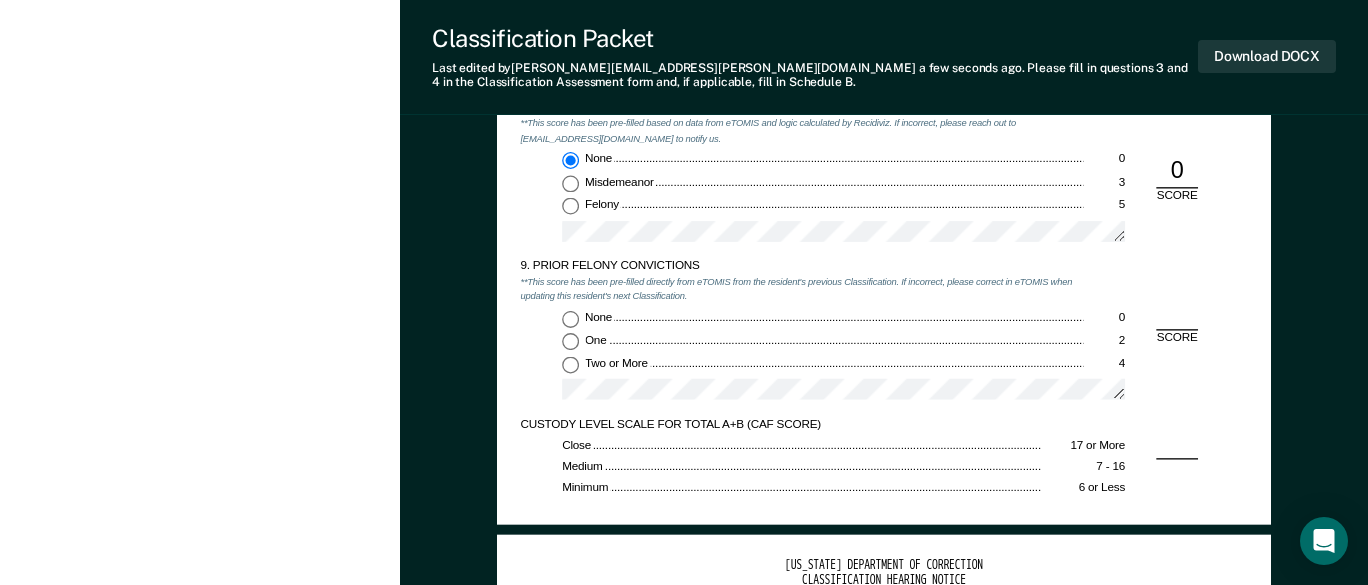 click on "Two or More 4" at bounding box center [570, 364] 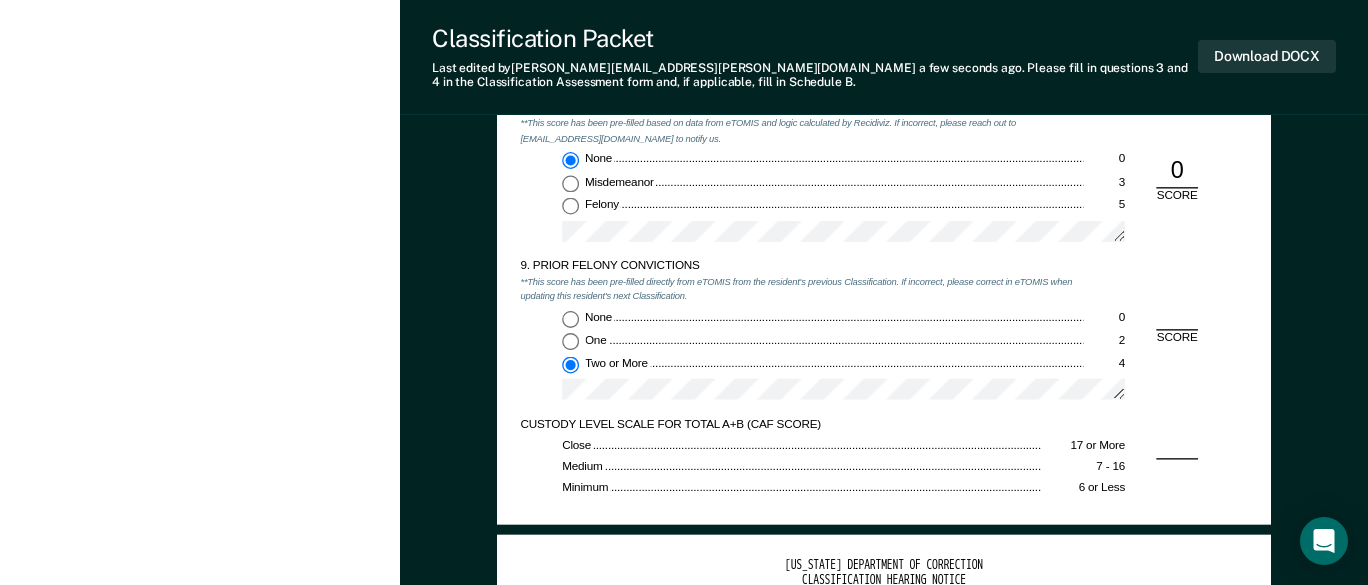 type on "x" 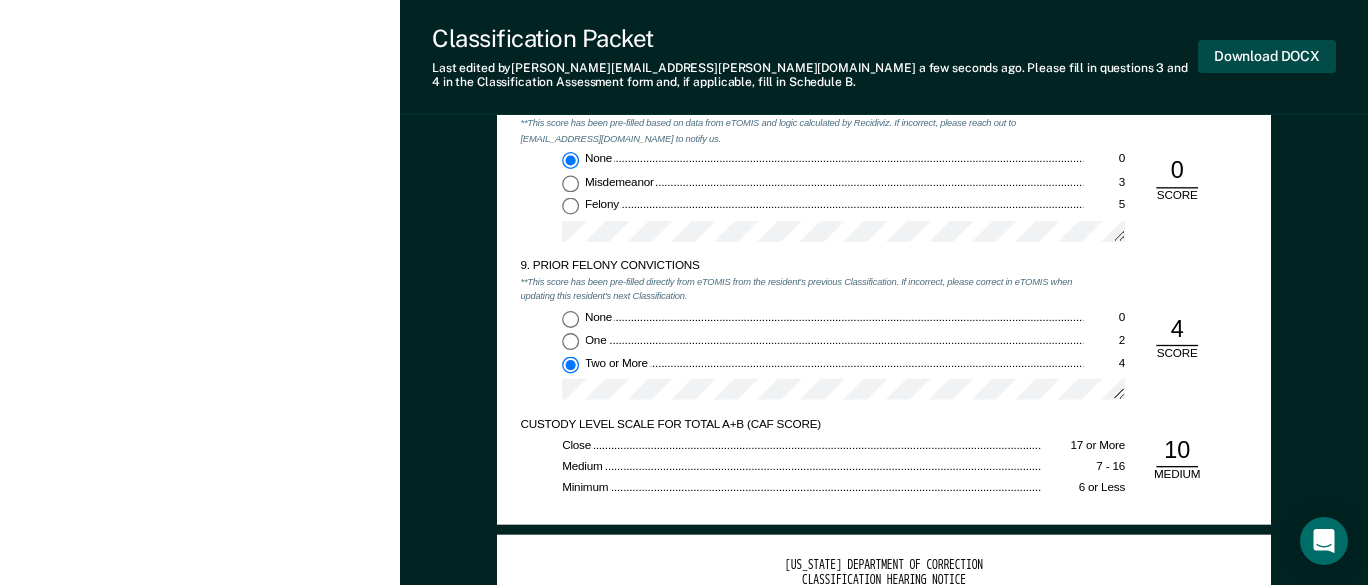 click on "Download DOCX" at bounding box center [1267, 56] 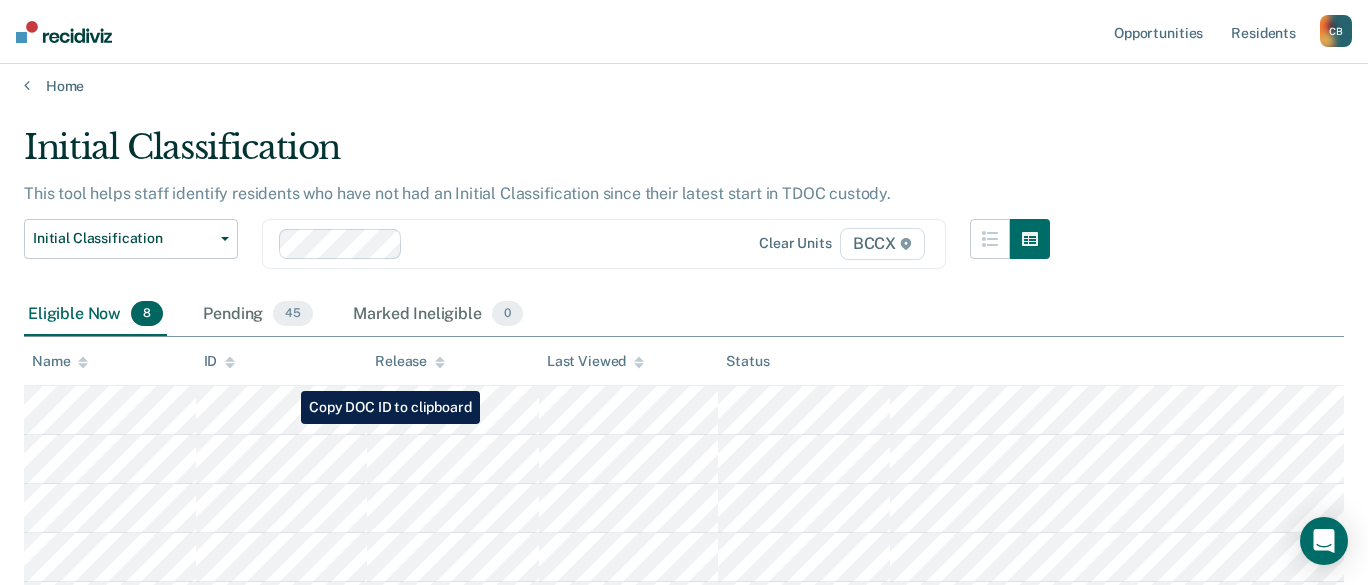 scroll, scrollTop: 0, scrollLeft: 0, axis: both 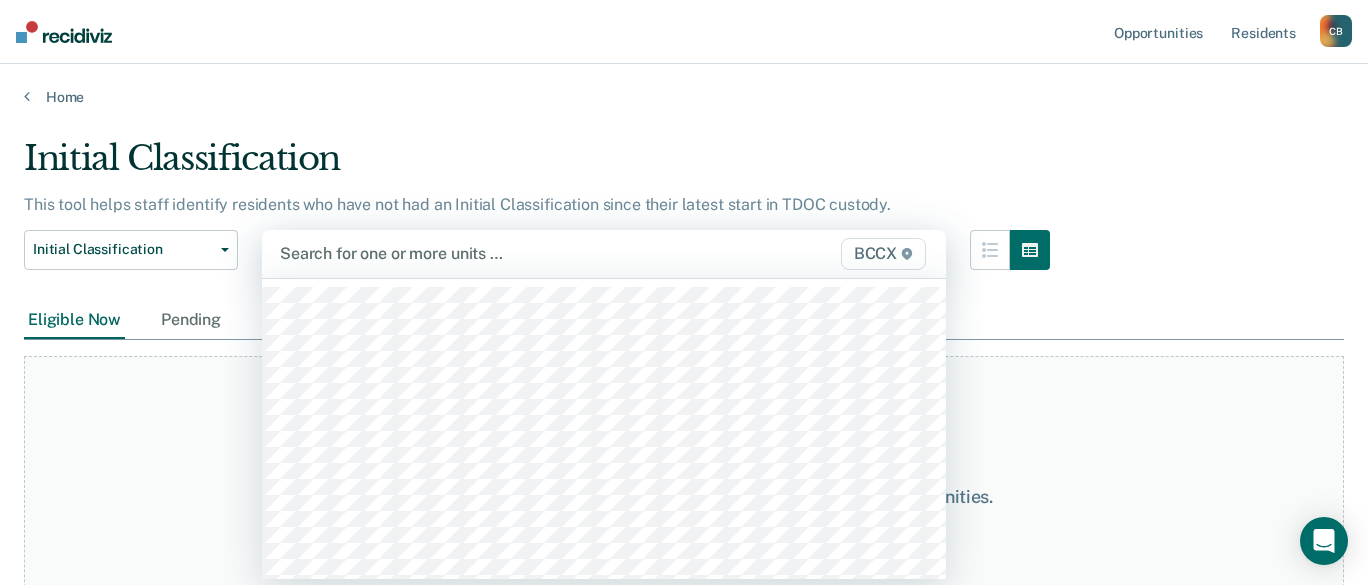 click at bounding box center (506, 253) 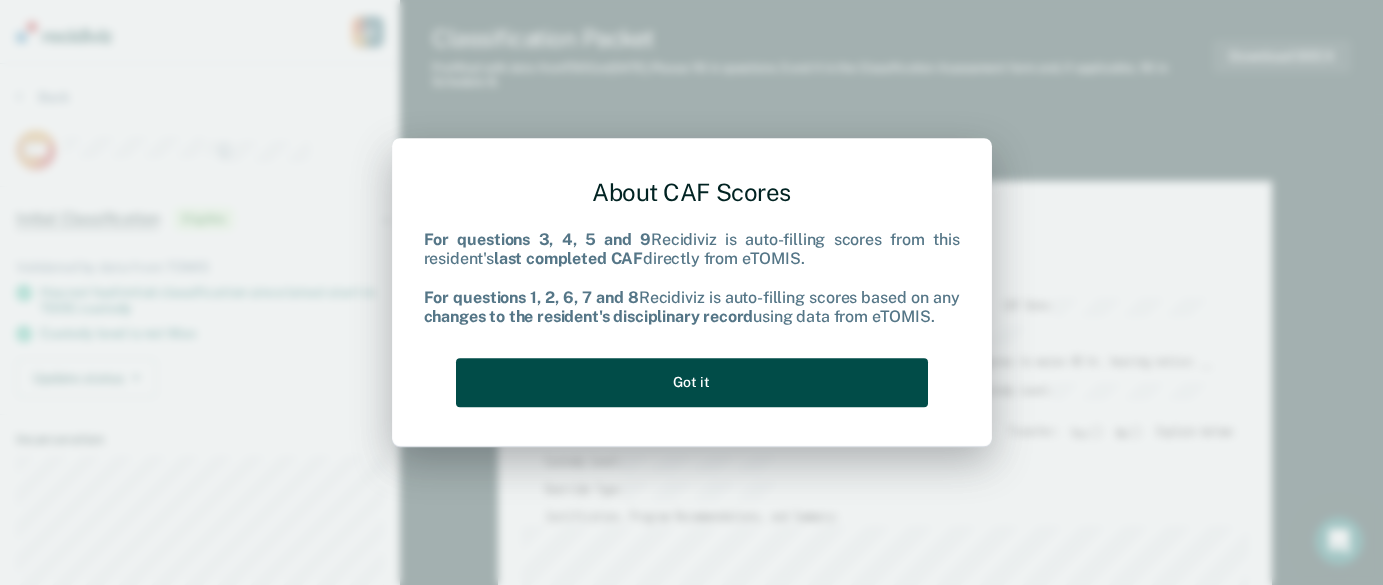 click on "Got it" at bounding box center (692, 382) 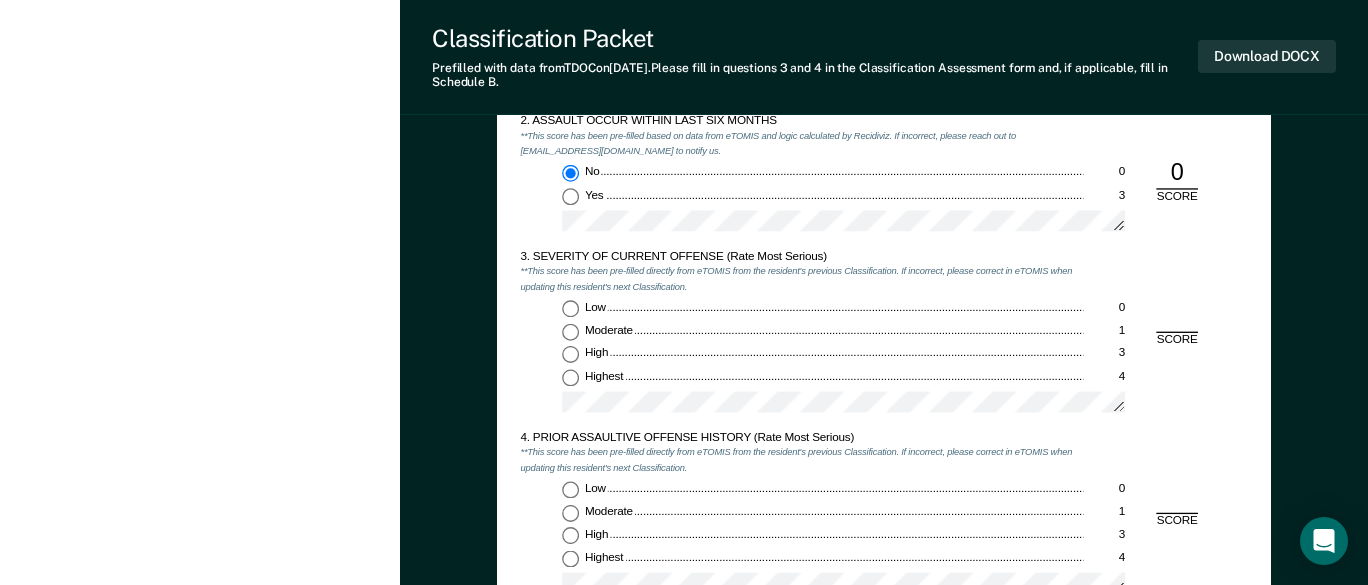 scroll, scrollTop: 1500, scrollLeft: 0, axis: vertical 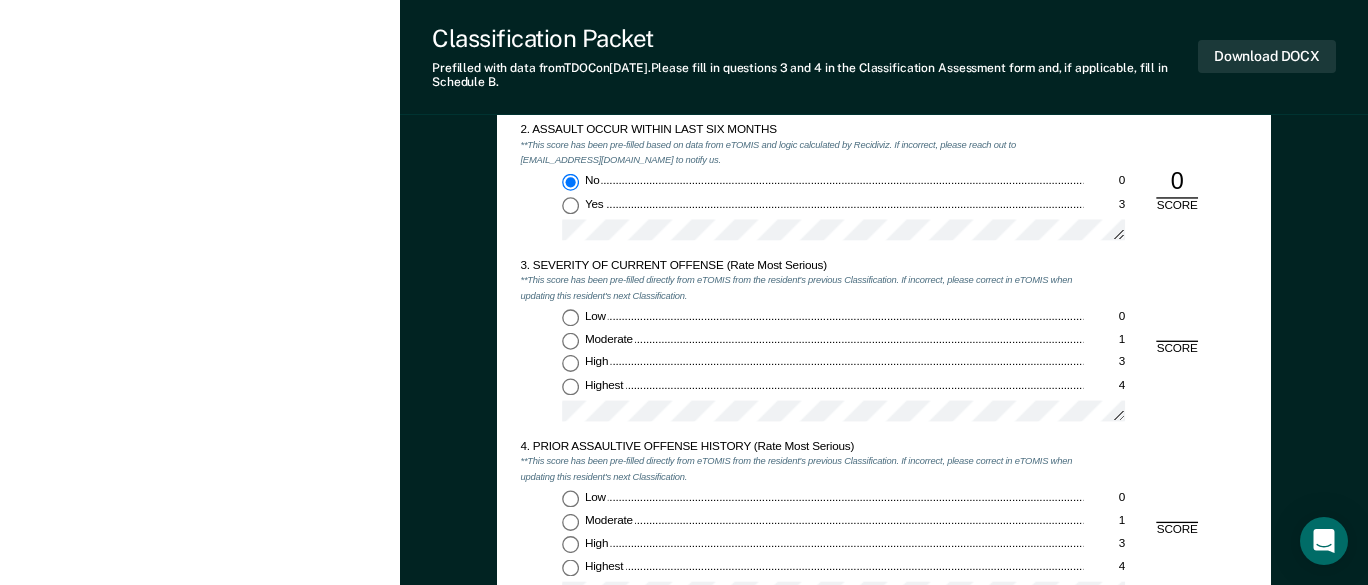 click on "Moderate 1" at bounding box center (570, 340) 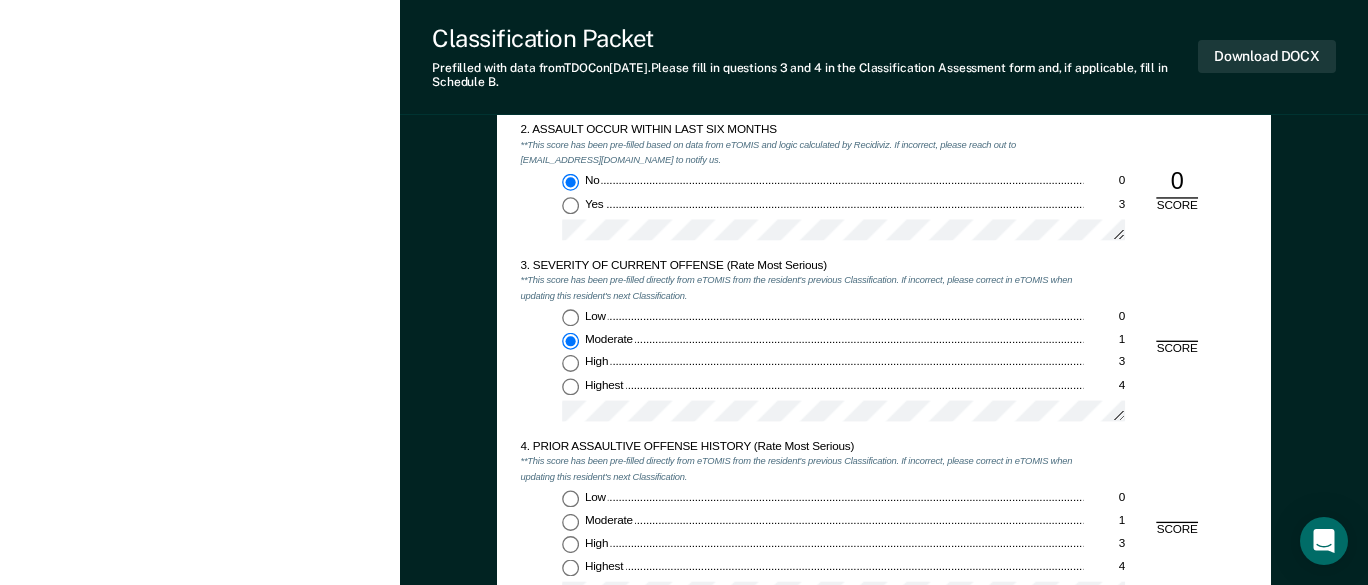 type on "x" 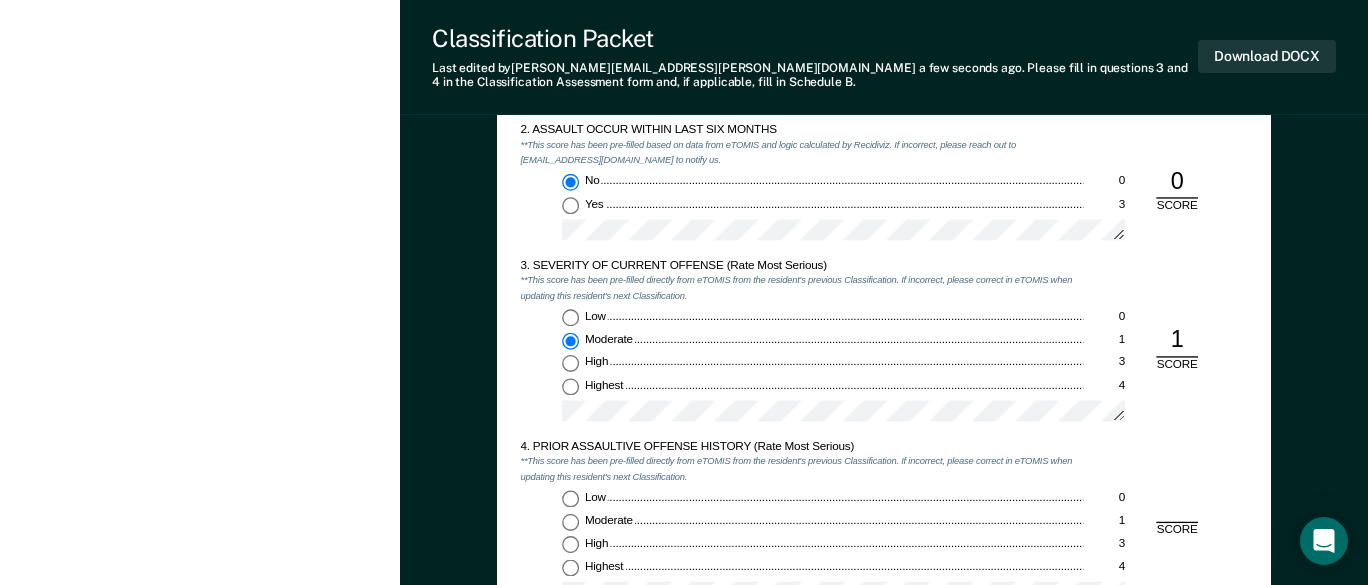 click on "Highest 4" at bounding box center [570, 567] 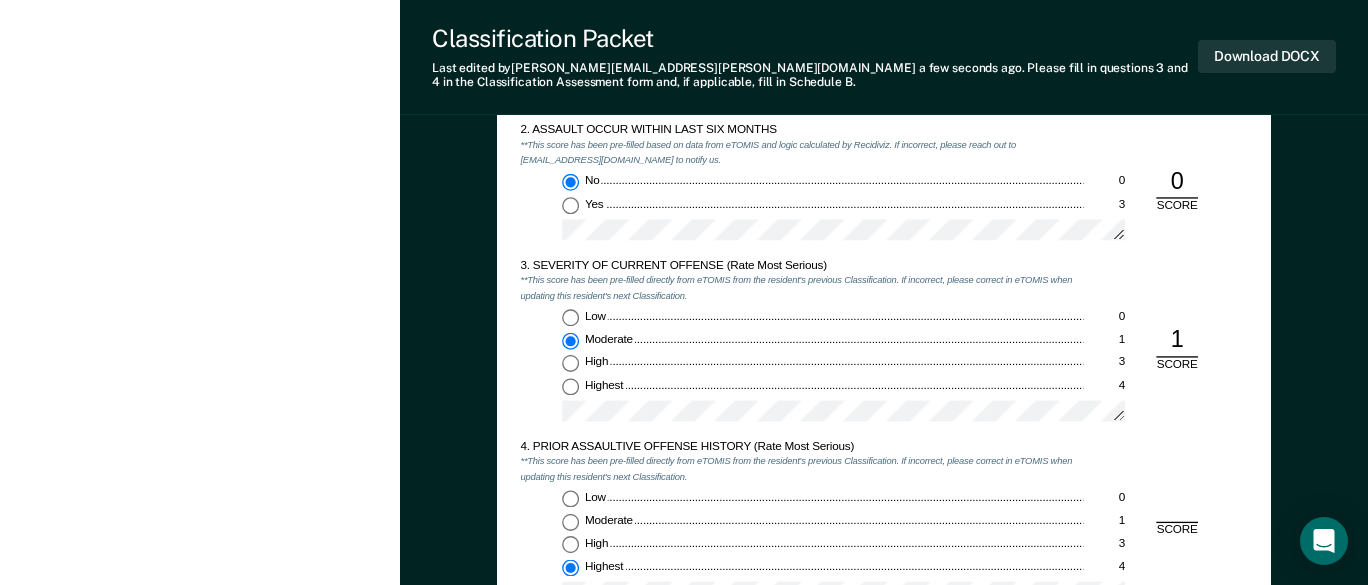 type on "x" 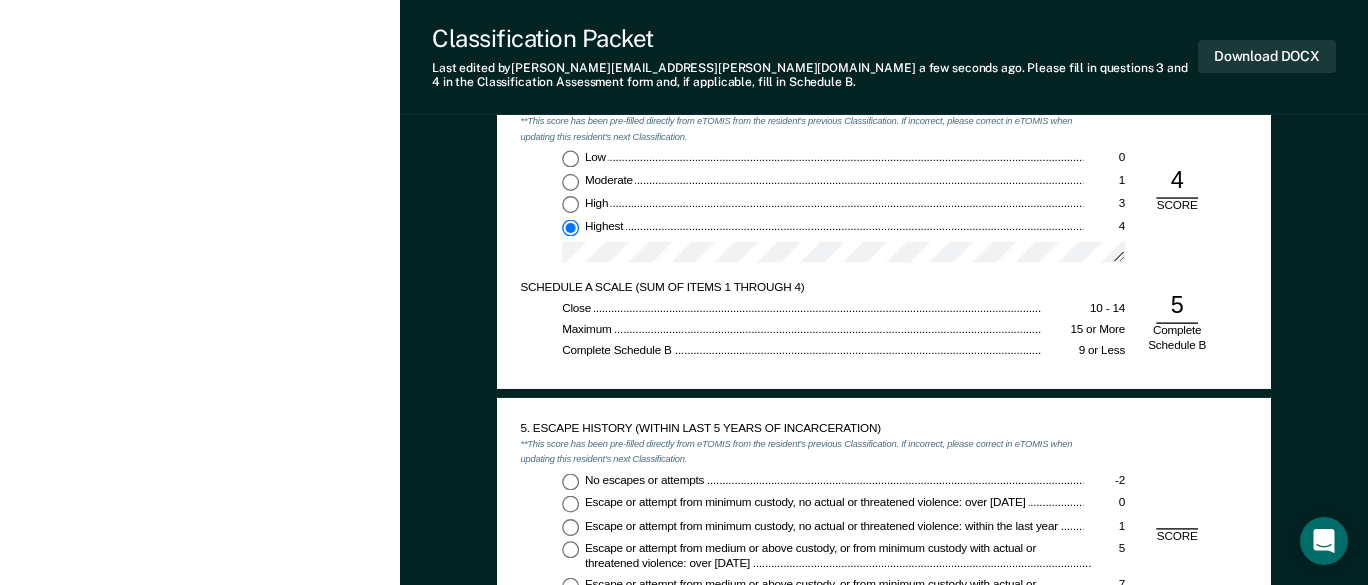 scroll, scrollTop: 1900, scrollLeft: 0, axis: vertical 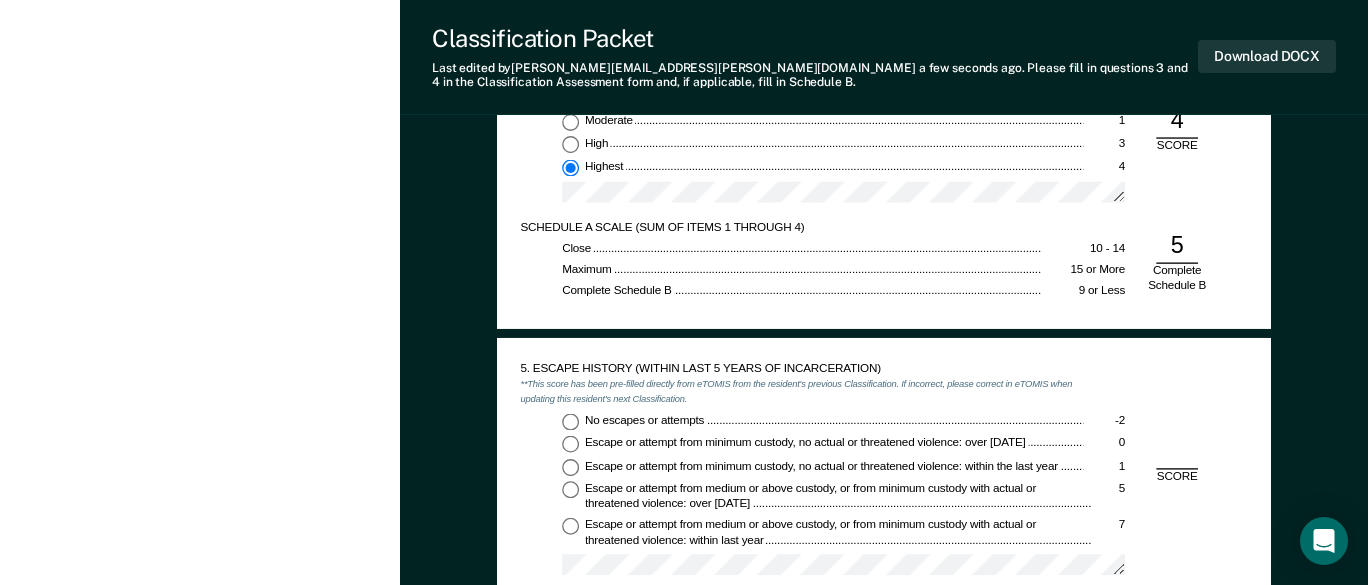 click on "No escapes or attempts -2" at bounding box center [570, 421] 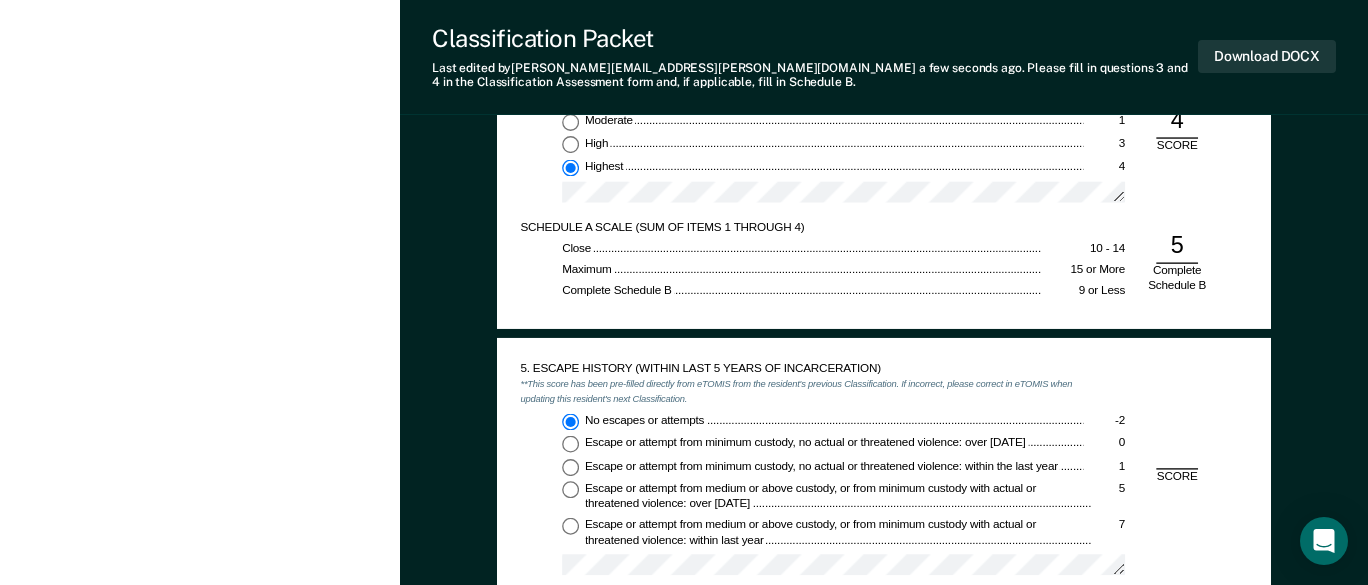 type on "x" 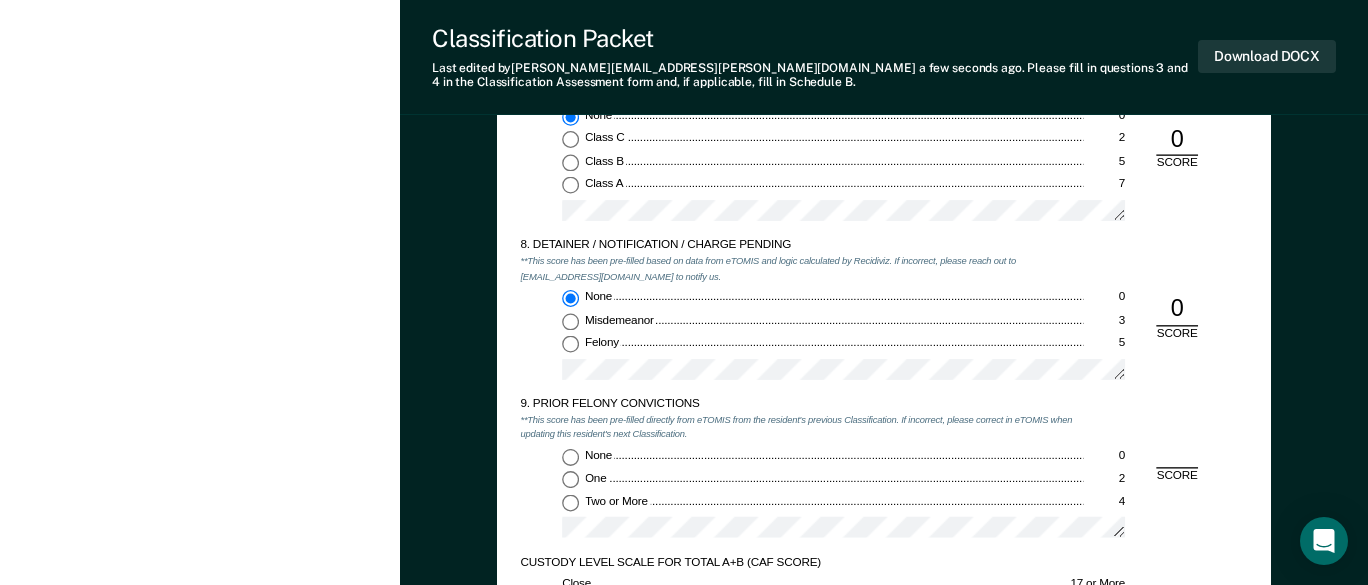 scroll, scrollTop: 2800, scrollLeft: 0, axis: vertical 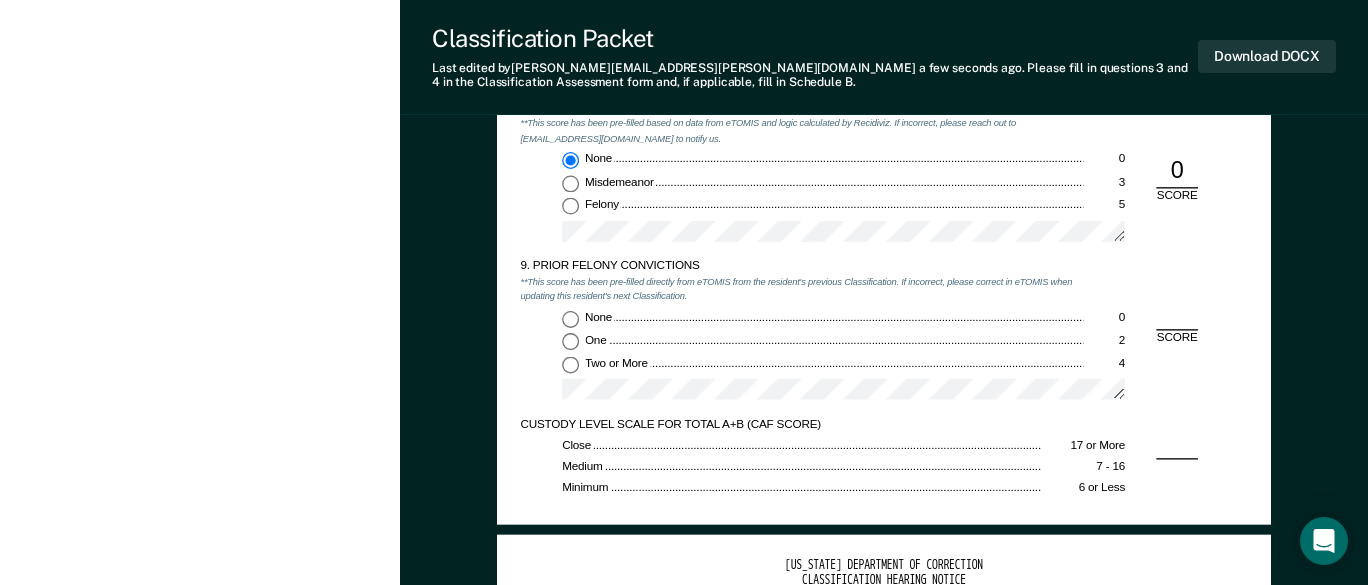 click on "Two or More 4" at bounding box center (570, 364) 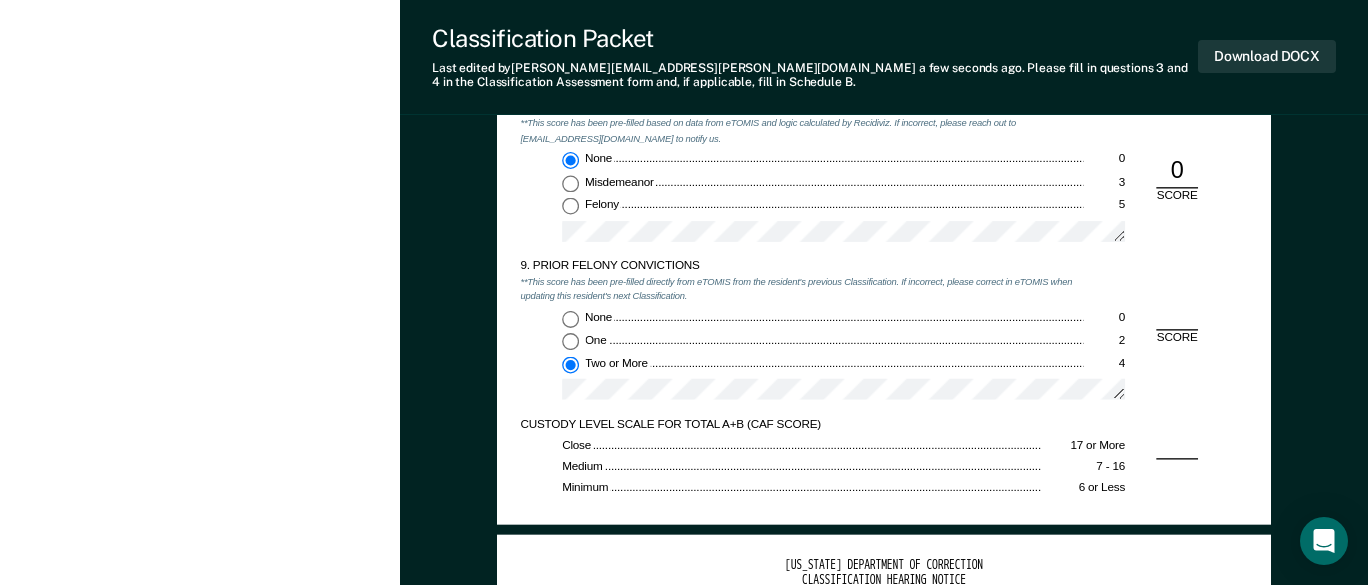 type on "x" 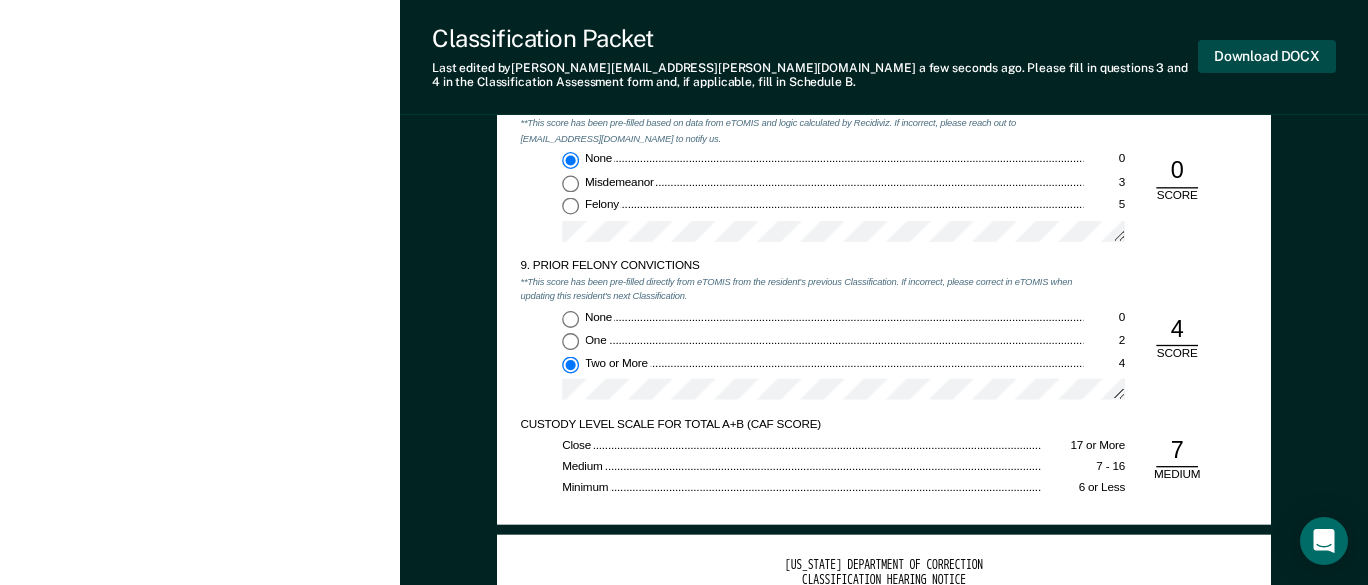 click on "Download DOCX" at bounding box center (1267, 56) 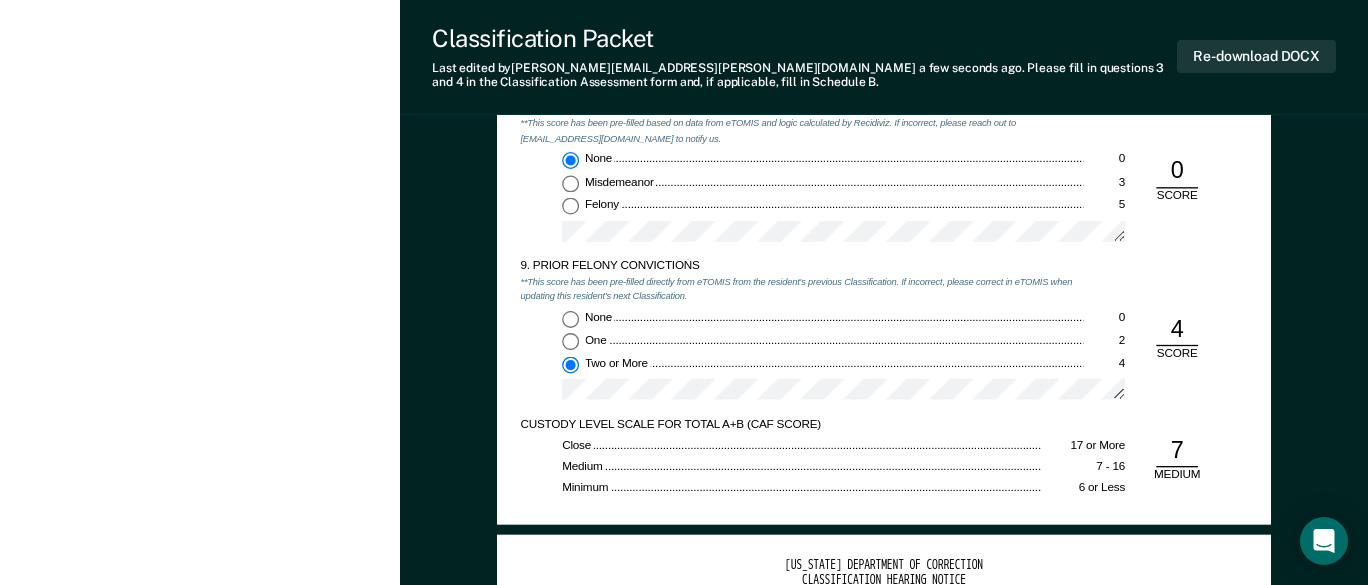 click on "[PERSON_NAME] [PERSON_NAME] Profile How it works Log Out Back DM   Initial Classification Pending Validated by data from TOMIS Has not had initial classification since latest start in TDOC   custody Custody level is not   [PERSON_NAME] as Pending by [PERSON_NAME][EMAIL_ADDRESS][PERSON_NAME][DOMAIN_NAME] on [DATE].   Update status Revert from Pending Mark Ineligible Revert Changes Incarceration Relevant Information For Classification" at bounding box center [200, -596] 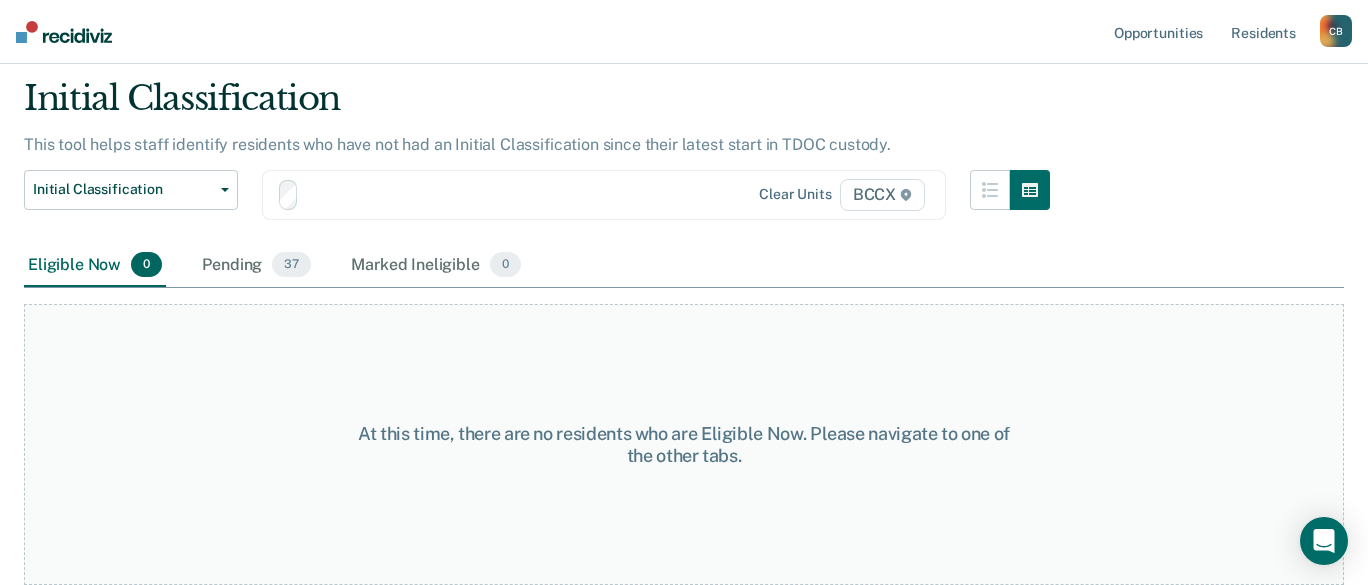 scroll, scrollTop: 0, scrollLeft: 0, axis: both 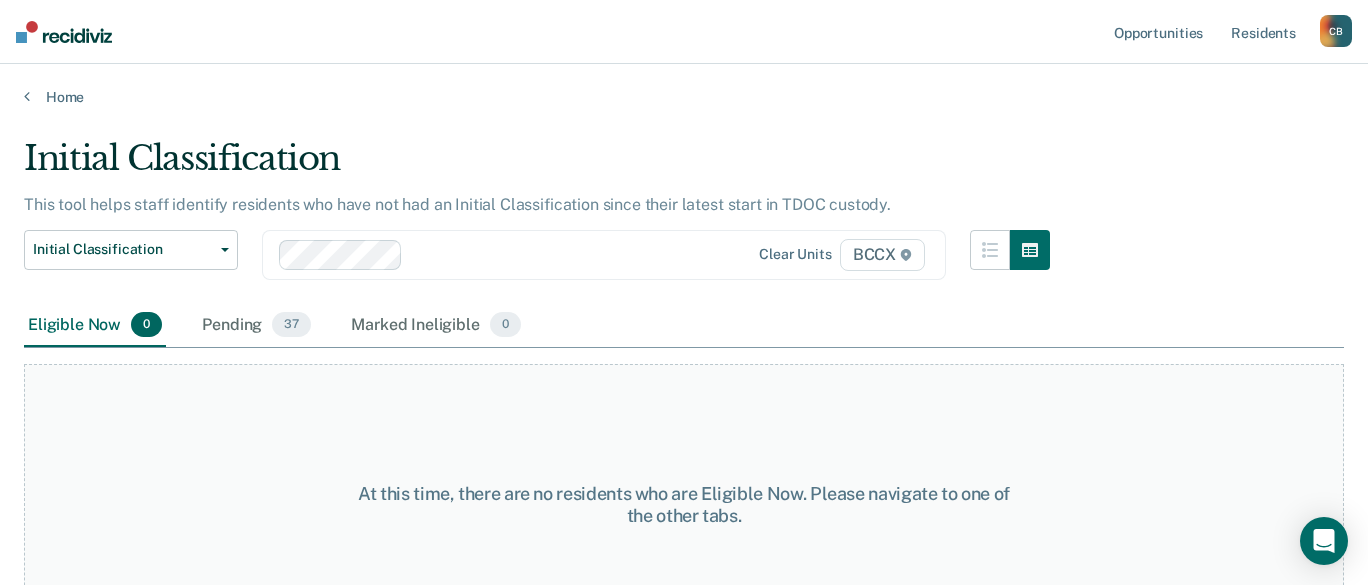 click on "Eligible Now 0 Pending 37 Marked Ineligible 0" at bounding box center (684, 326) 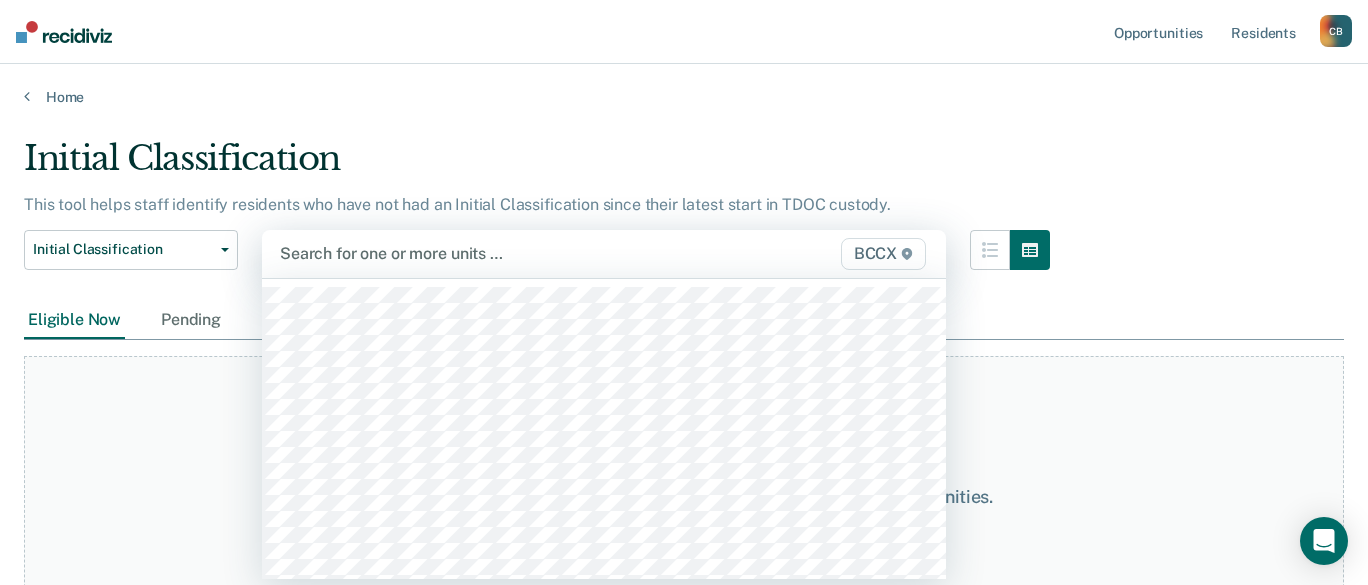 click on "Search for one or more units … BCCX" at bounding box center [604, 254] 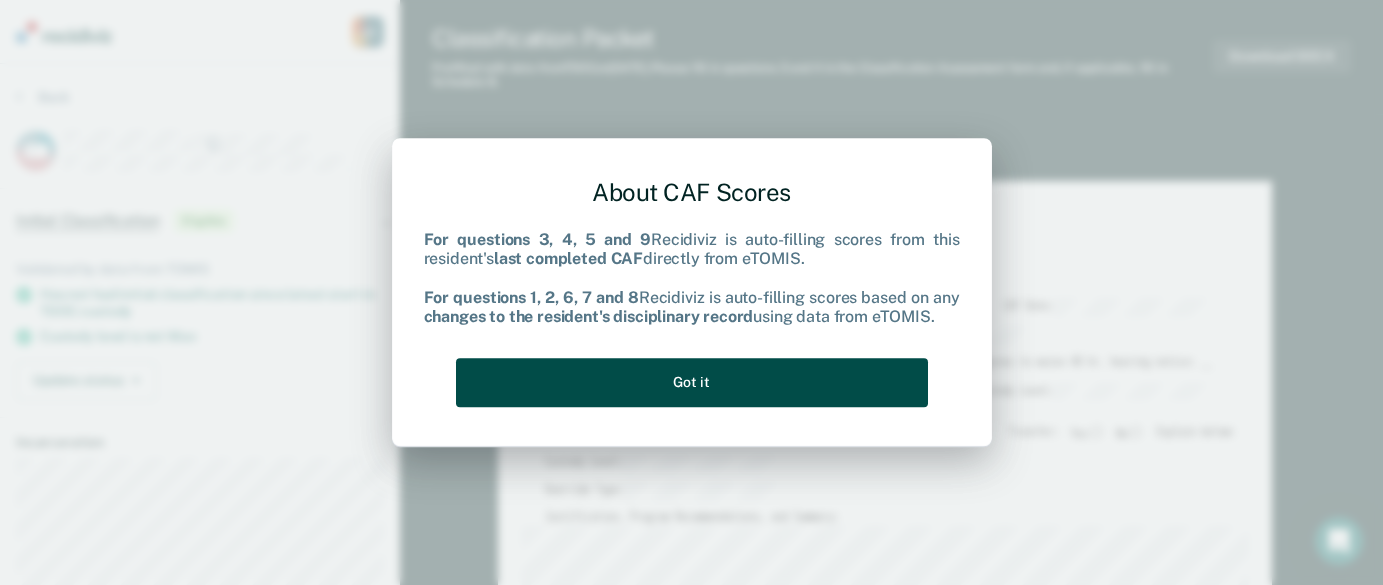 click on "Got it" at bounding box center [692, 382] 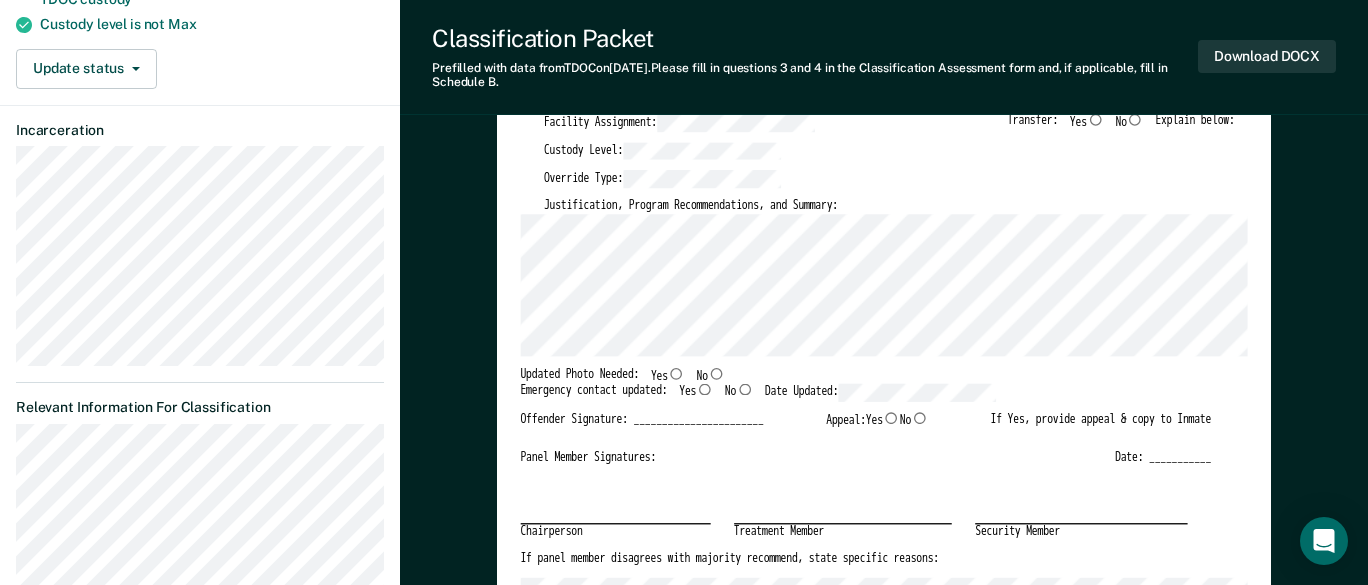 scroll, scrollTop: 400, scrollLeft: 0, axis: vertical 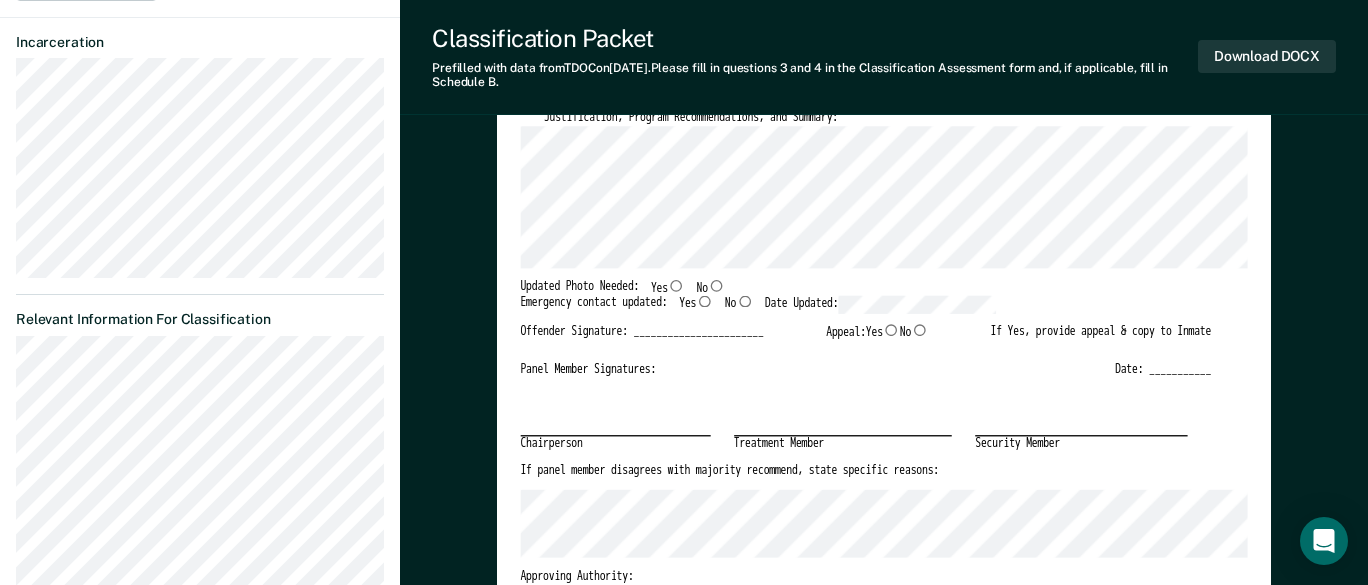 click on "[US_STATE] DEPARTMENT OF CORRECTION OFFENDER CLASSIFICATION SUMMARY TOMIS ID:  Offender Name:  Institution Name:  Classification Type: CLASSIFICATION CAF Date:  Status at time of hearing: Gen. Pop. AS PC Other:   Incompatibles: Yes No Inmate agrees to waive 48 hr. hearing notice: __ Scored CAF Range: Current Custody Level:  Panel's Majority Recommendation: Facility Assignment: Transfer: Yes No Explain below: Custody Level:  Override Type:  Justification, Program Recommendations, and Summary: Updated Photo Needed: Yes No Emergency contact updated: Yes No Date Updated:  Offender Signature: _______________________ Appeal: Yes No If Yes, provide appeal & copy to Inmate Panel Member Signatures: Date: ___________ Chairperson Treatment Member Security Member If panel member disagrees with majority recommend, state specific reasons: Approving Authority: Signature Date Approve ___ Deny ___ If denied, reasons include: [US_STATE] DEPARTMENT OF CORRECTION  CLASSIFICATION CUSTODY ASSESSMENT  INSTITUTION:   Name: OMS ID: 0 3" at bounding box center (884, 1927) 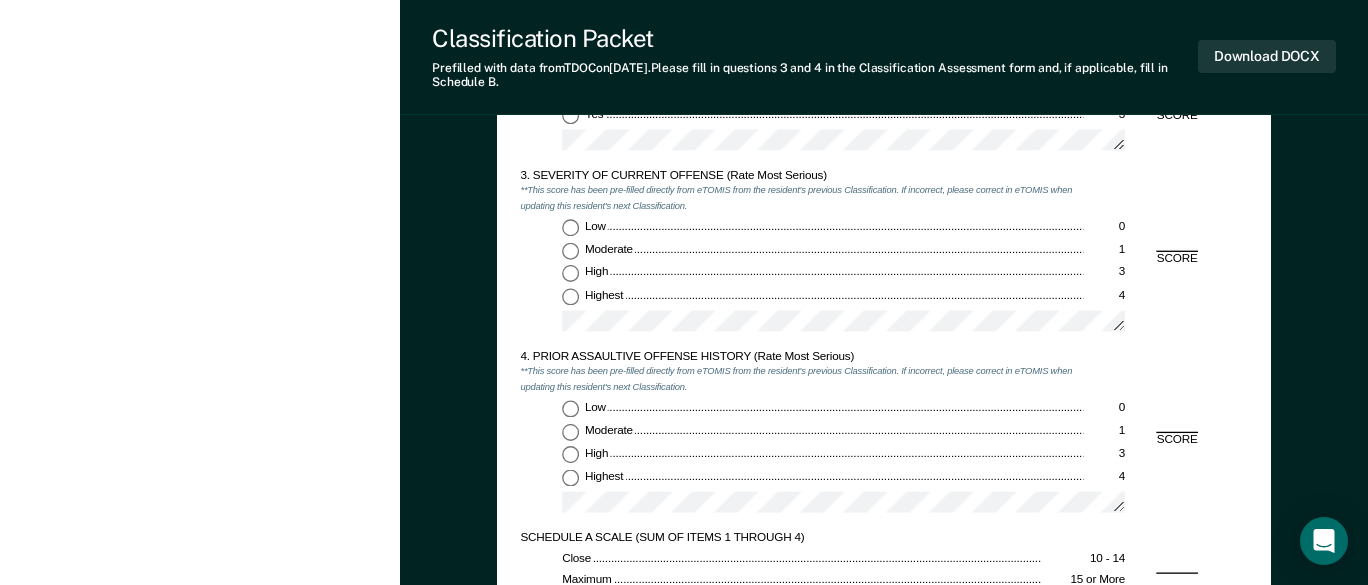 scroll, scrollTop: 1500, scrollLeft: 0, axis: vertical 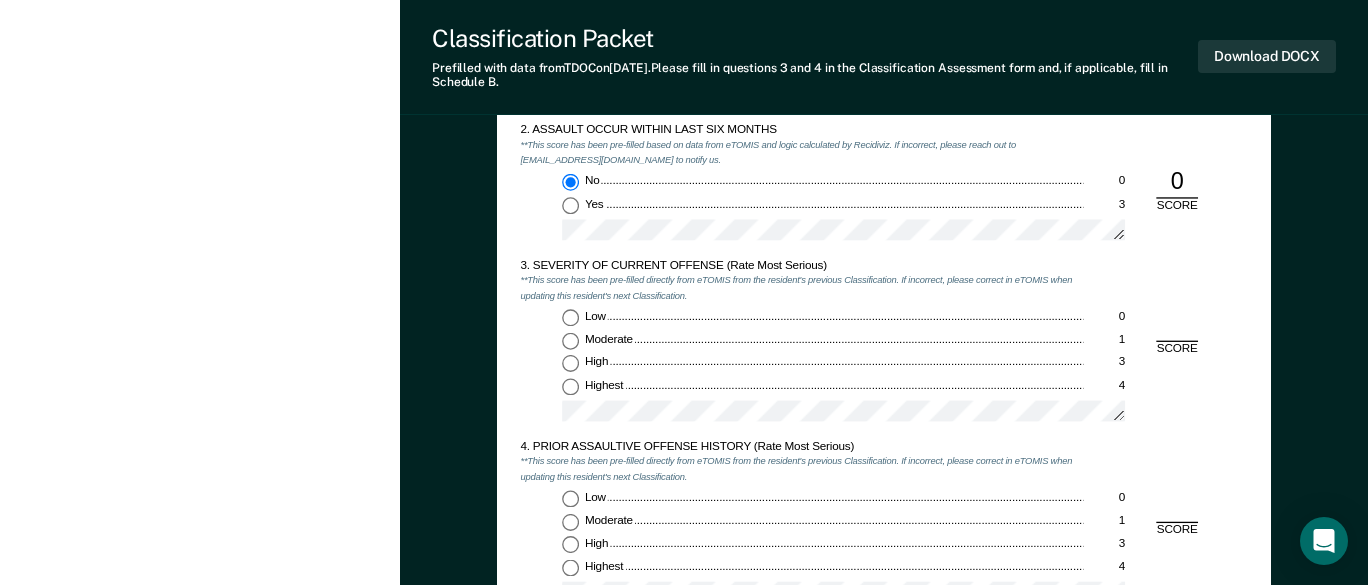 click on "Moderate 1" at bounding box center [570, 340] 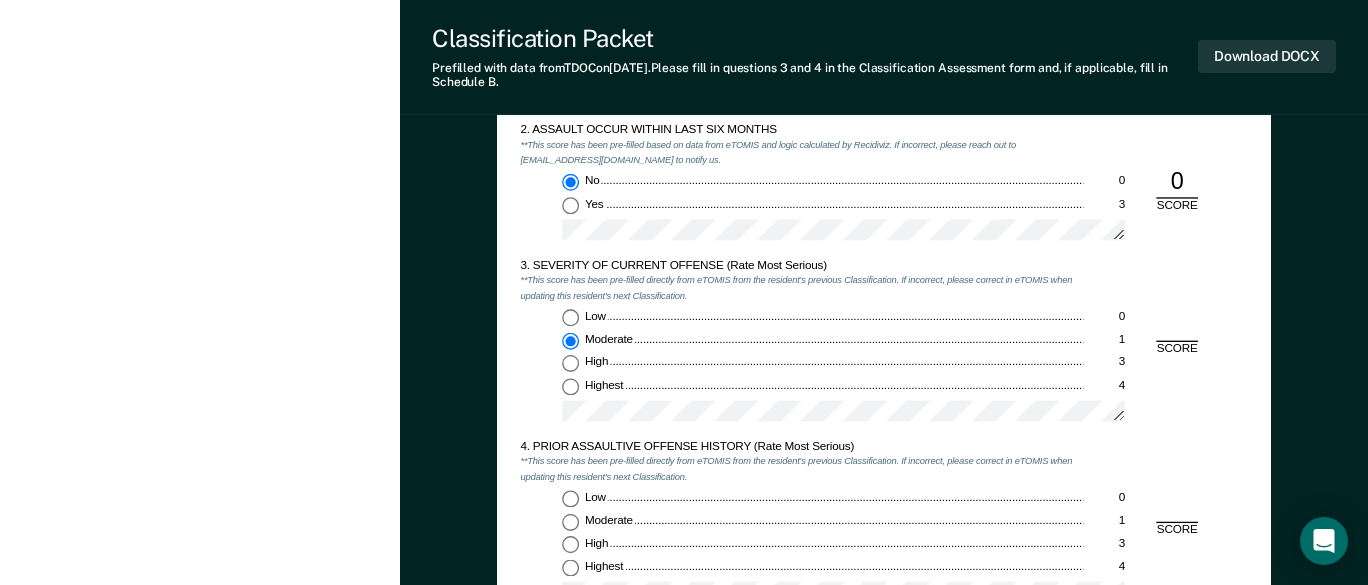 type on "x" 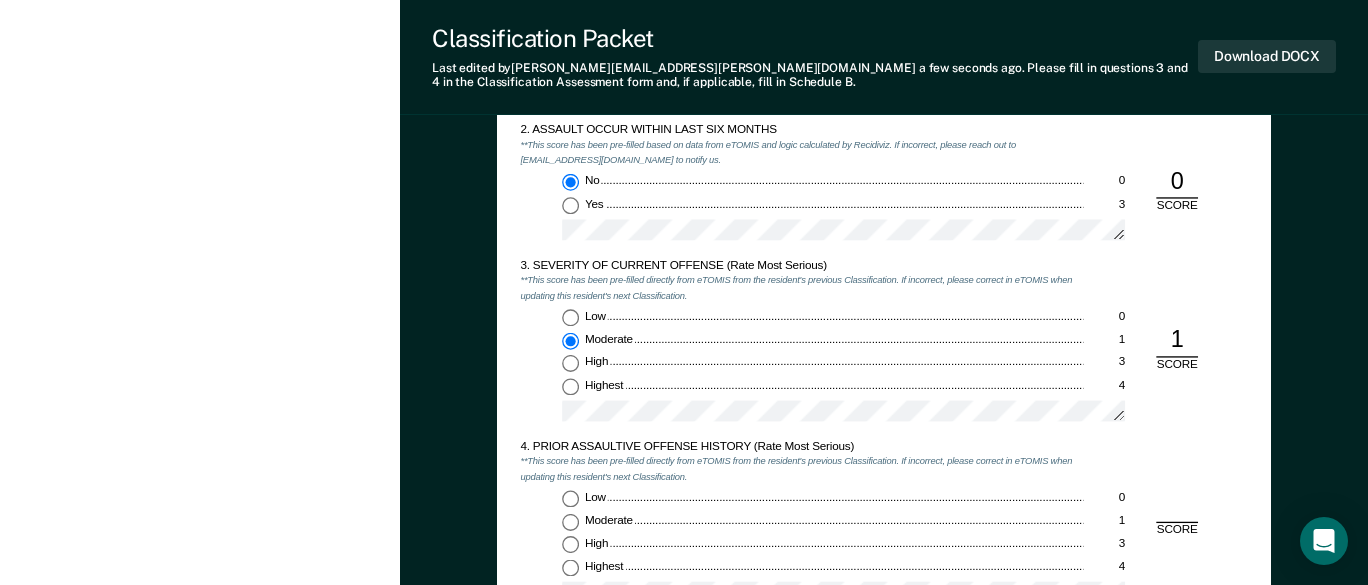 click on "Highest 4" at bounding box center (570, 567) 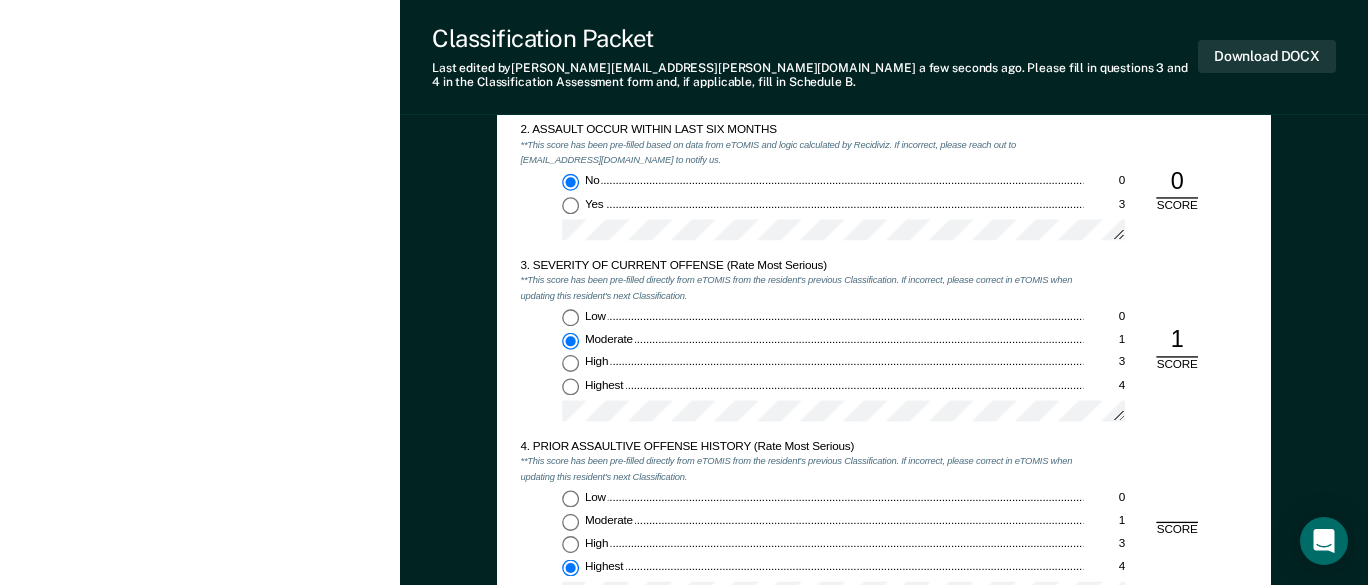 type on "x" 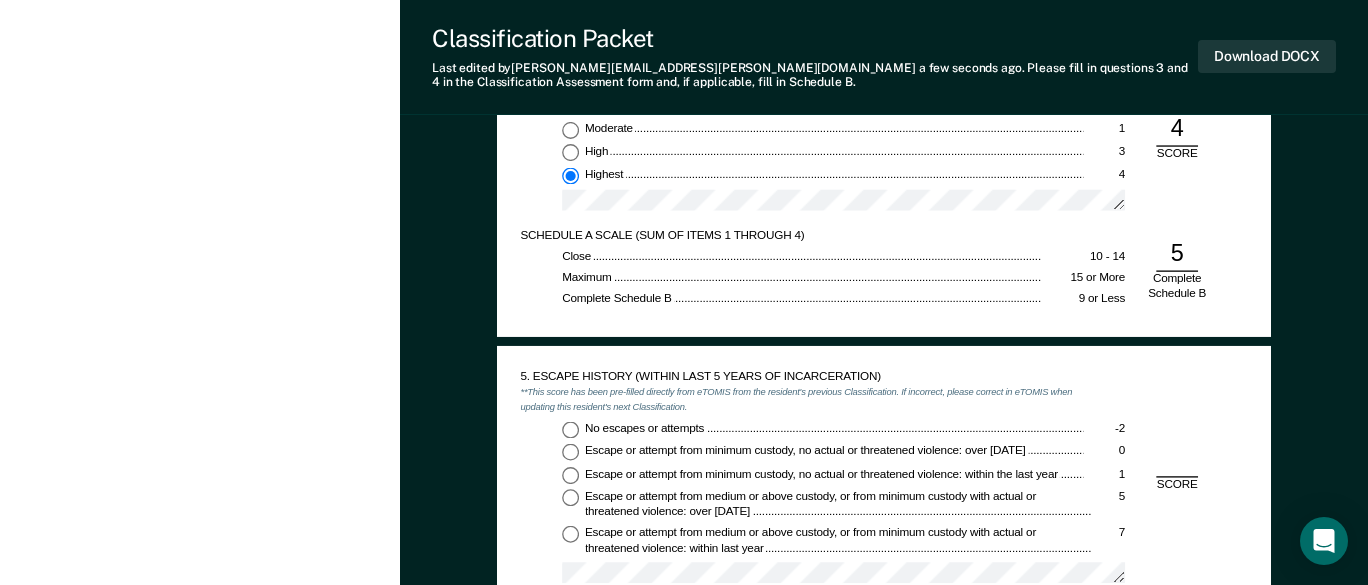 scroll, scrollTop: 1900, scrollLeft: 0, axis: vertical 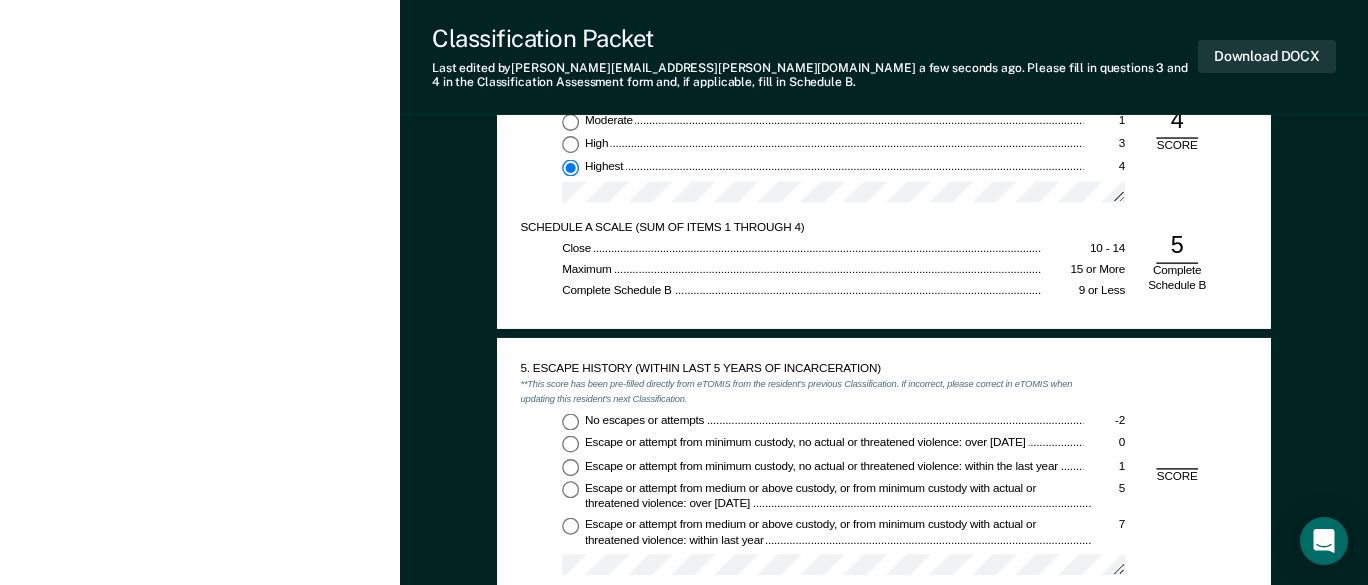 click on "No escapes or attempts -2" at bounding box center (570, 421) 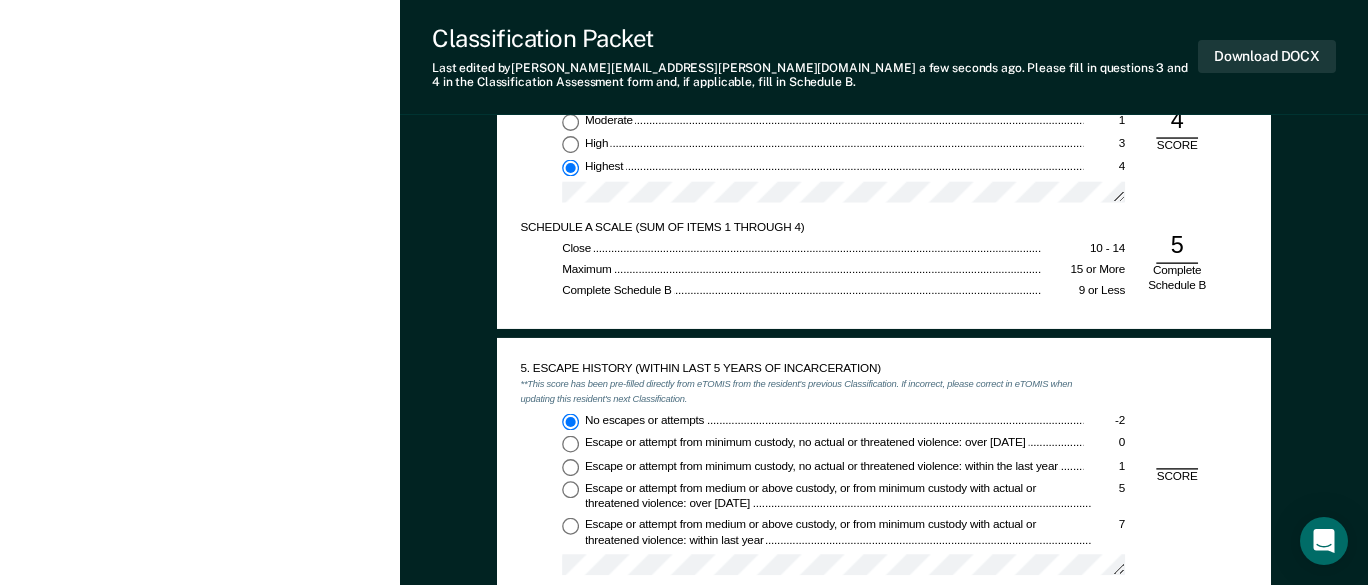 type on "x" 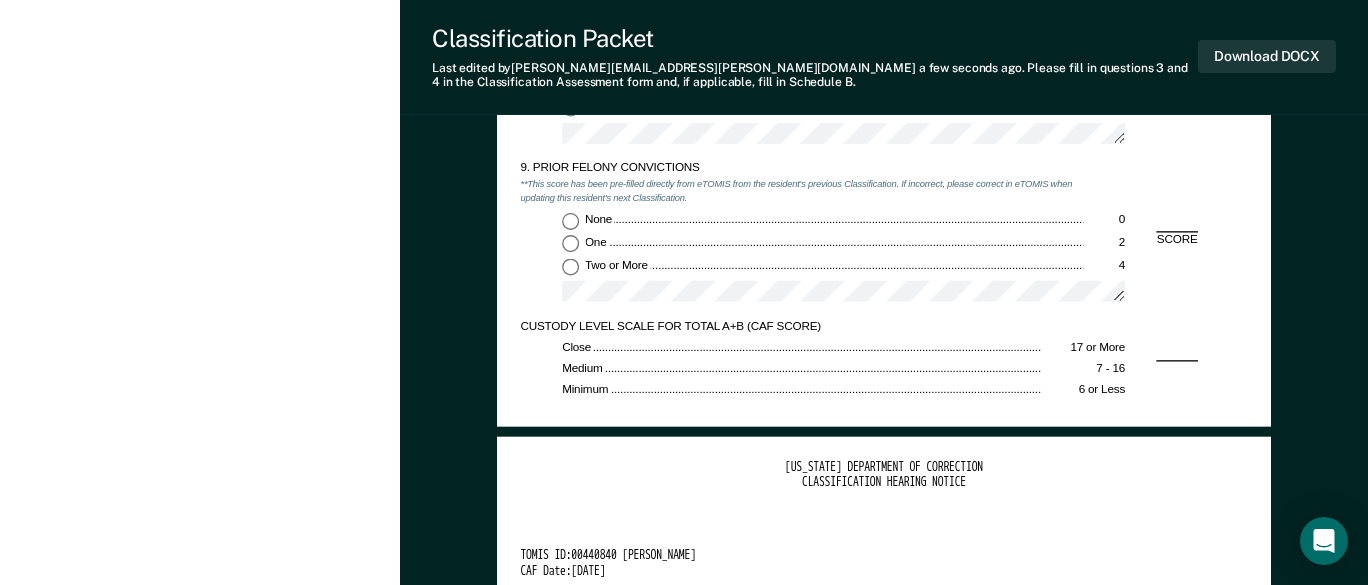 scroll, scrollTop: 2900, scrollLeft: 0, axis: vertical 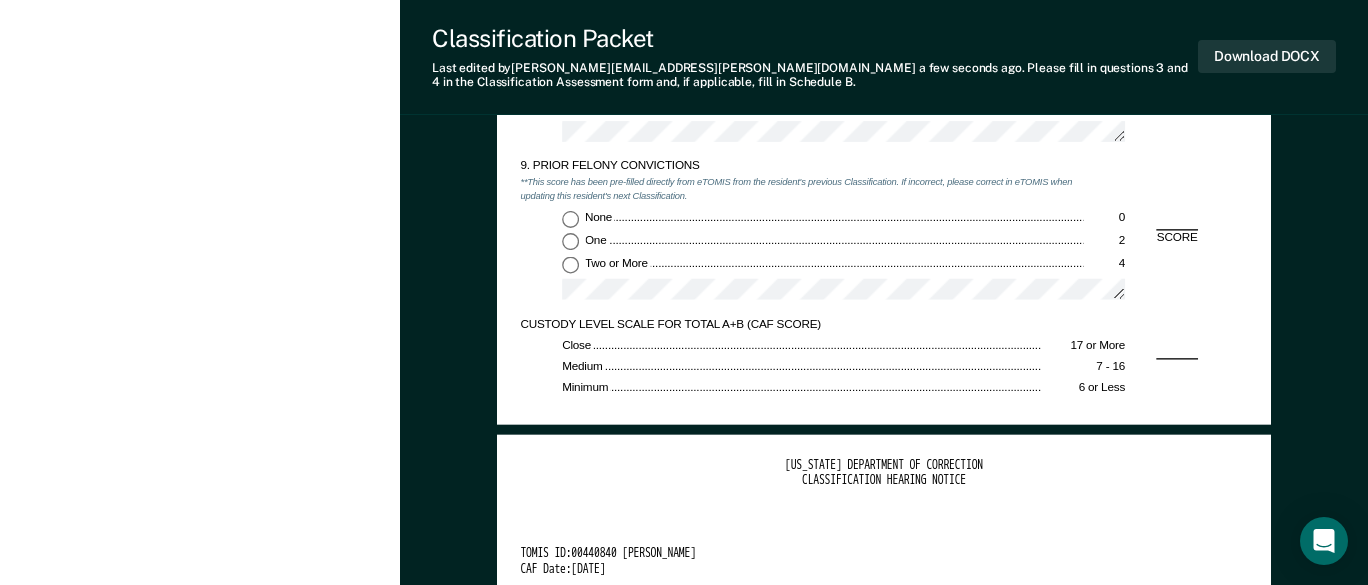 click on "None 0 One 2 Two or More 4" at bounding box center [801, 261] 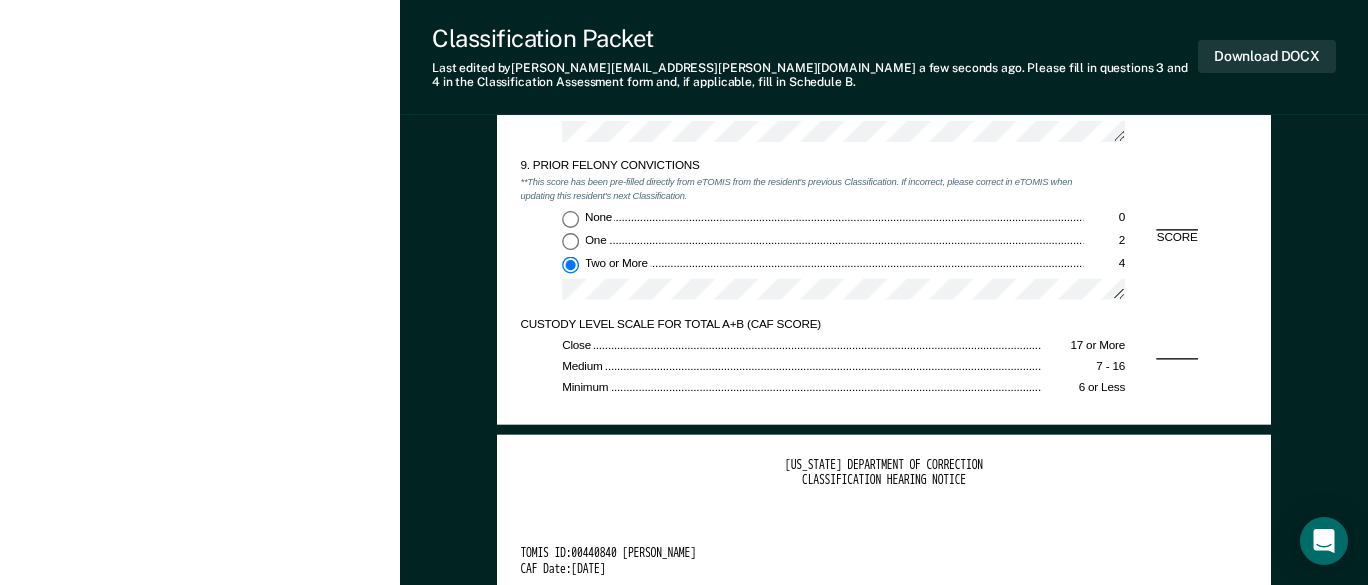 type on "x" 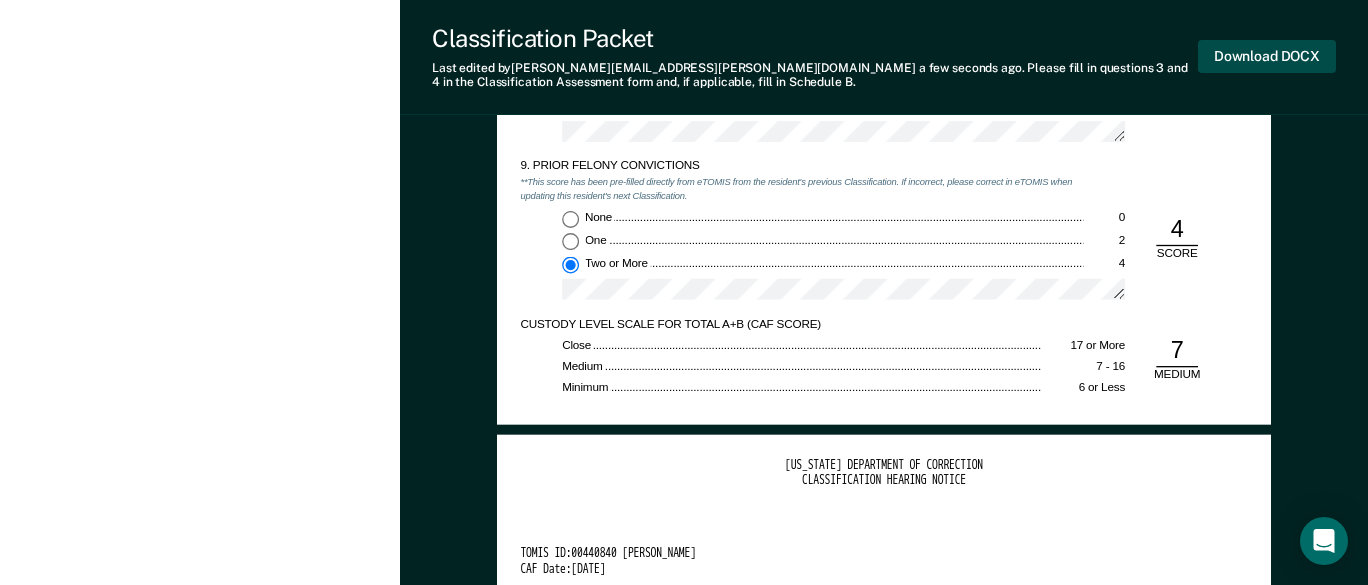 click on "Download DOCX" at bounding box center [1267, 56] 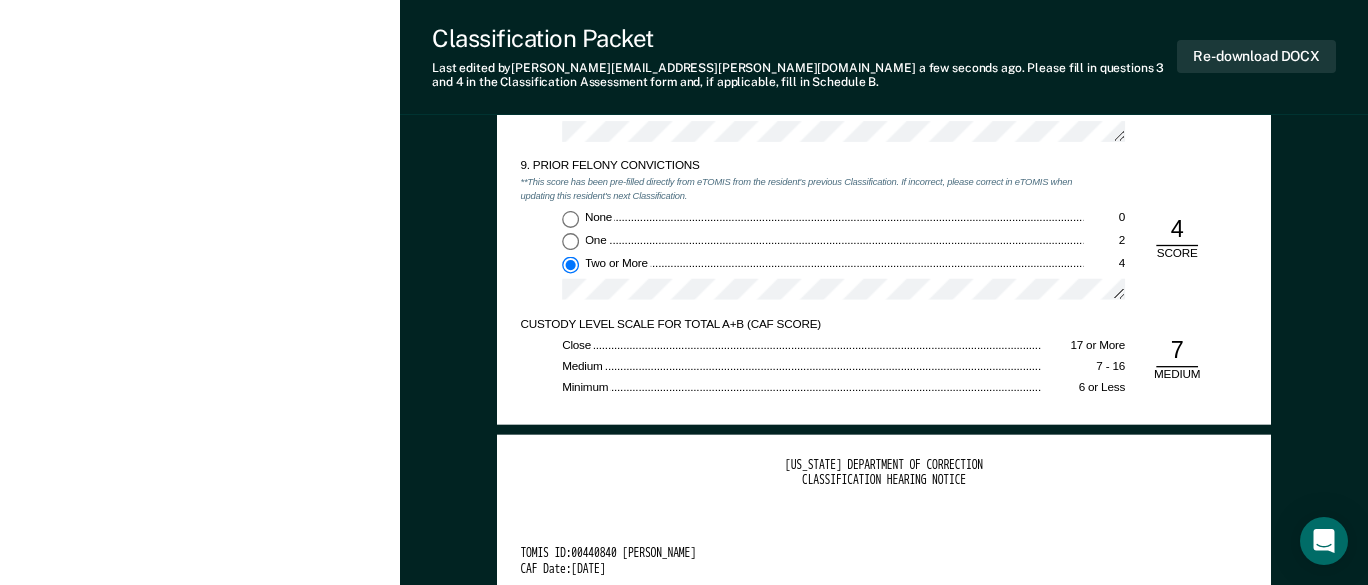 scroll, scrollTop: 0, scrollLeft: 0, axis: both 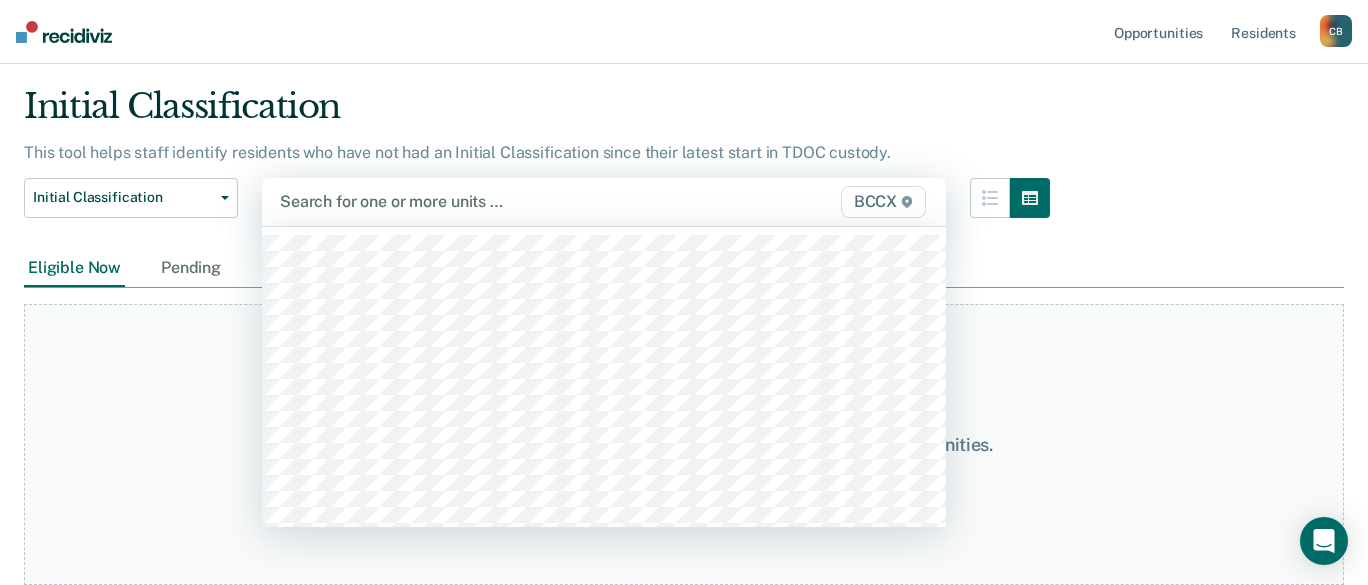 click at bounding box center [506, 201] 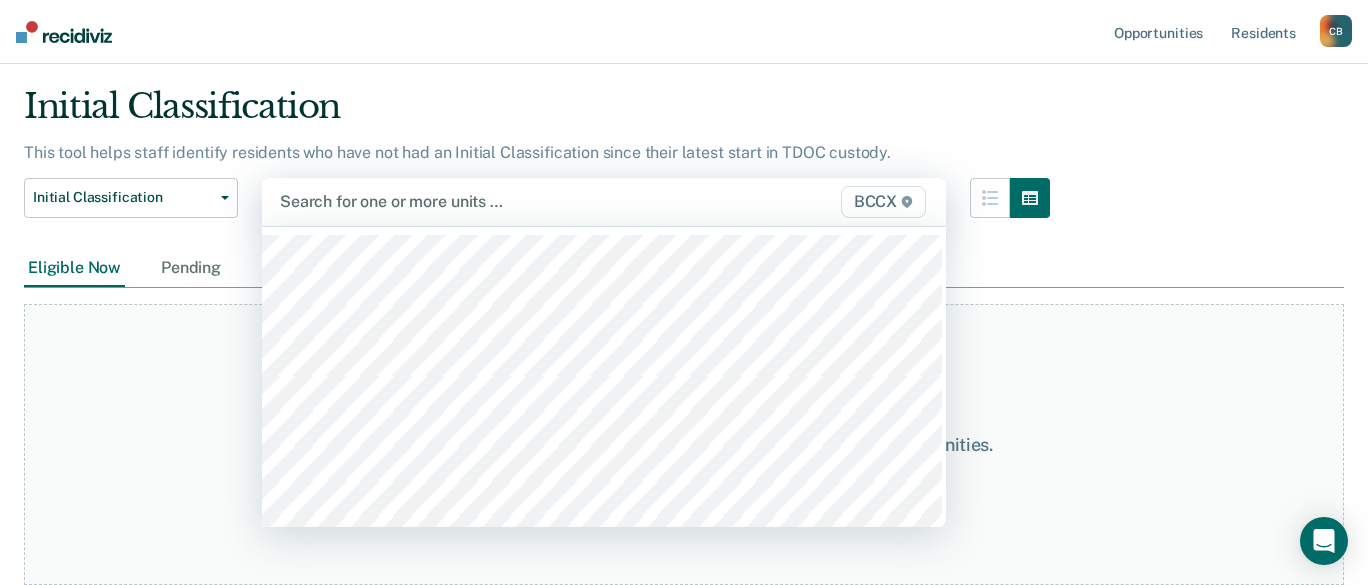 scroll, scrollTop: 54, scrollLeft: 0, axis: vertical 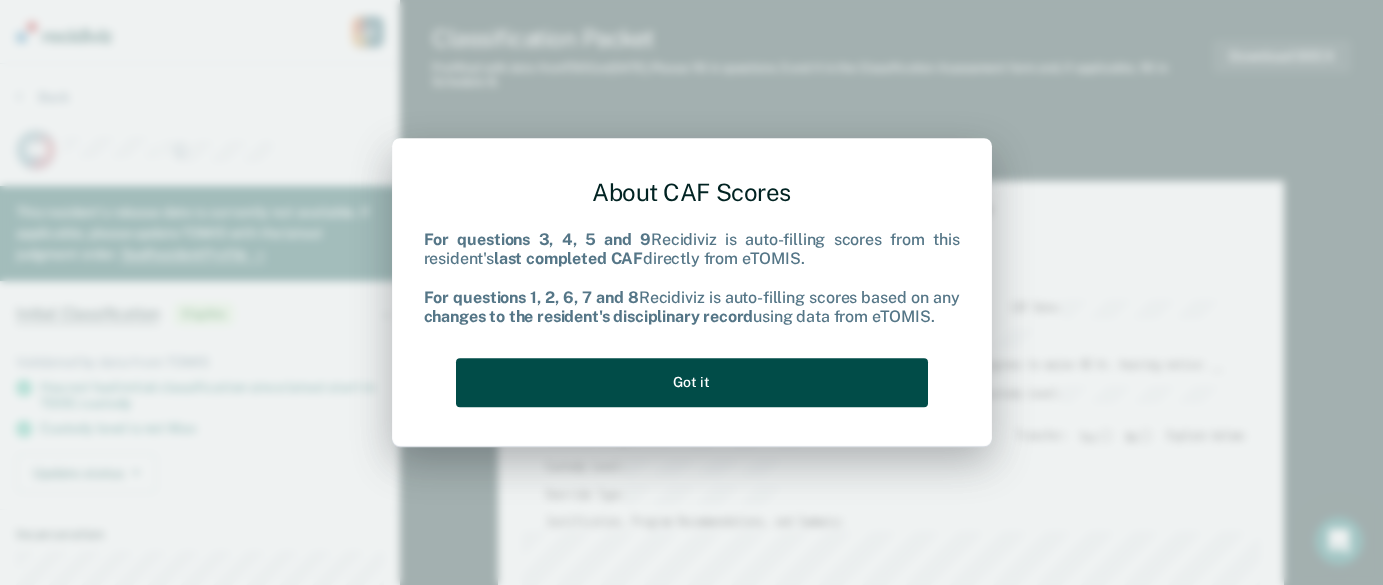 click on "Got it" at bounding box center [692, 382] 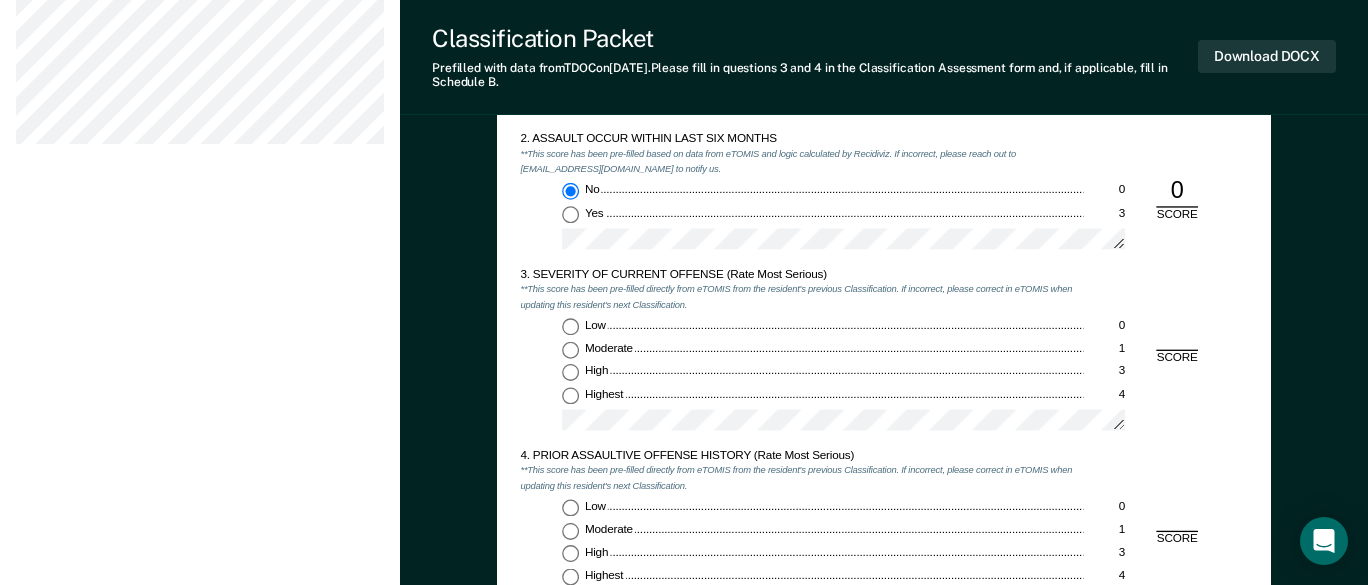 scroll, scrollTop: 1500, scrollLeft: 0, axis: vertical 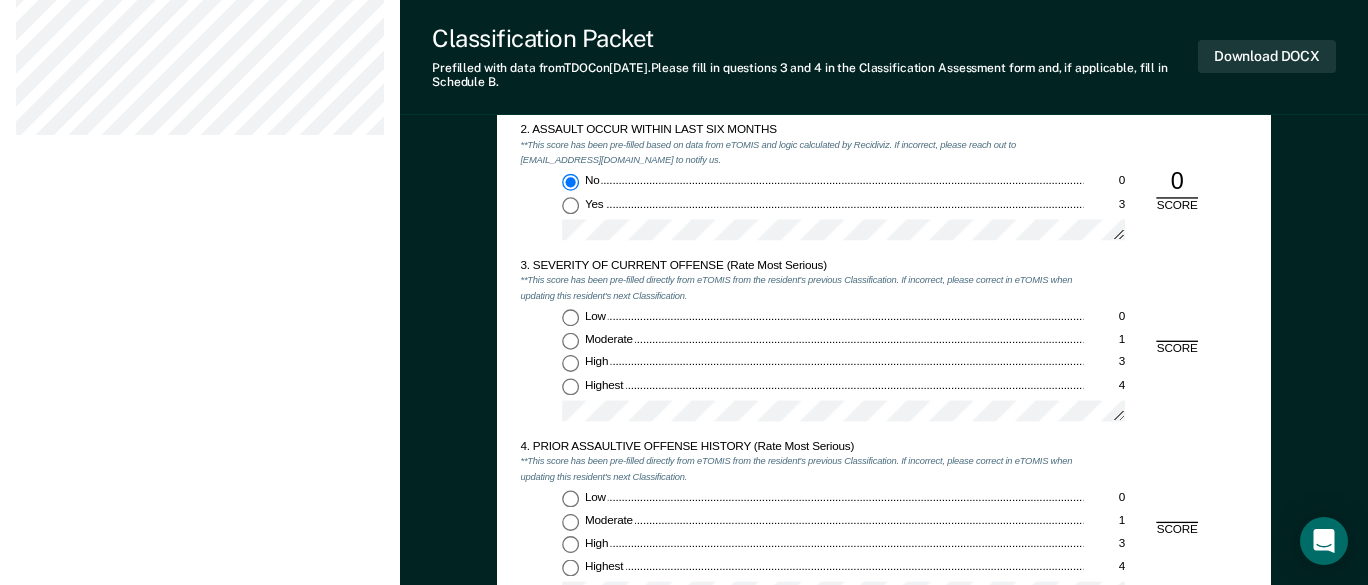 click on "High 3" at bounding box center [570, 363] 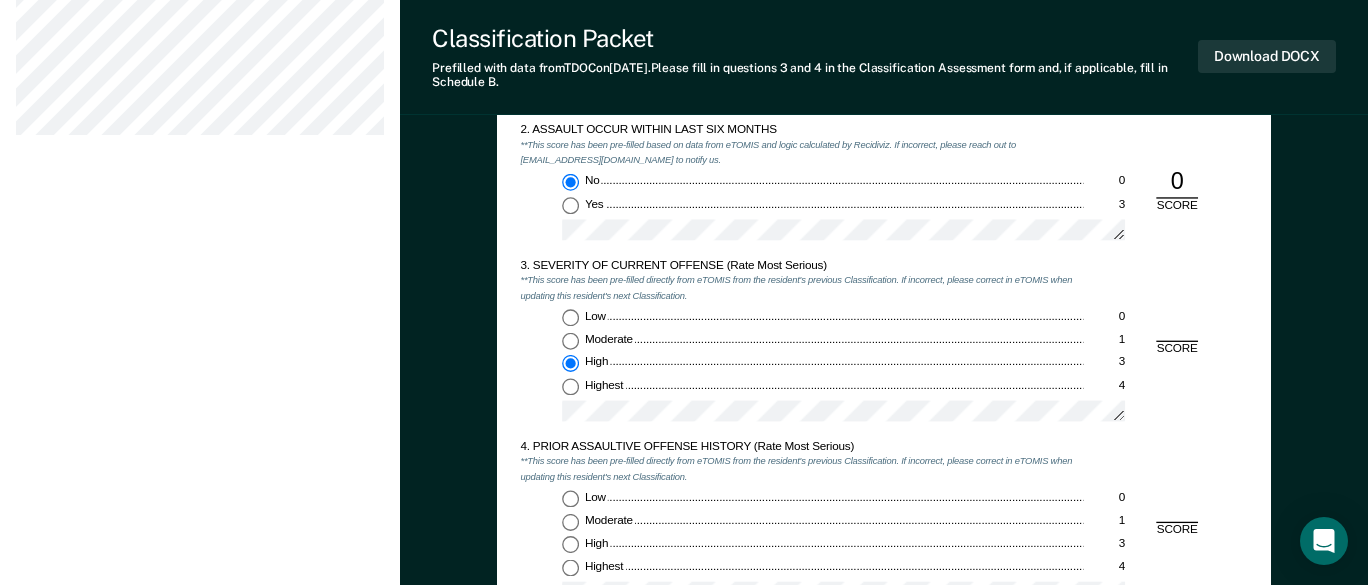 type on "x" 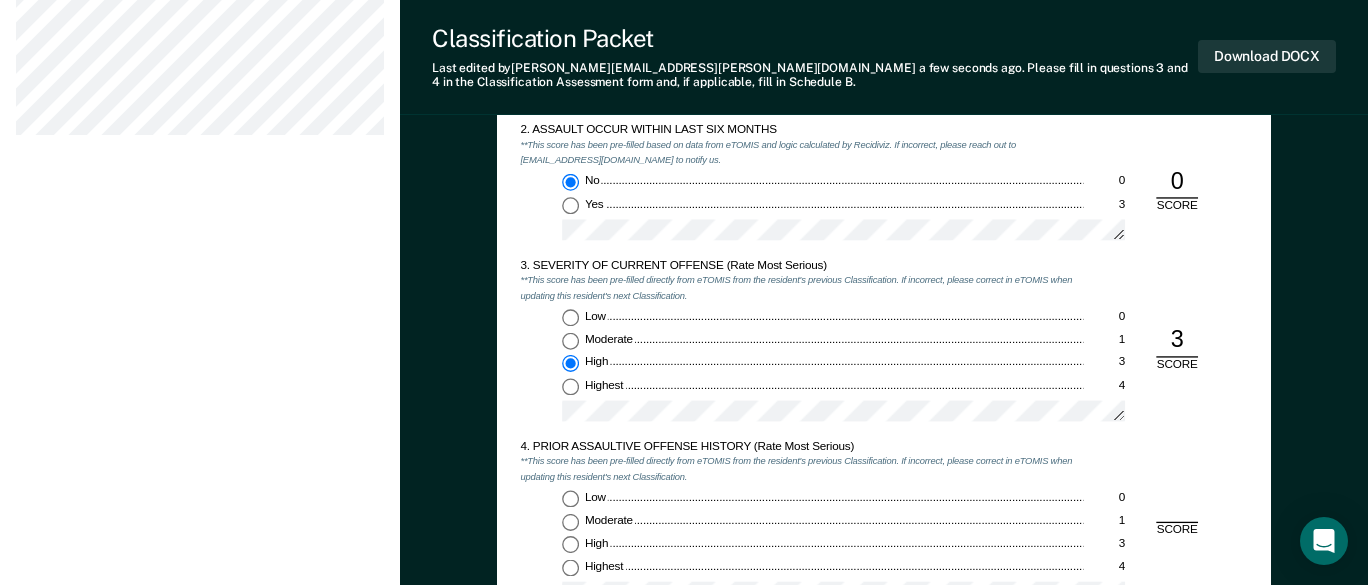 click on "Low 0" at bounding box center (570, 498) 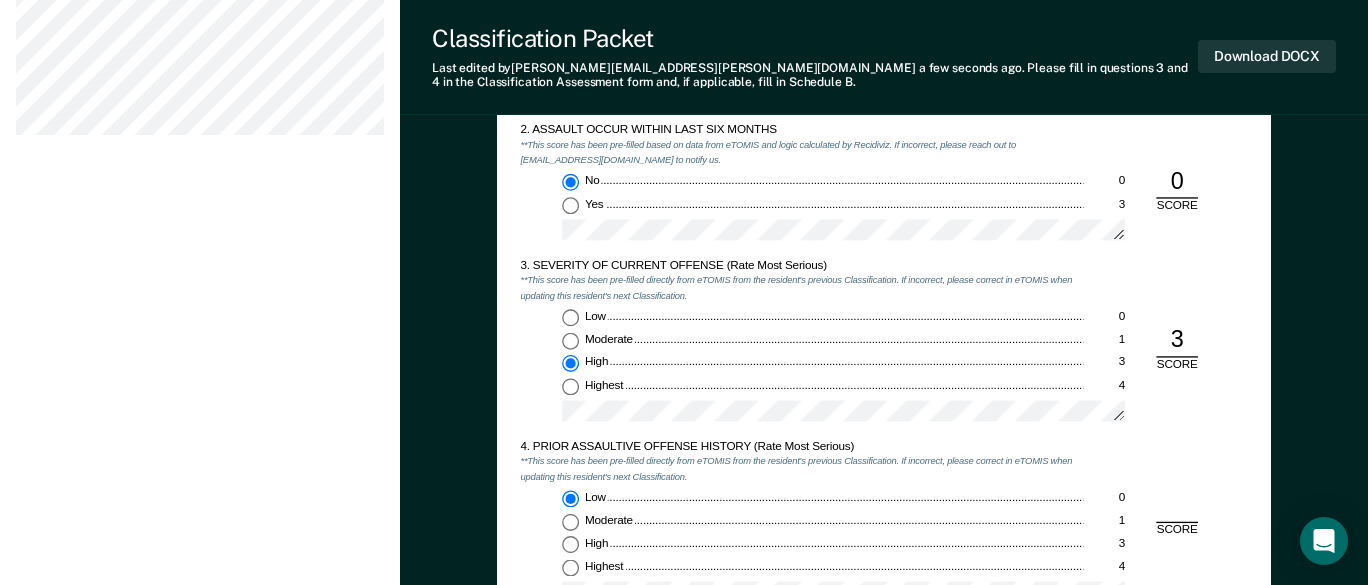 type on "x" 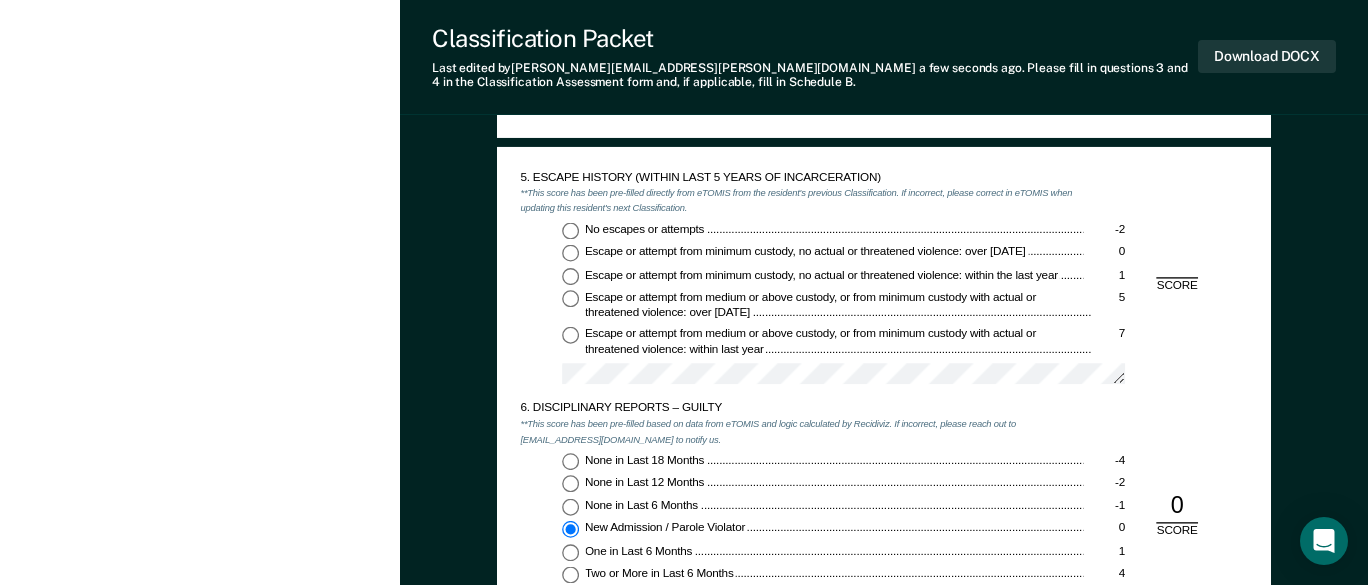 scroll, scrollTop: 2100, scrollLeft: 0, axis: vertical 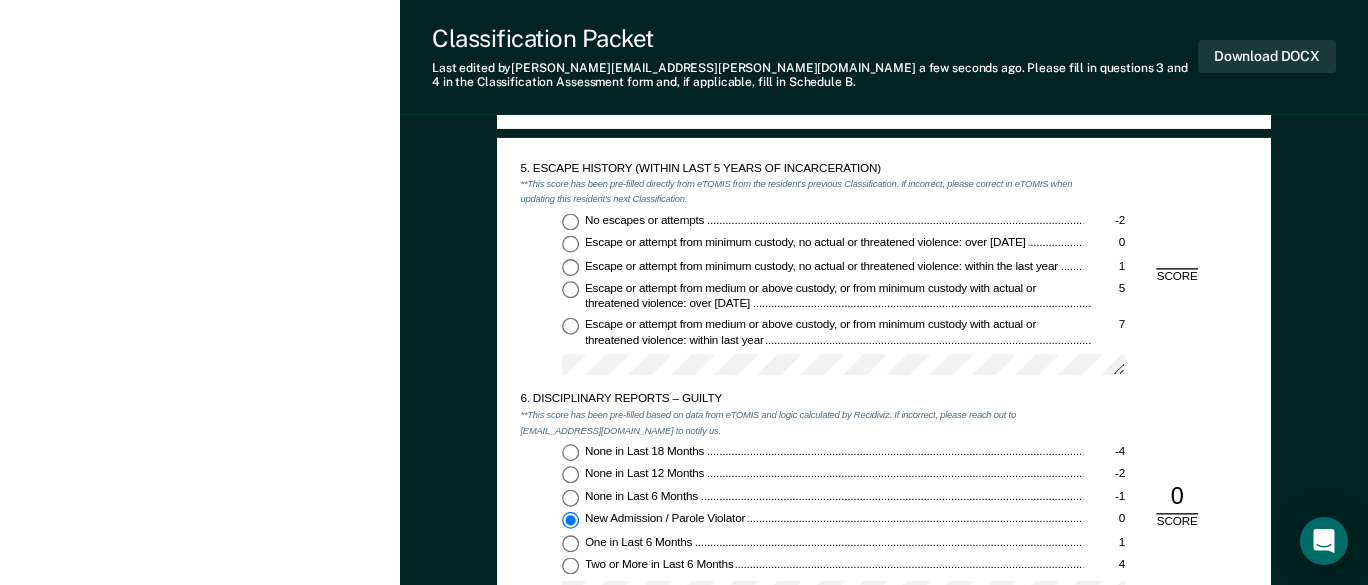 click on "No escapes or attempts -2" at bounding box center [570, 221] 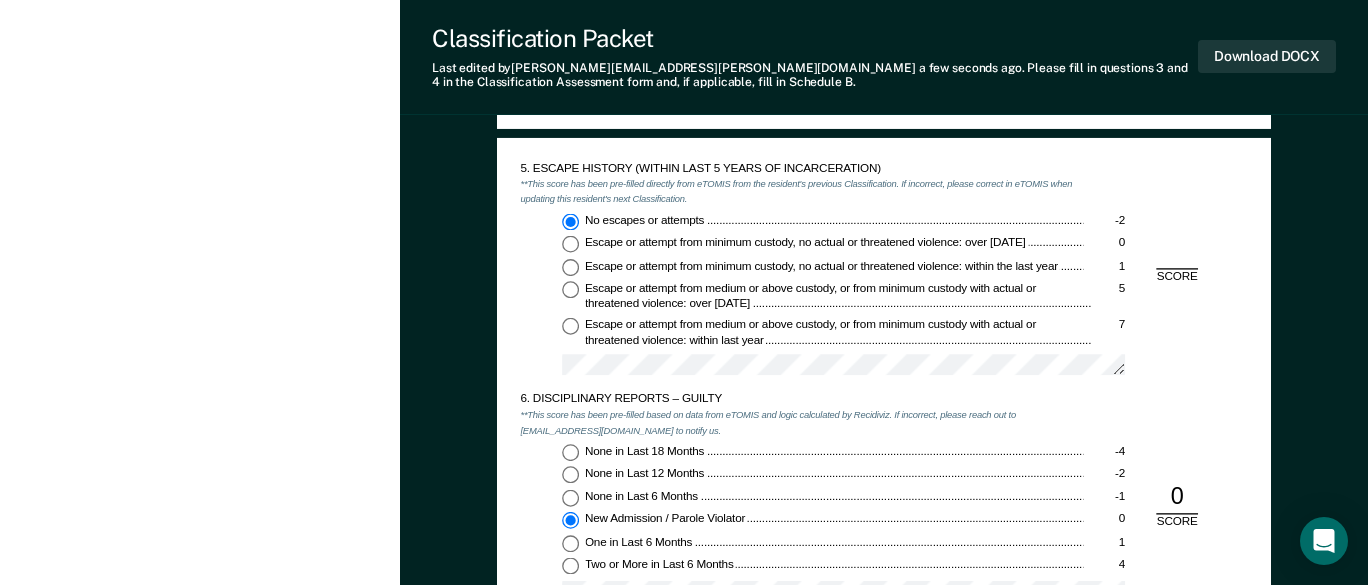 type on "x" 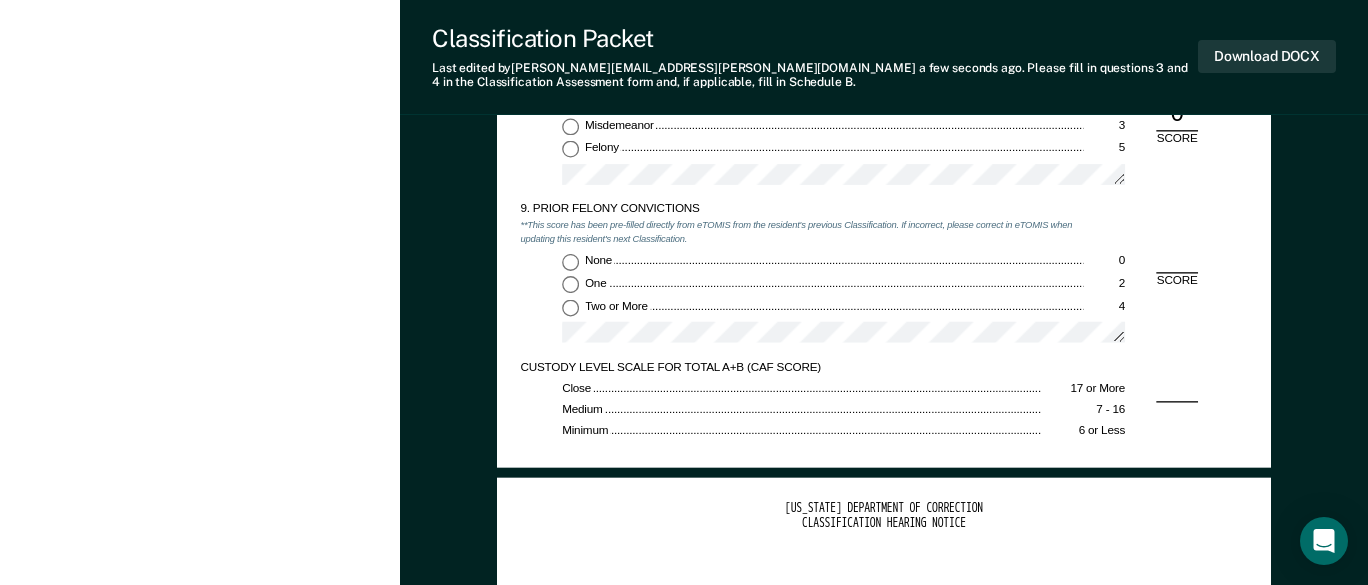 scroll, scrollTop: 2900, scrollLeft: 0, axis: vertical 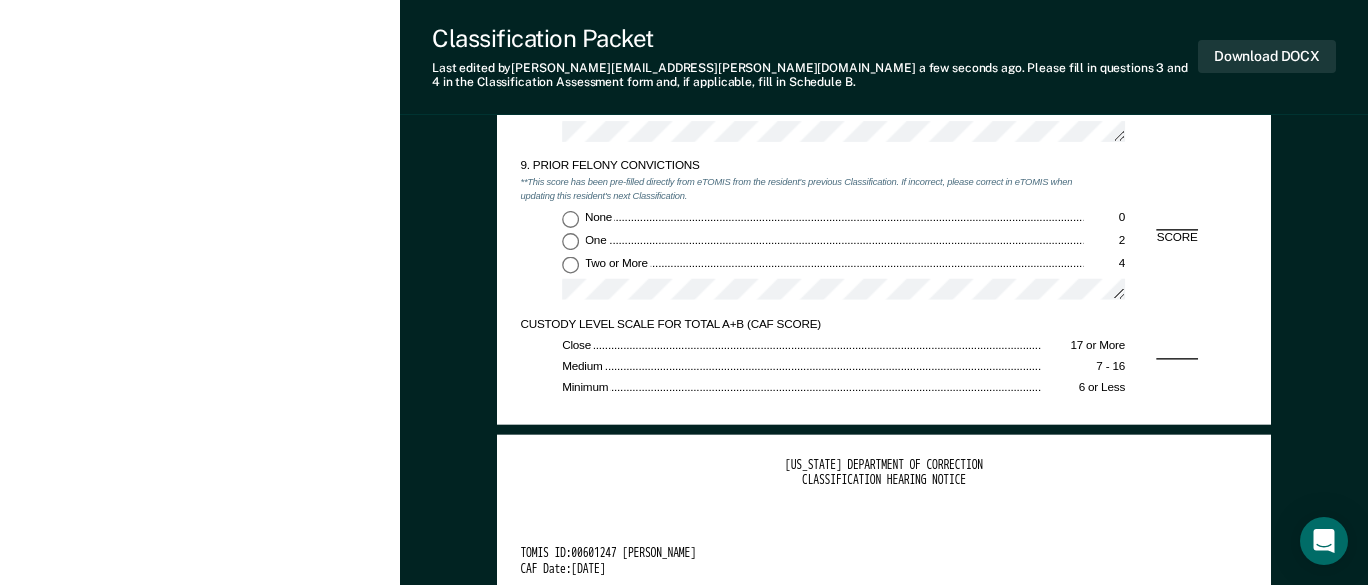 click on "Two or More 4" at bounding box center (570, 264) 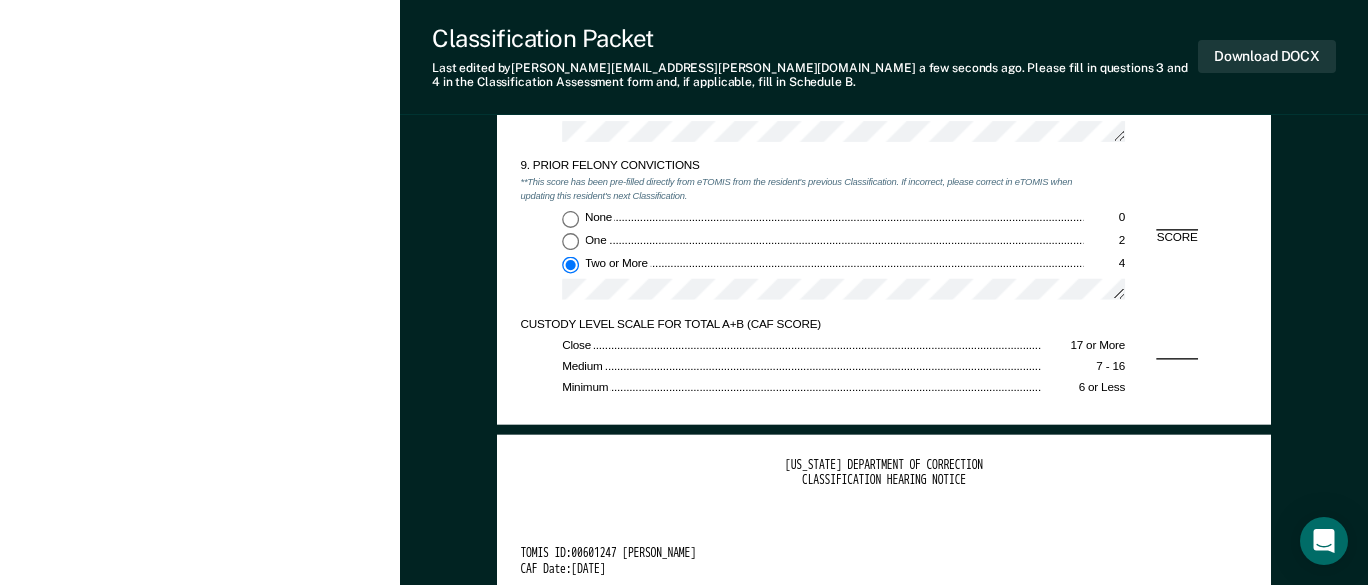 type on "x" 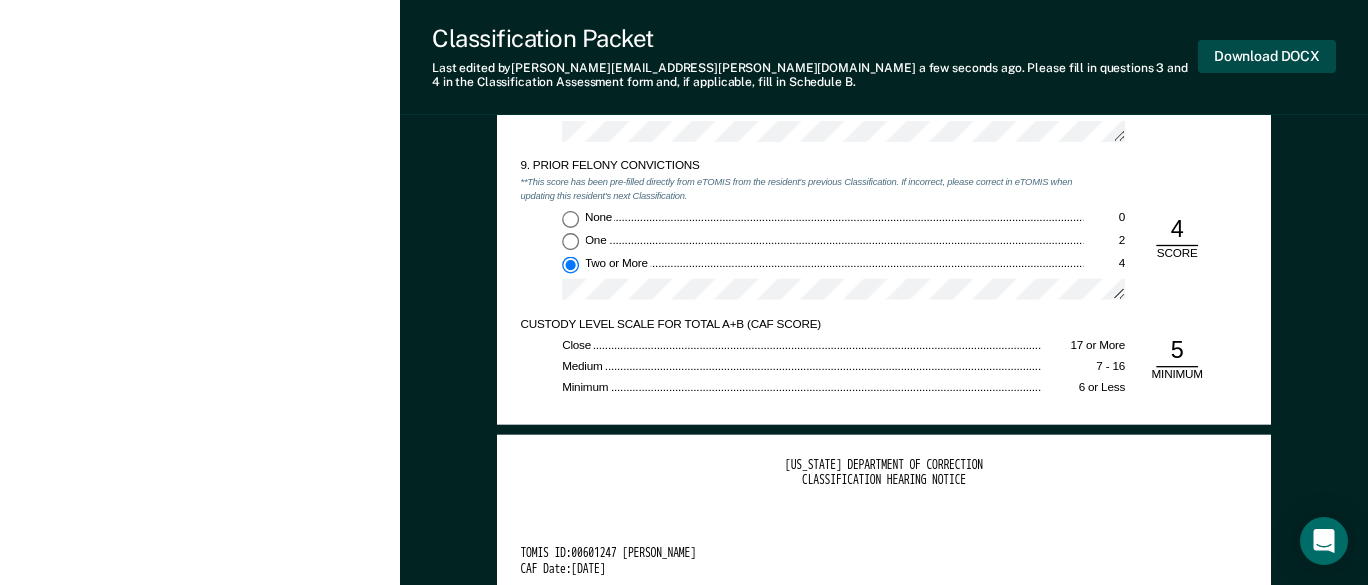 click on "Download DOCX" at bounding box center (1267, 56) 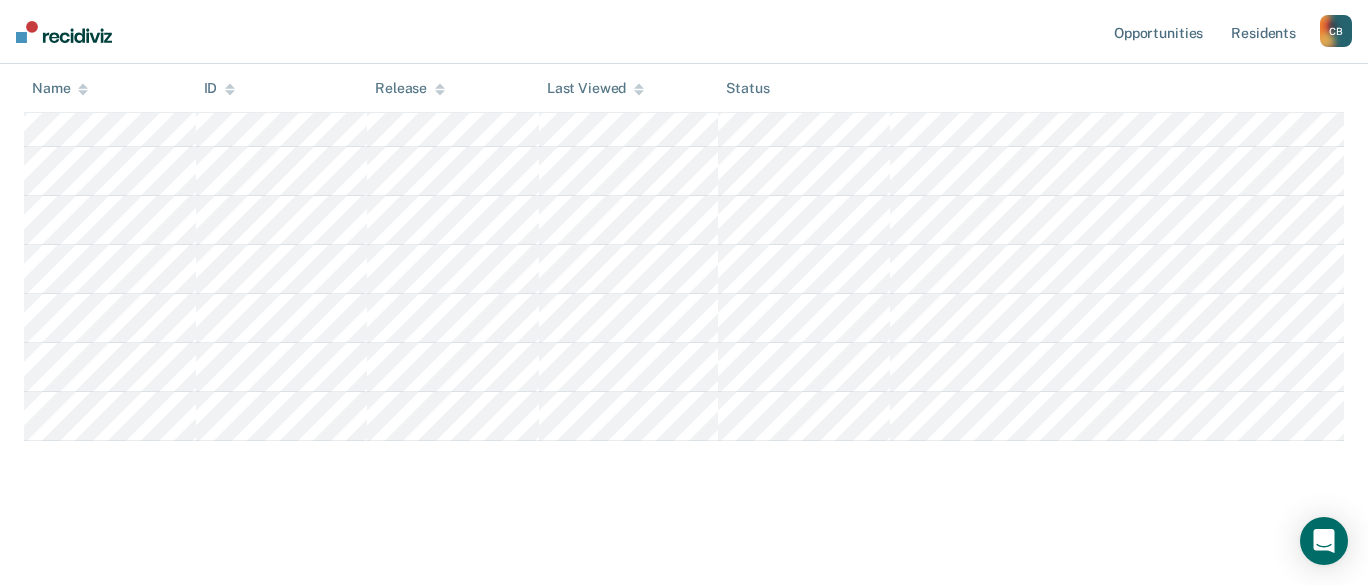 scroll, scrollTop: 248, scrollLeft: 0, axis: vertical 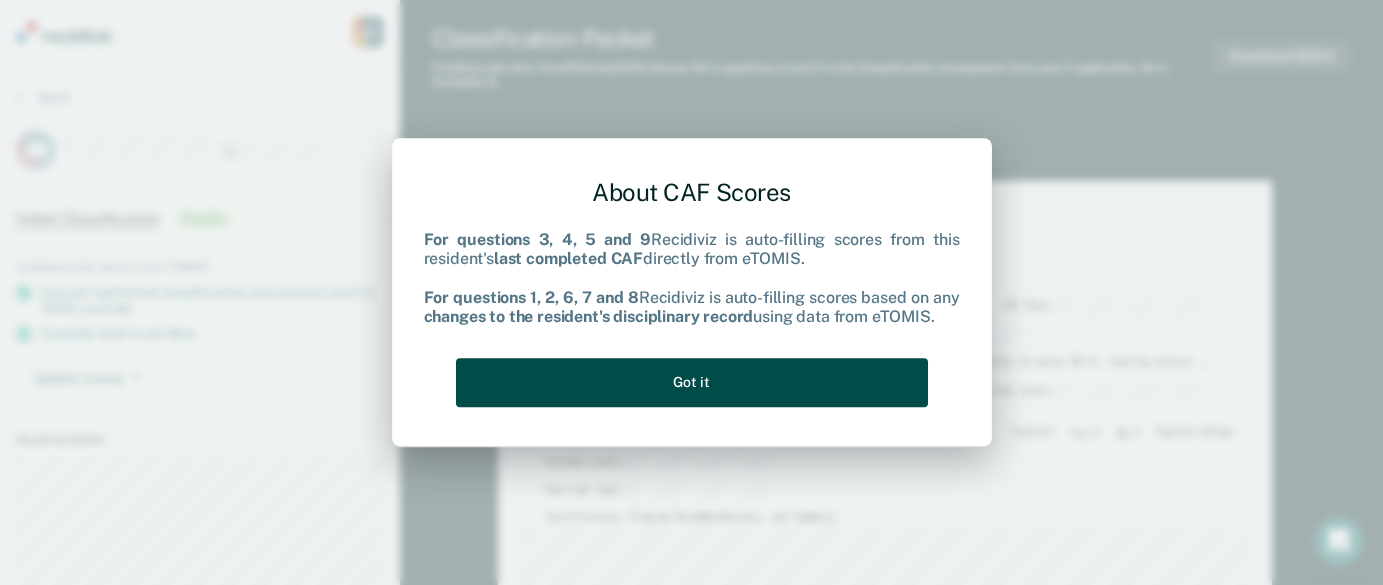 click on "Got it" at bounding box center [692, 382] 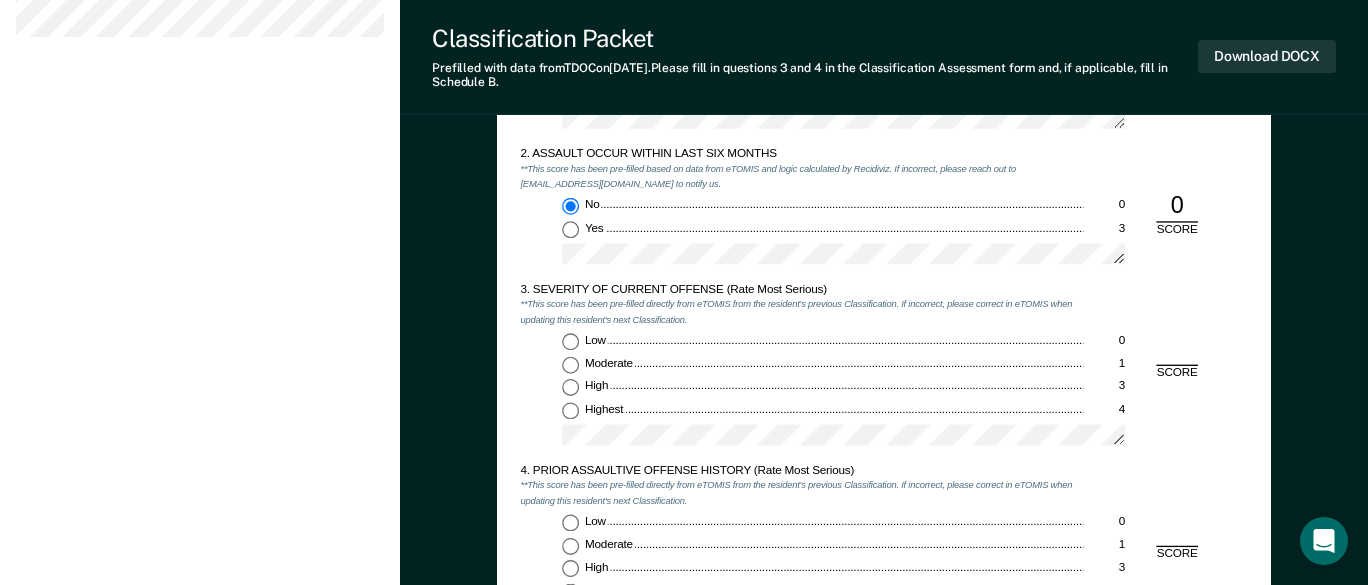 scroll, scrollTop: 1500, scrollLeft: 0, axis: vertical 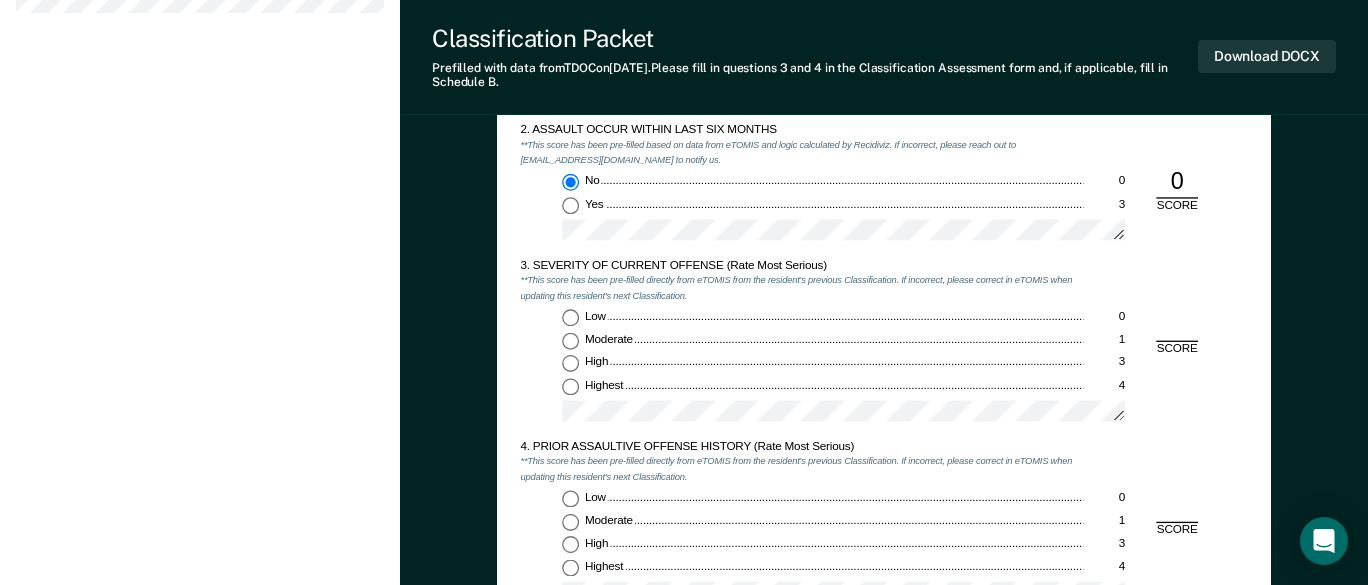 click on "Highest 4" at bounding box center (570, 386) 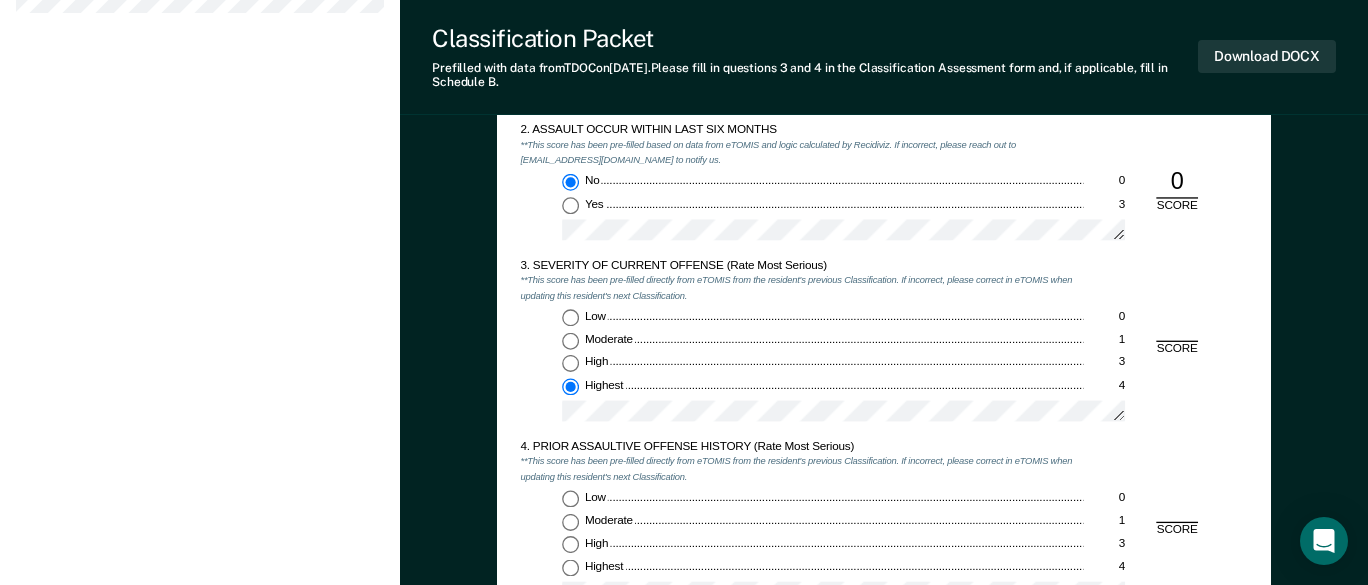 type on "x" 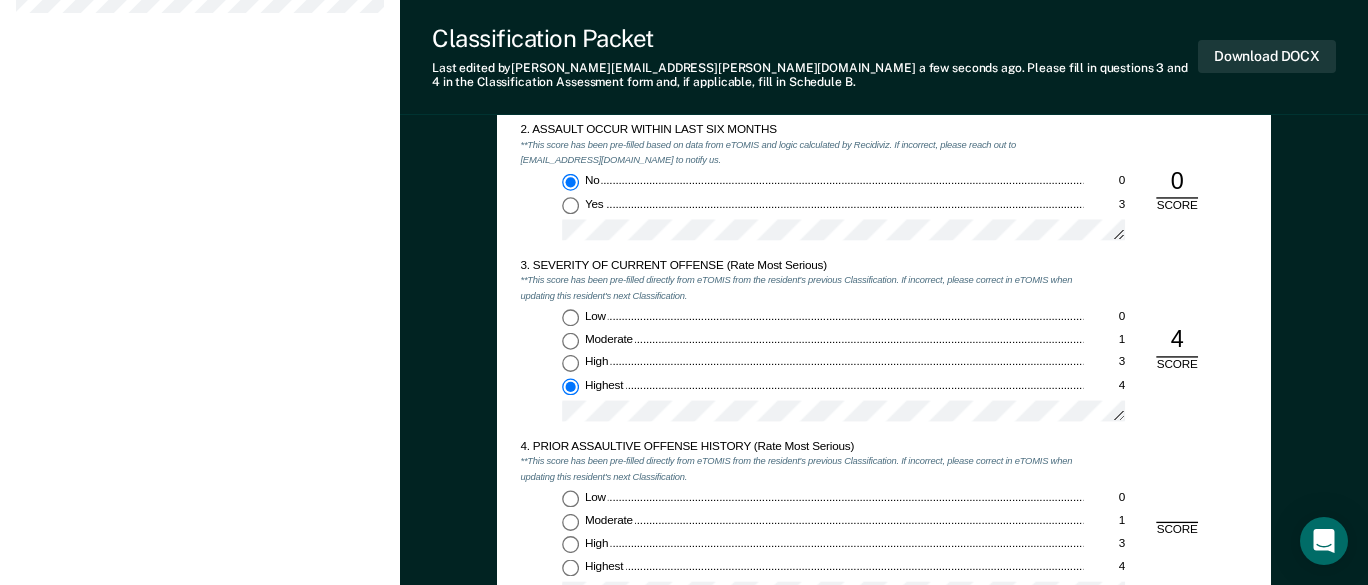 click on "Low 0" at bounding box center (570, 498) 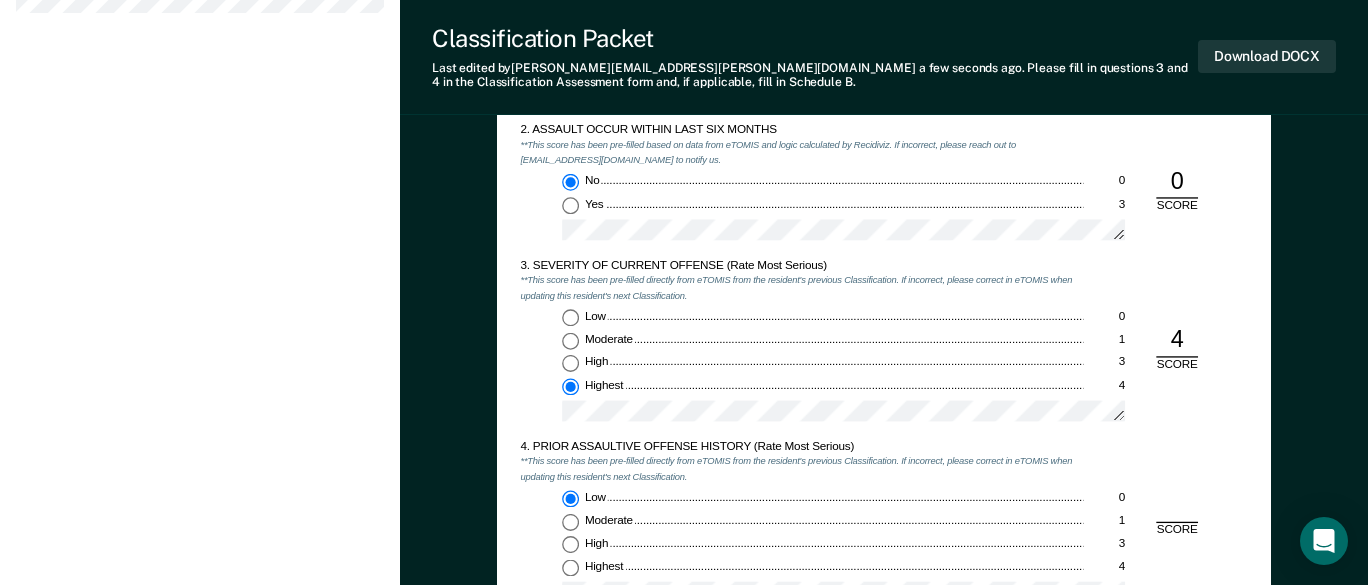 type on "x" 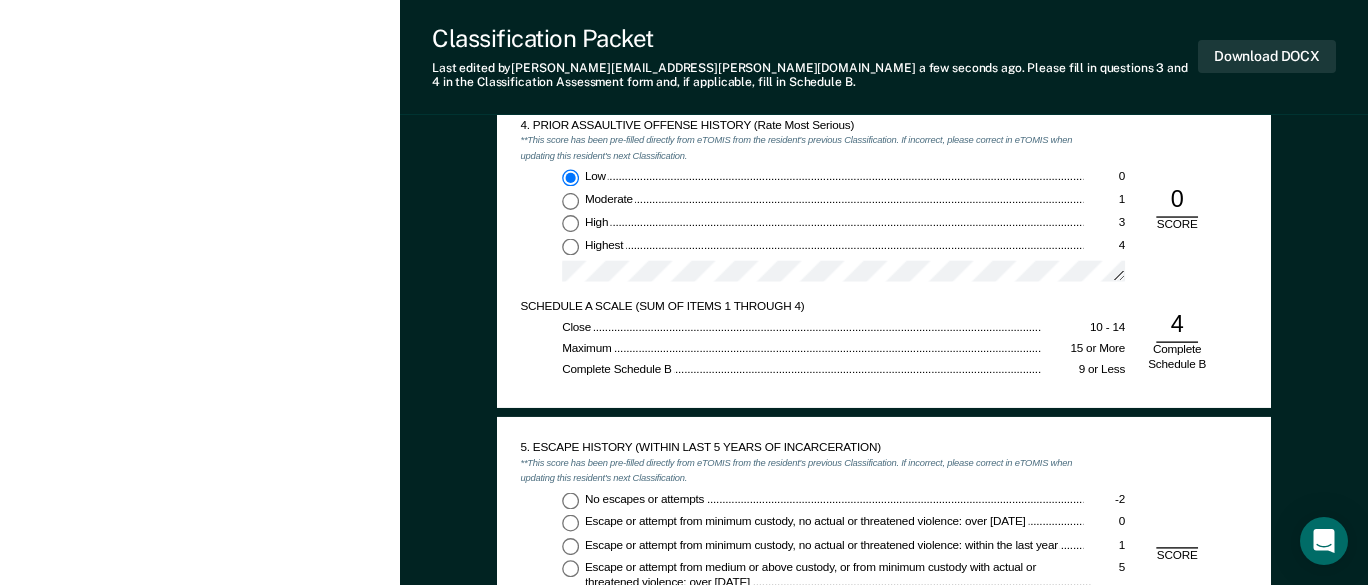 scroll, scrollTop: 1900, scrollLeft: 0, axis: vertical 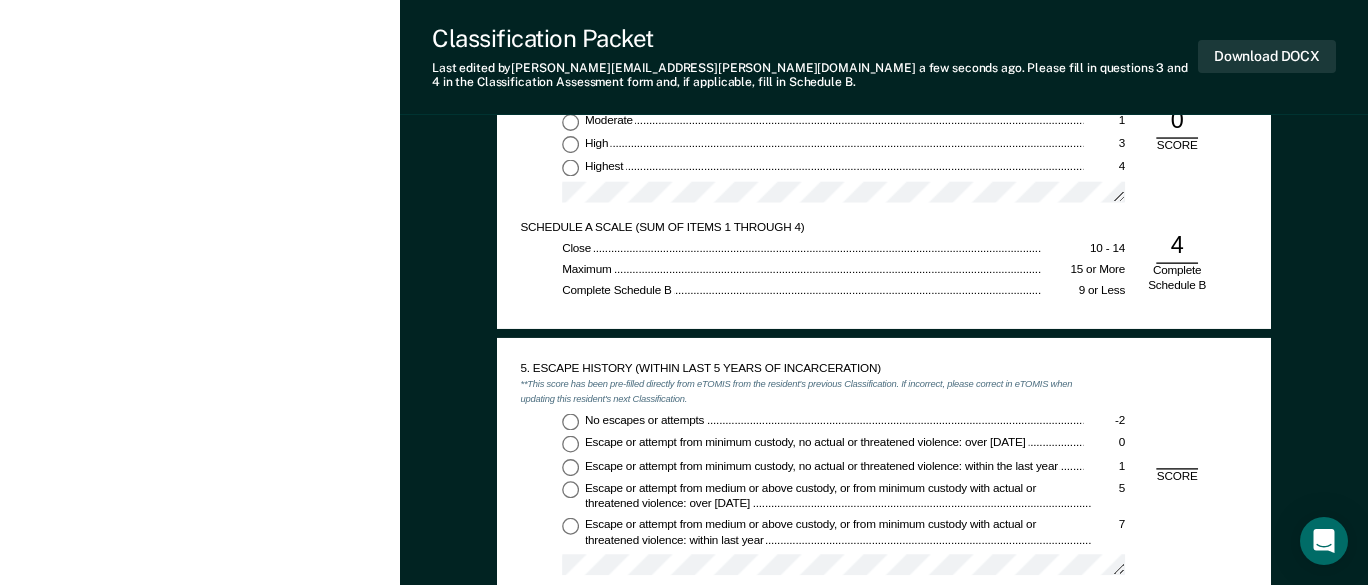 click on "No escapes or attempts -2" at bounding box center [570, 421] 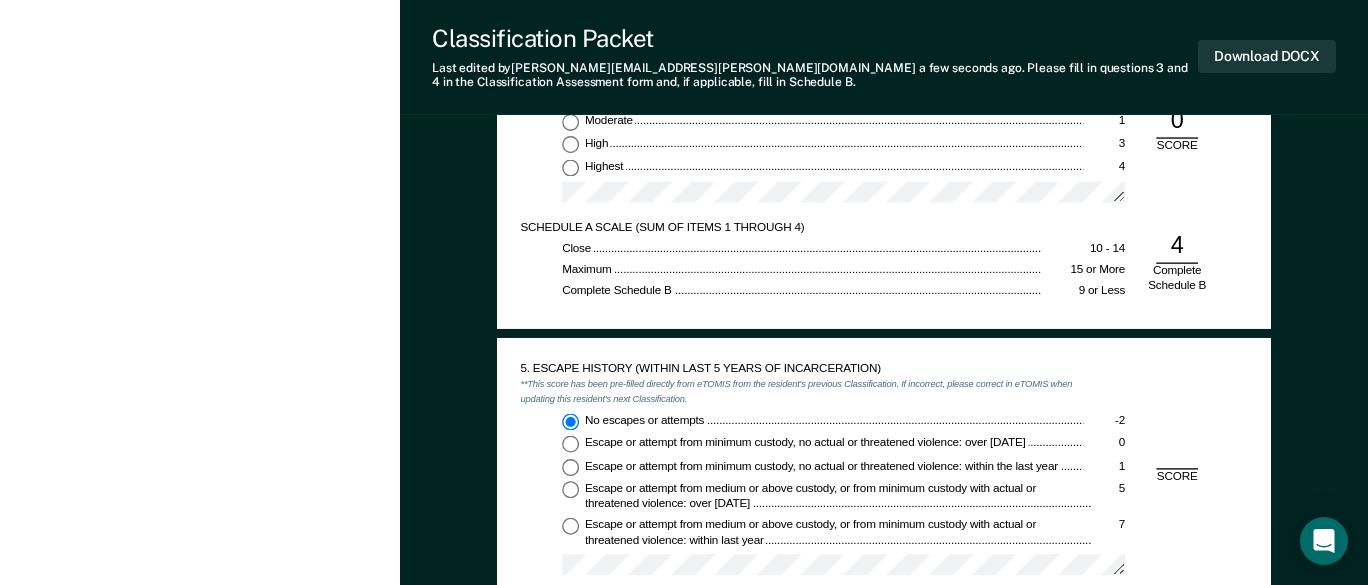 type on "x" 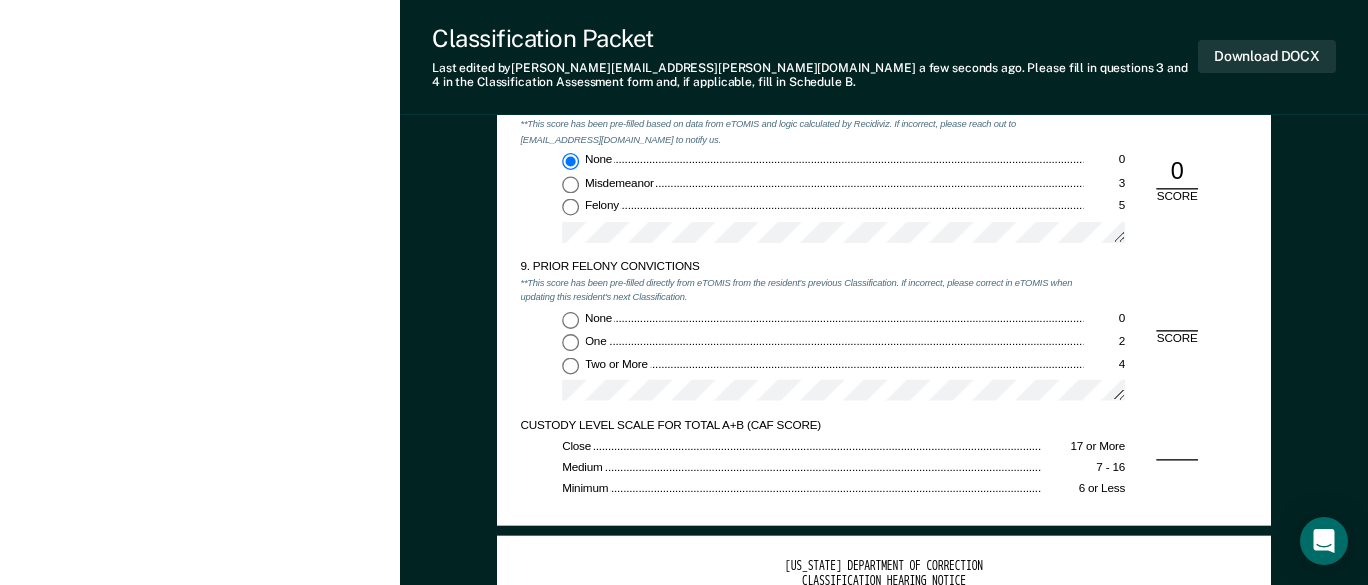 scroll, scrollTop: 2800, scrollLeft: 0, axis: vertical 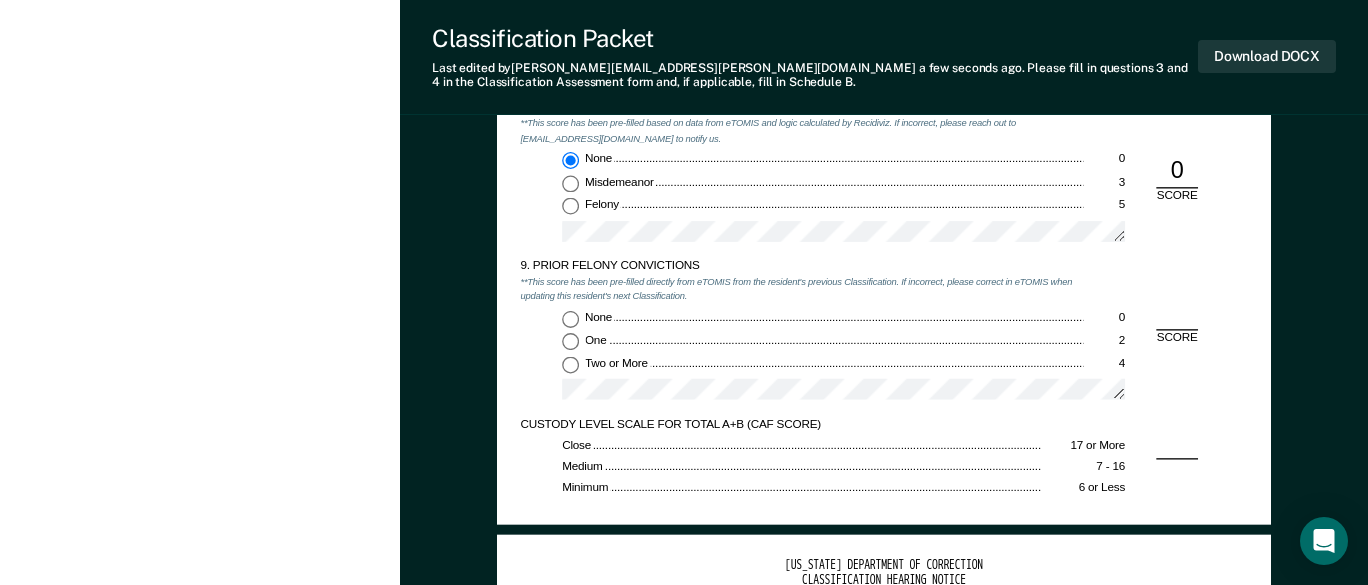 click on "Two or More 4" at bounding box center [570, 364] 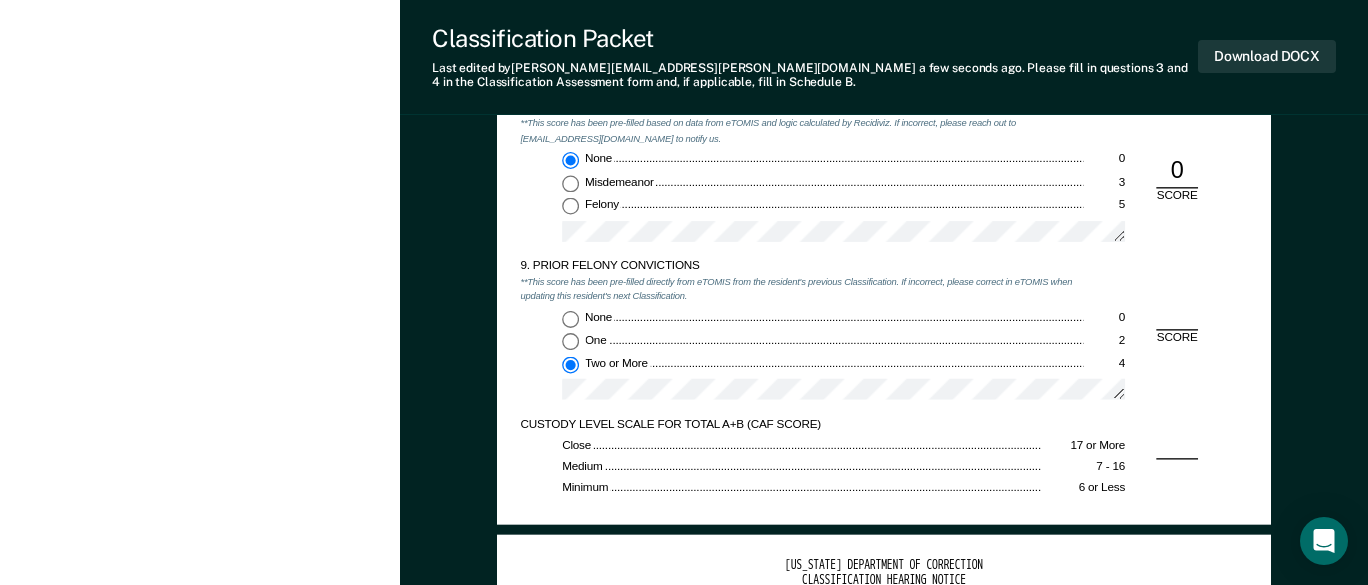 type on "x" 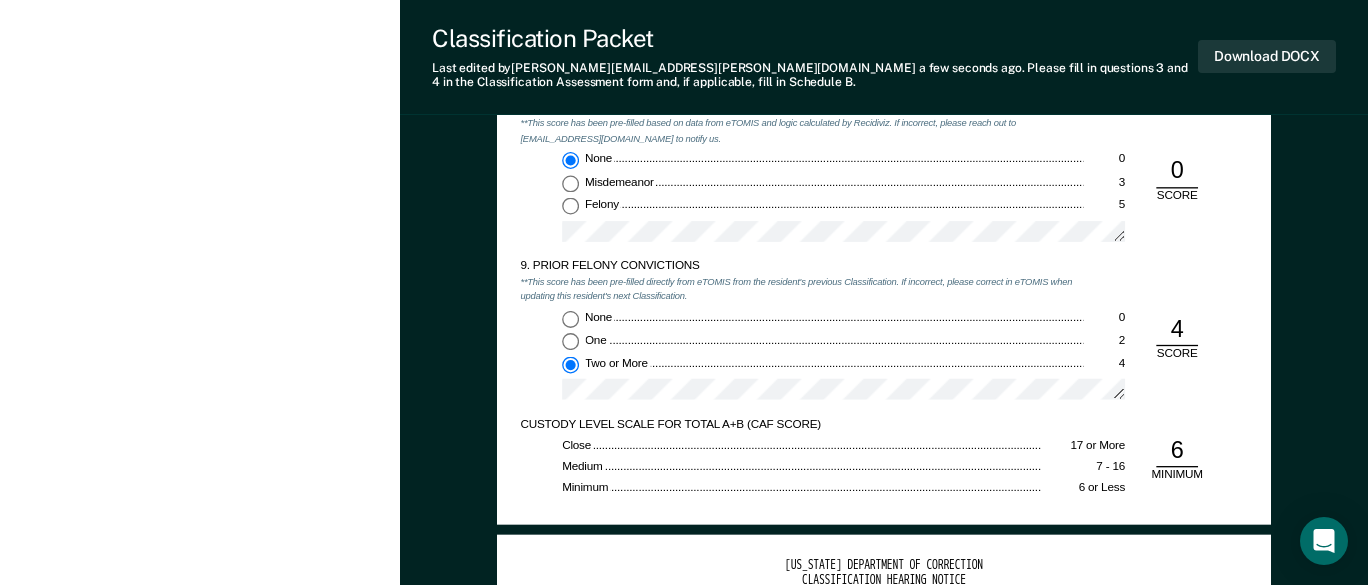 click on "Felony 5" at bounding box center [570, 206] 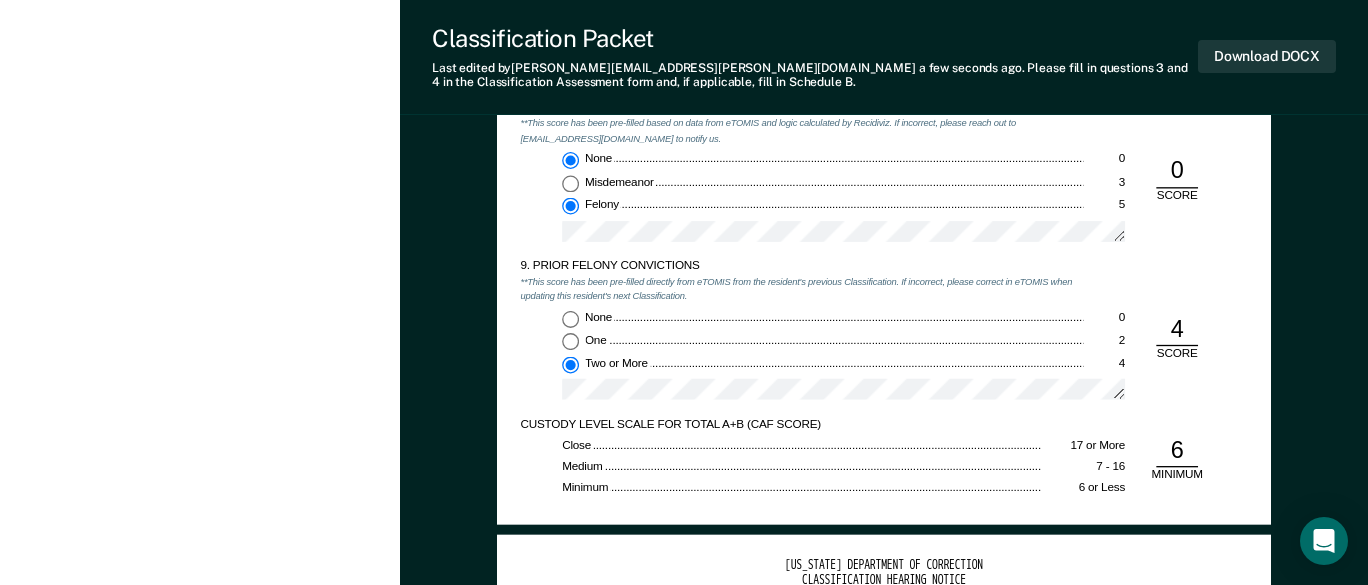 type on "x" 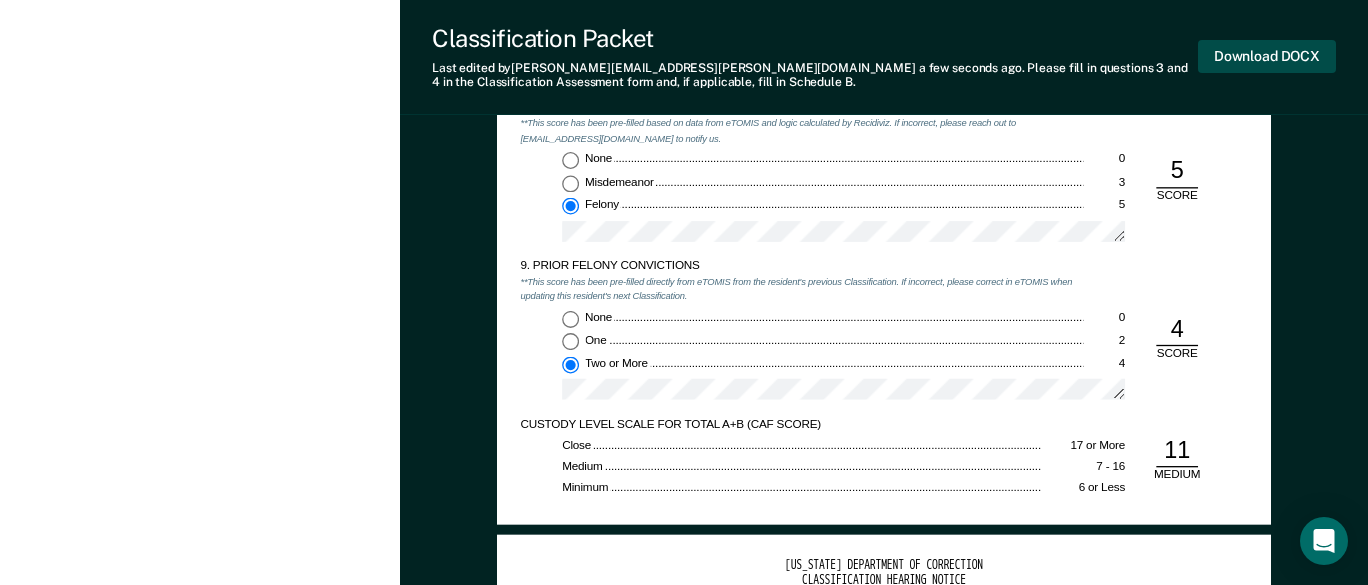 click on "Download DOCX" at bounding box center (1267, 56) 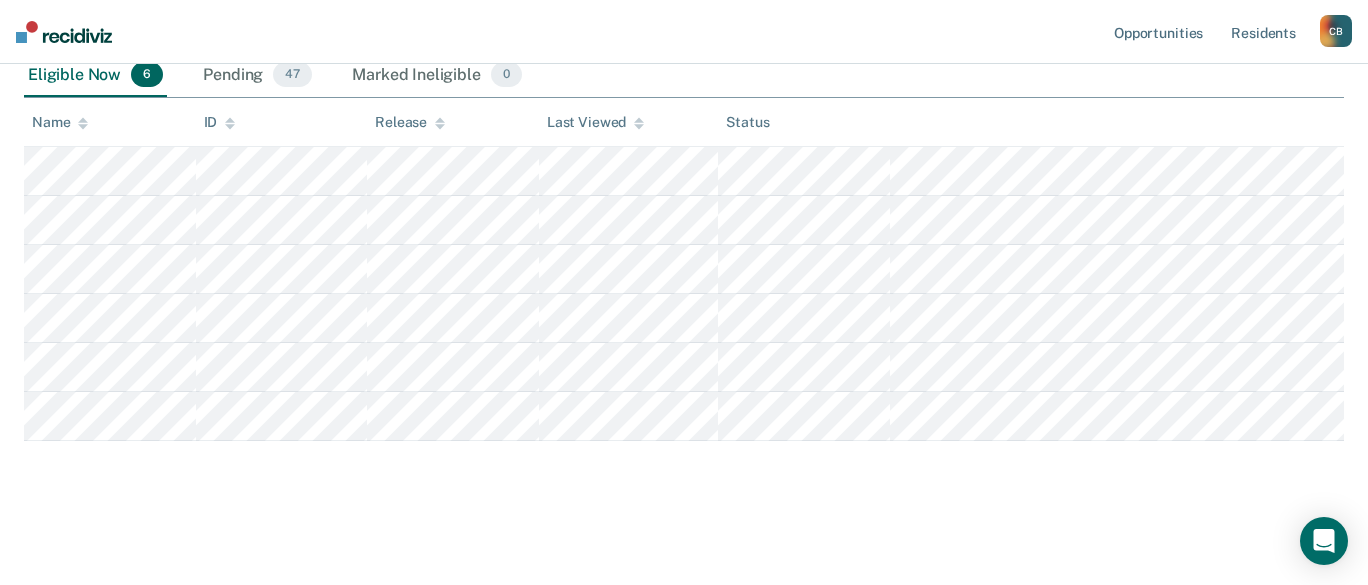 scroll, scrollTop: 248, scrollLeft: 0, axis: vertical 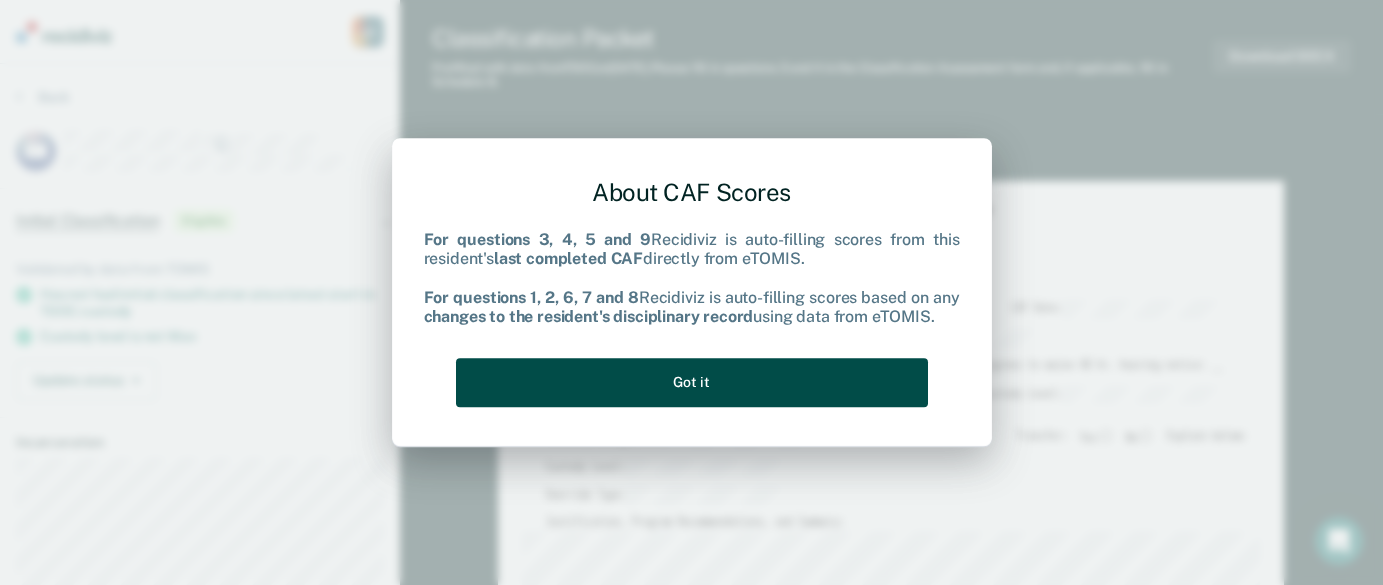 click on "Got it" at bounding box center (692, 382) 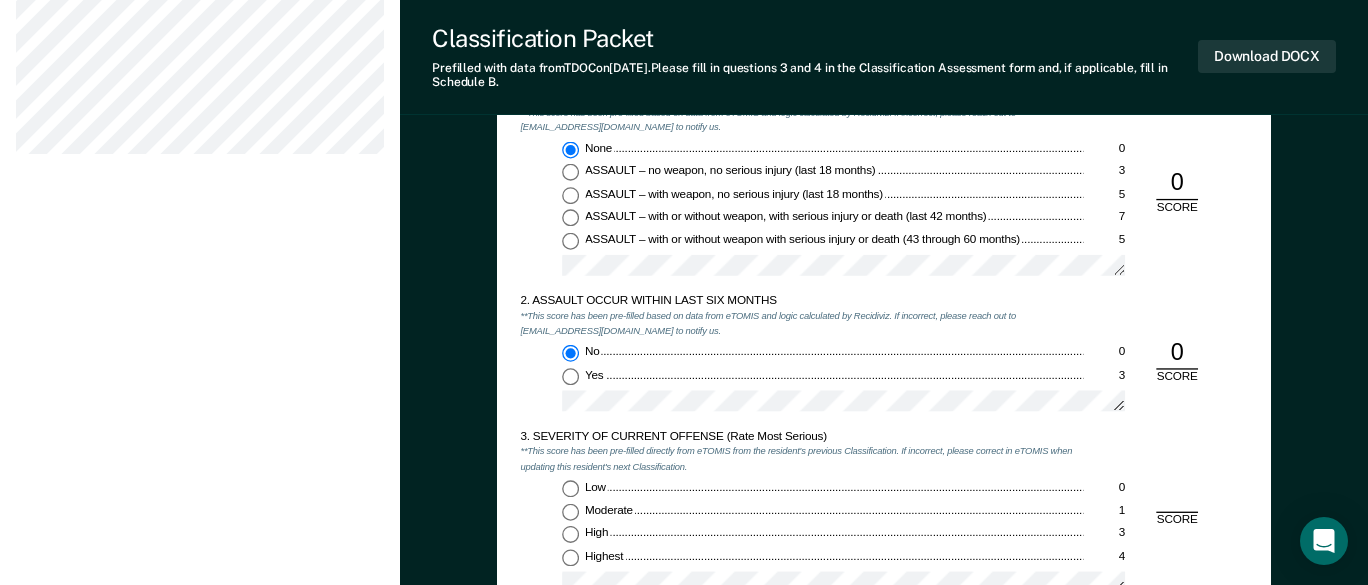 scroll, scrollTop: 1500, scrollLeft: 0, axis: vertical 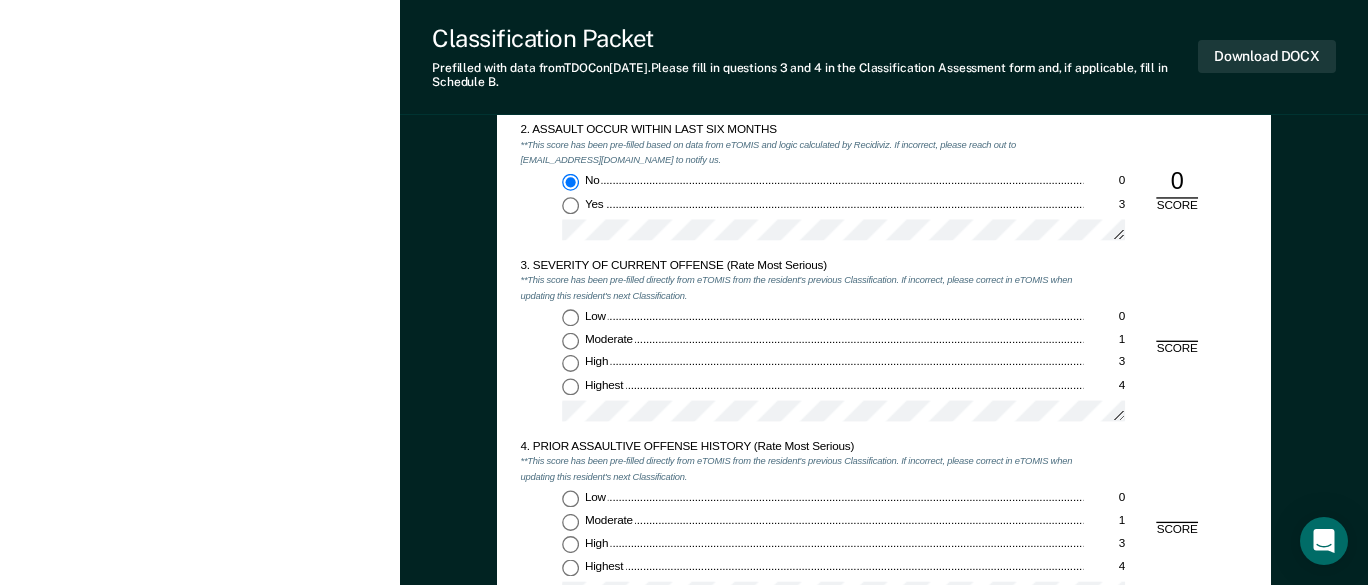 click on "High 3" at bounding box center [570, 363] 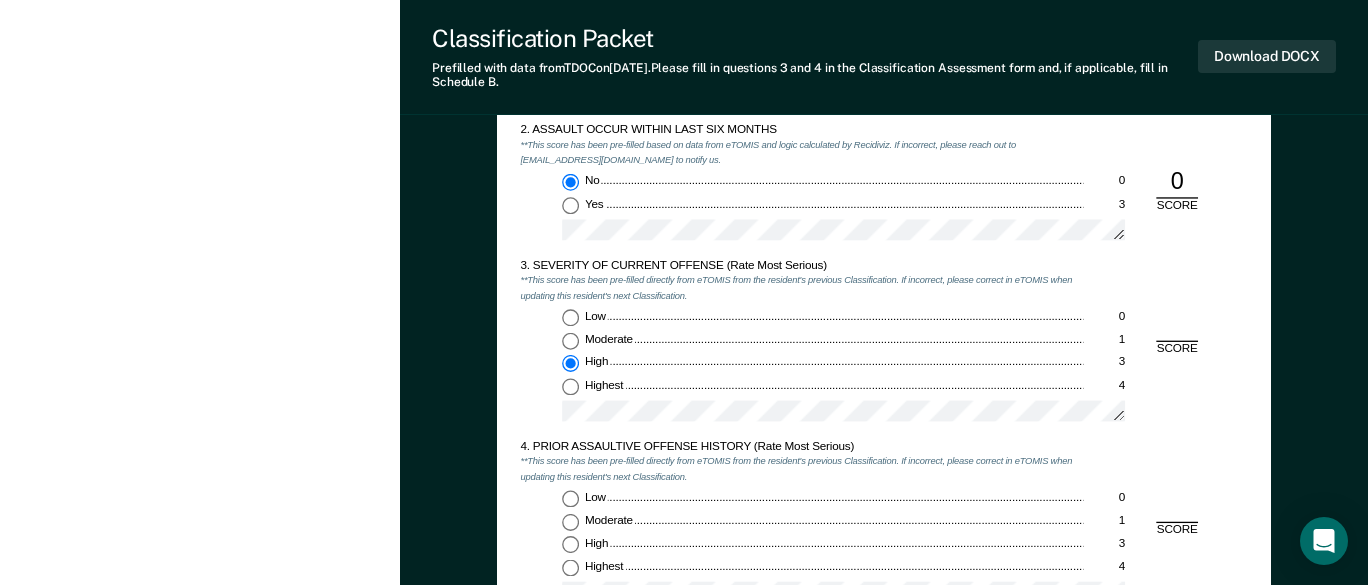 type on "x" 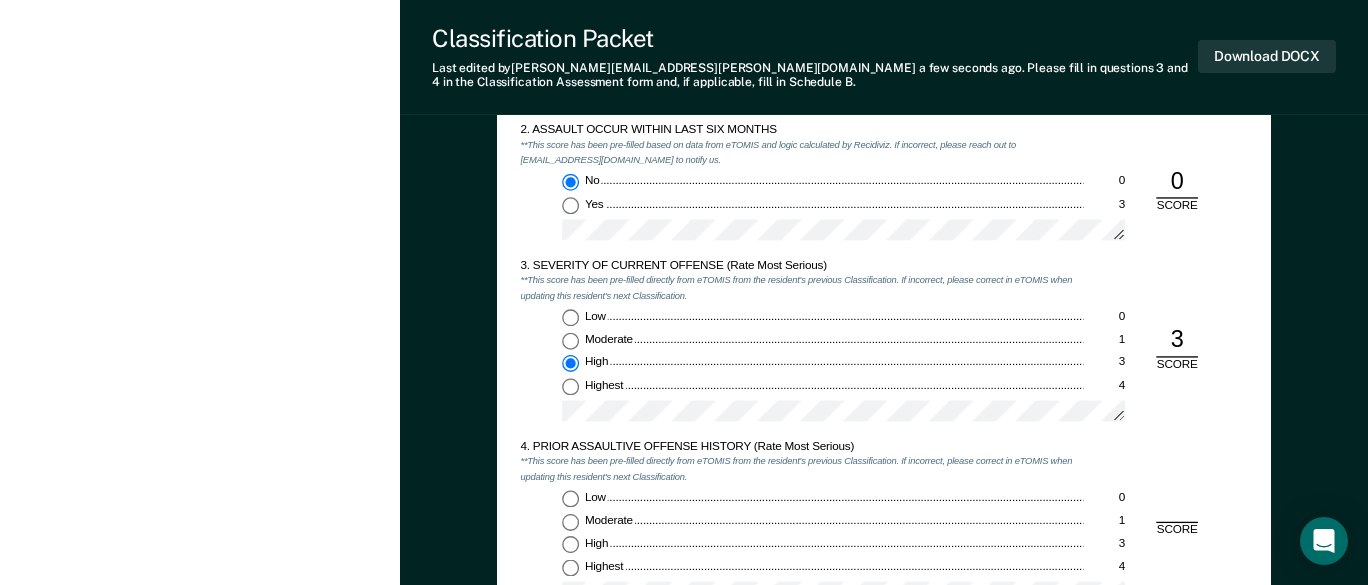 click on "Low 0" at bounding box center [570, 498] 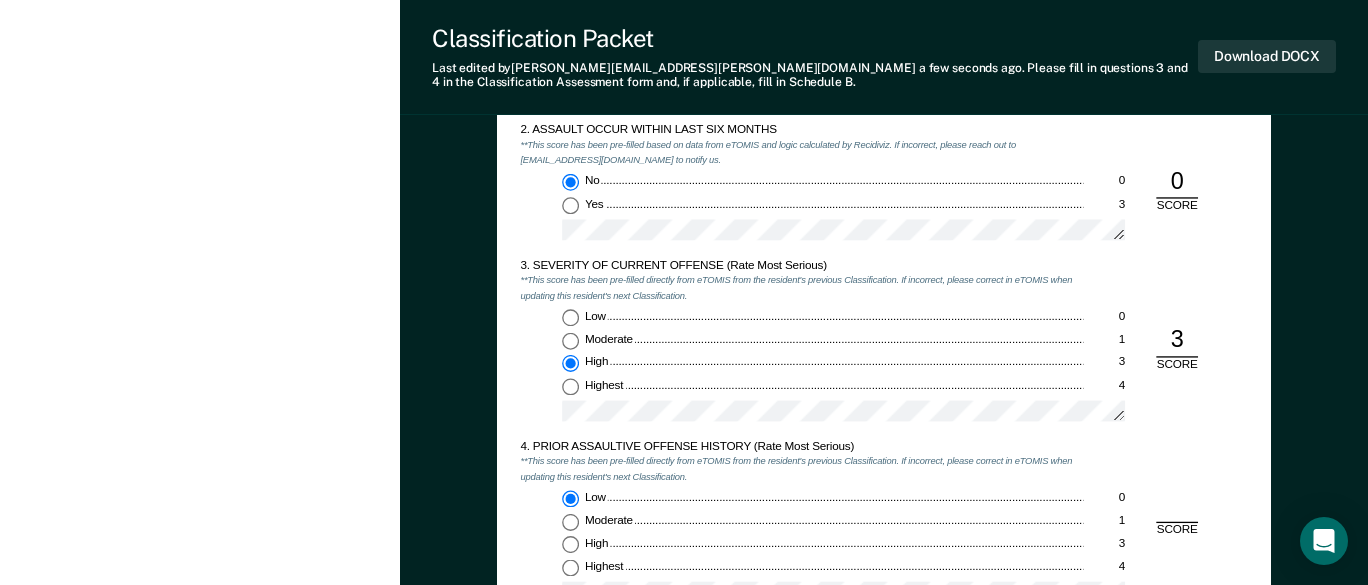 type on "x" 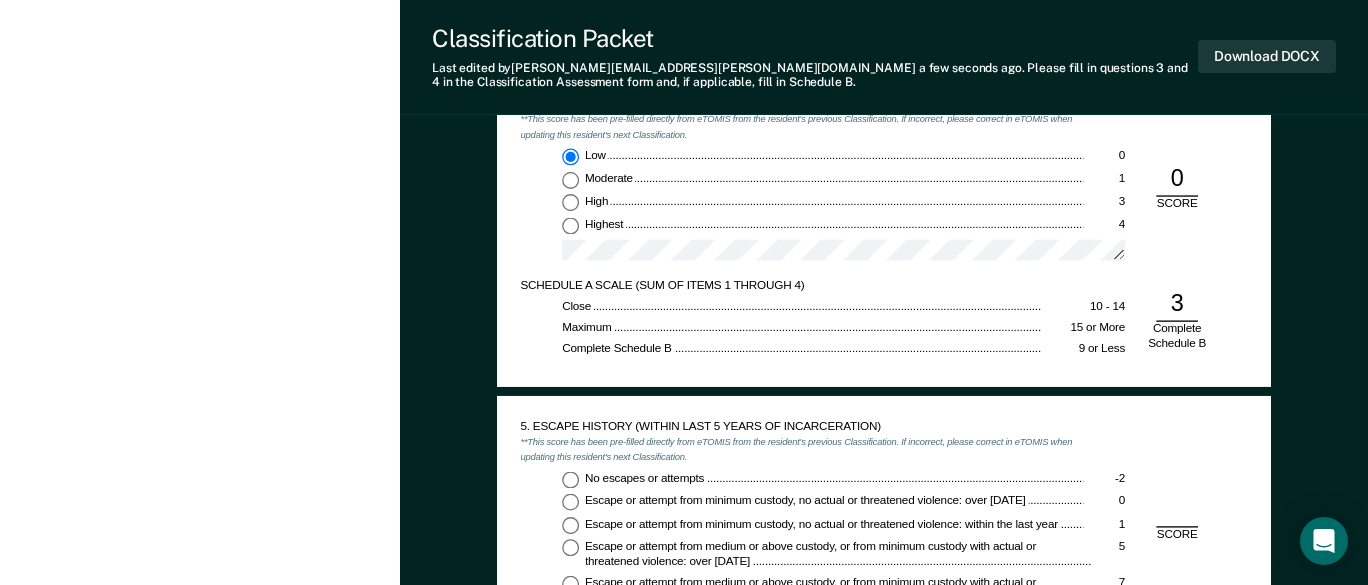 scroll, scrollTop: 1900, scrollLeft: 0, axis: vertical 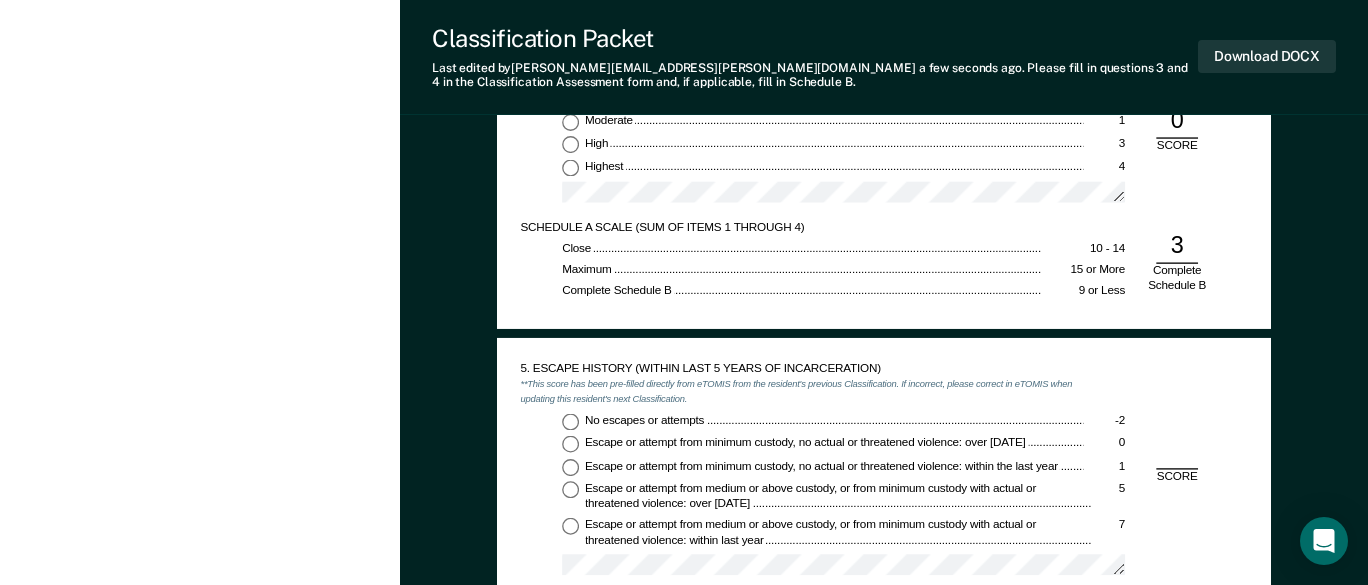 click on "No escapes or attempts -2" at bounding box center (570, 421) 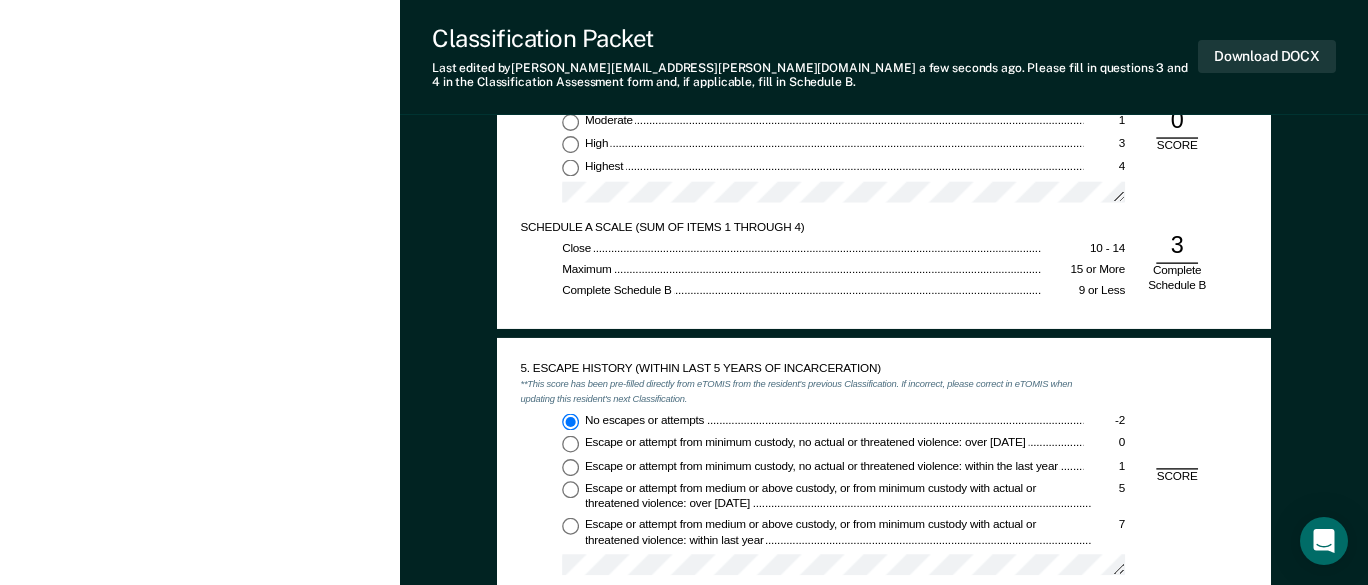 type on "x" 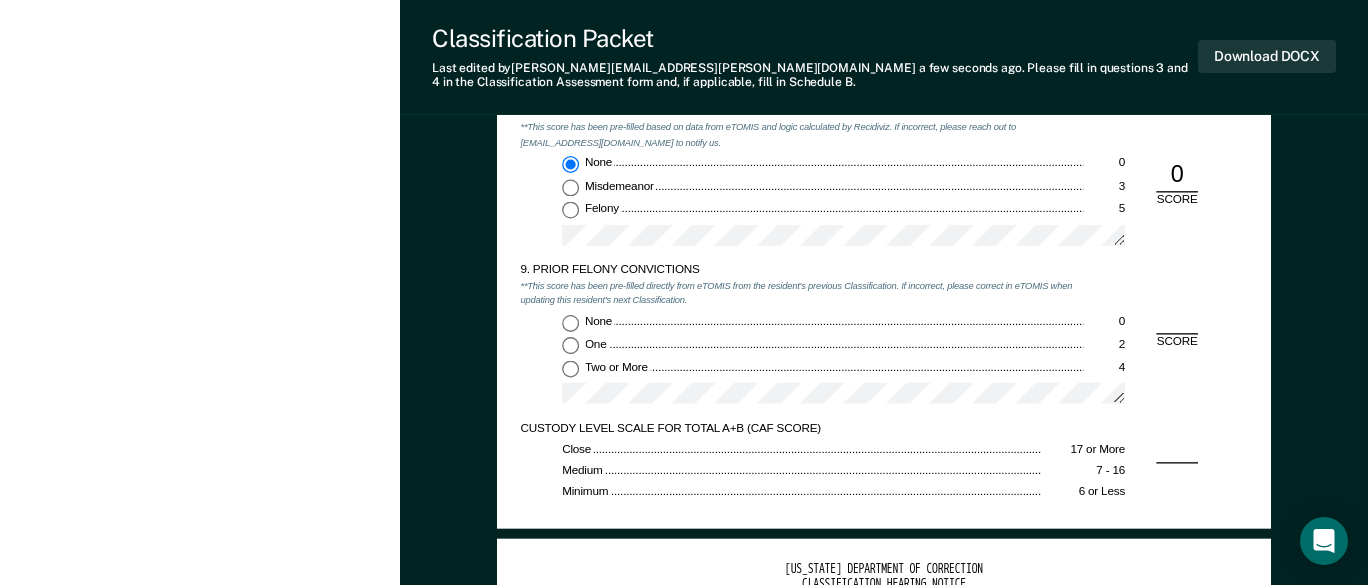 scroll, scrollTop: 2800, scrollLeft: 0, axis: vertical 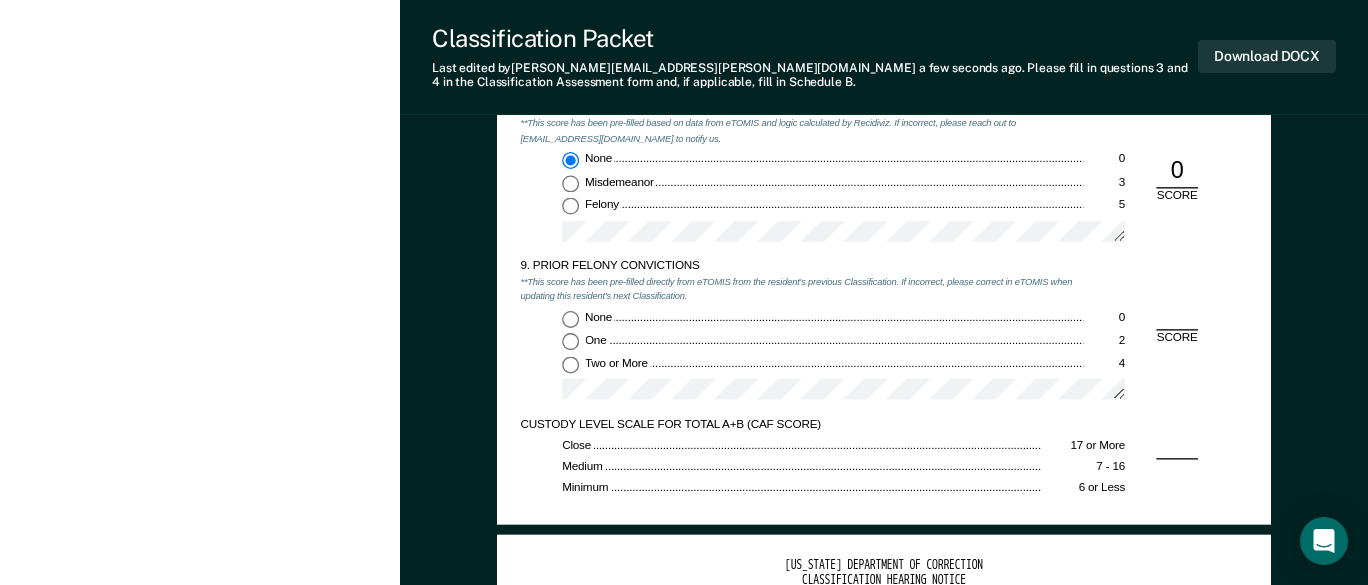 click on "Two or More 4" at bounding box center [570, 364] 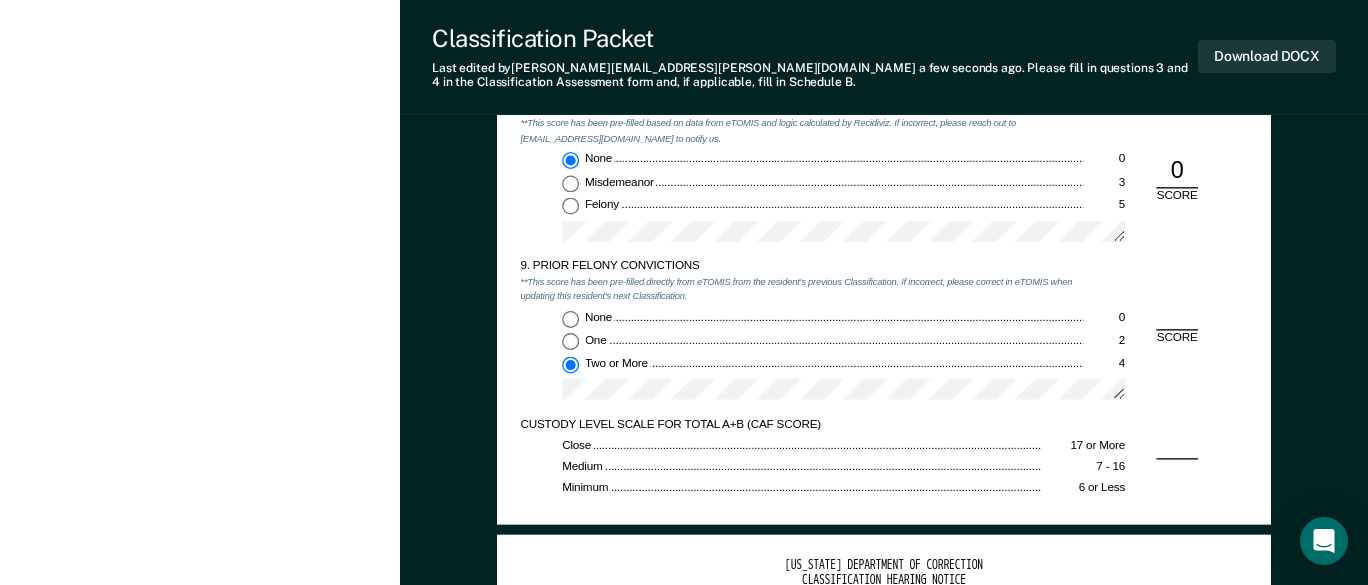 type on "x" 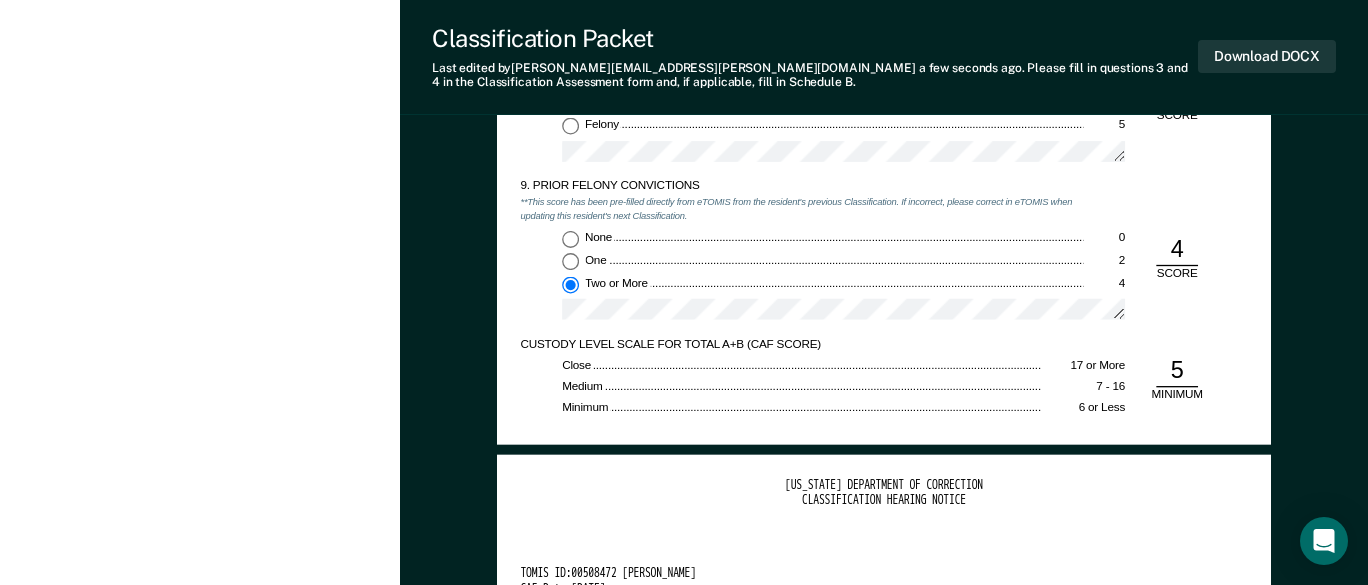 scroll, scrollTop: 3000, scrollLeft: 0, axis: vertical 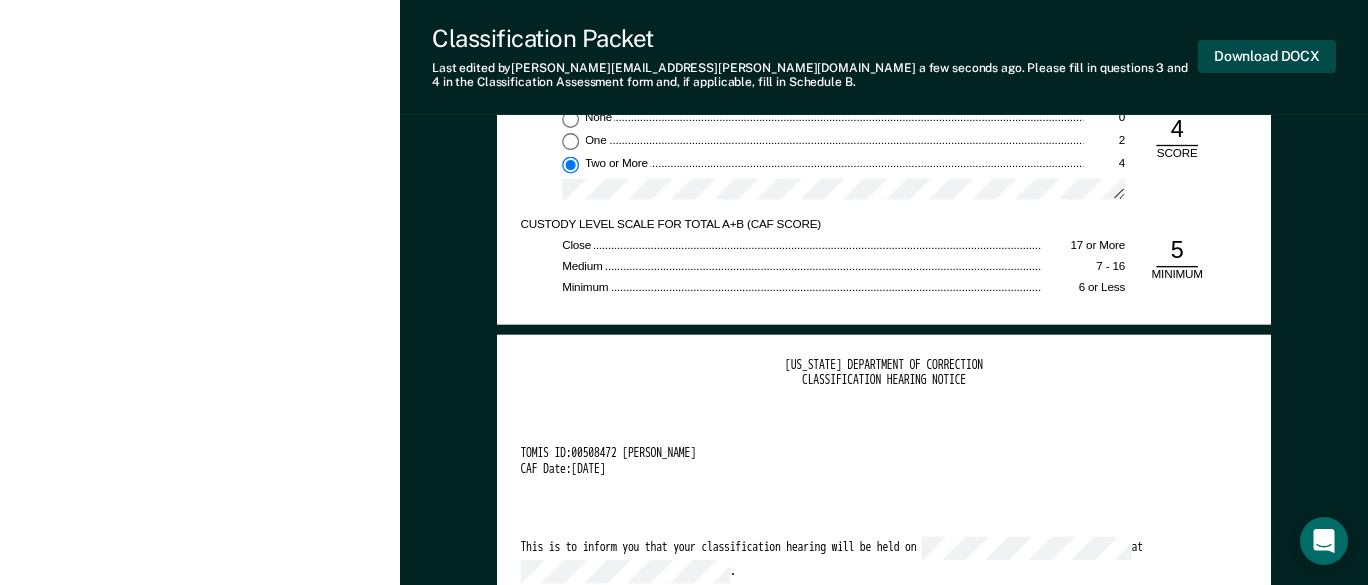 click on "Download DOCX" at bounding box center (1267, 56) 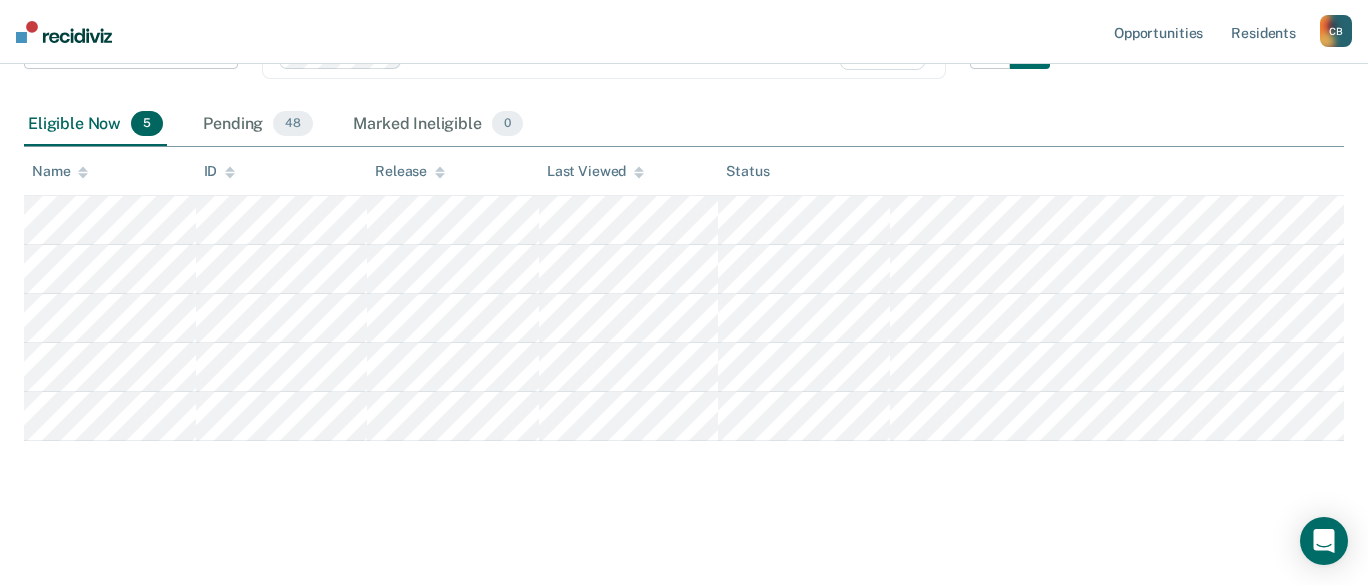 scroll, scrollTop: 201, scrollLeft: 0, axis: vertical 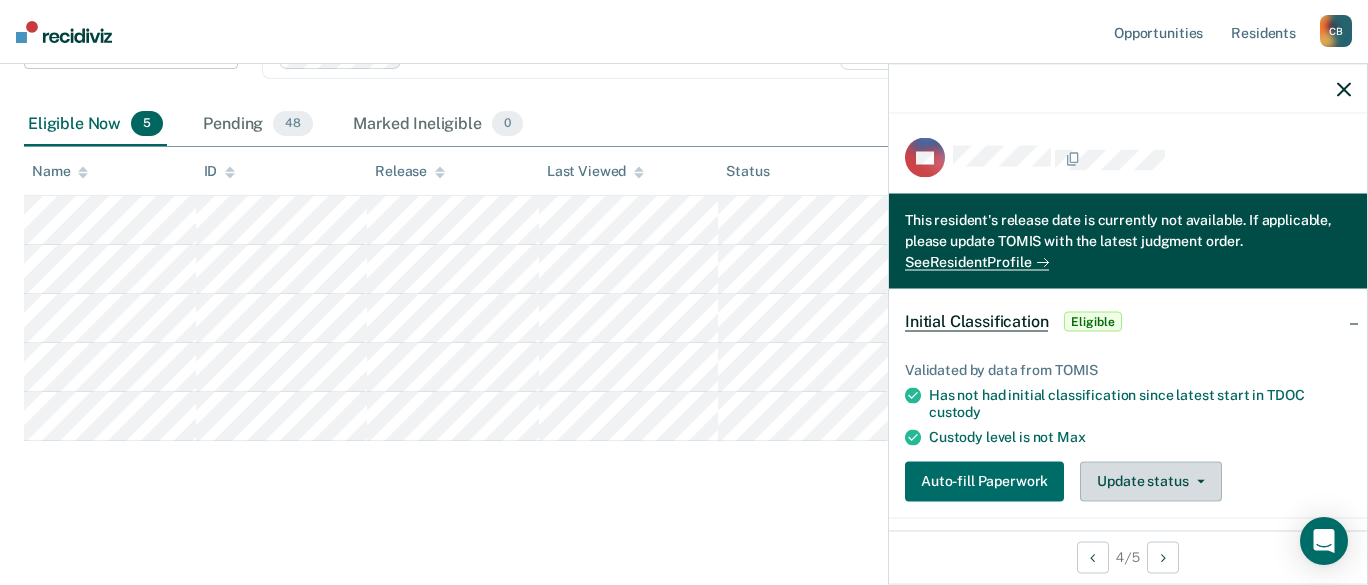 click on "Update status" at bounding box center [1150, 481] 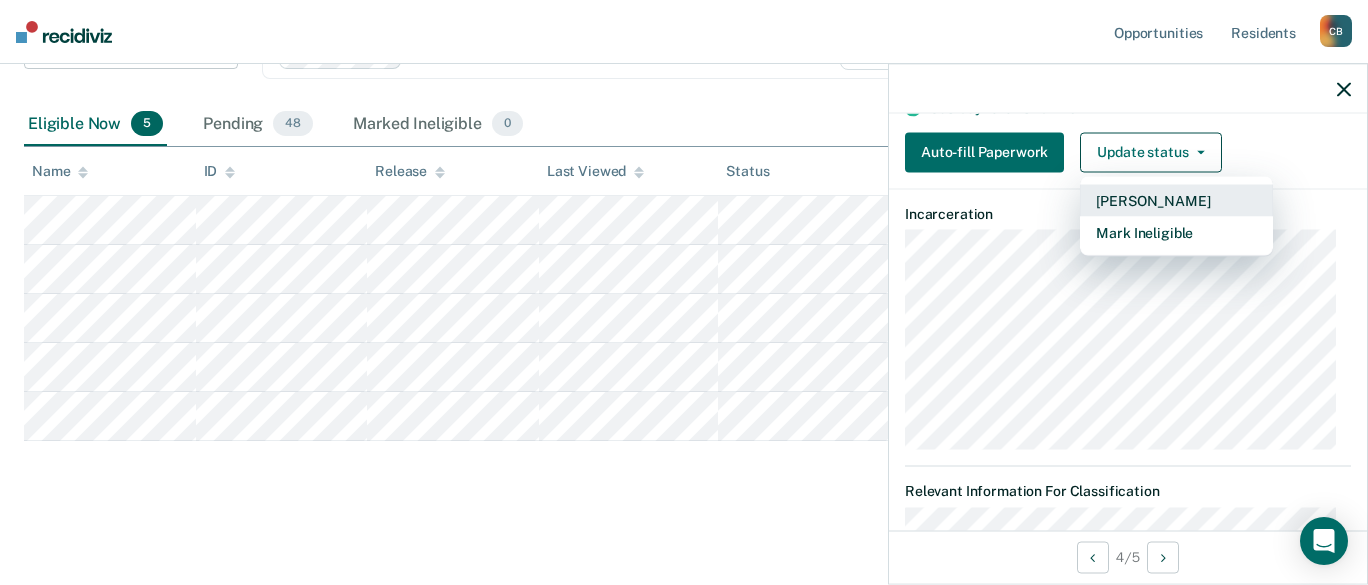 scroll, scrollTop: 215, scrollLeft: 0, axis: vertical 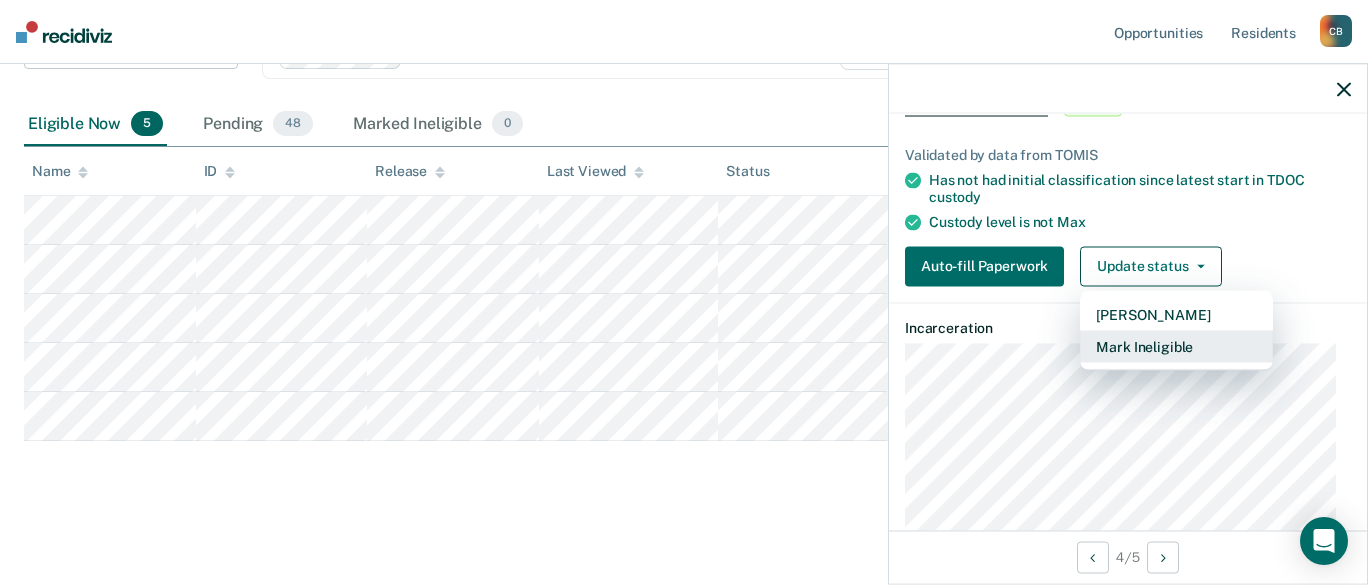 click on "Mark Ineligible" at bounding box center (1176, 346) 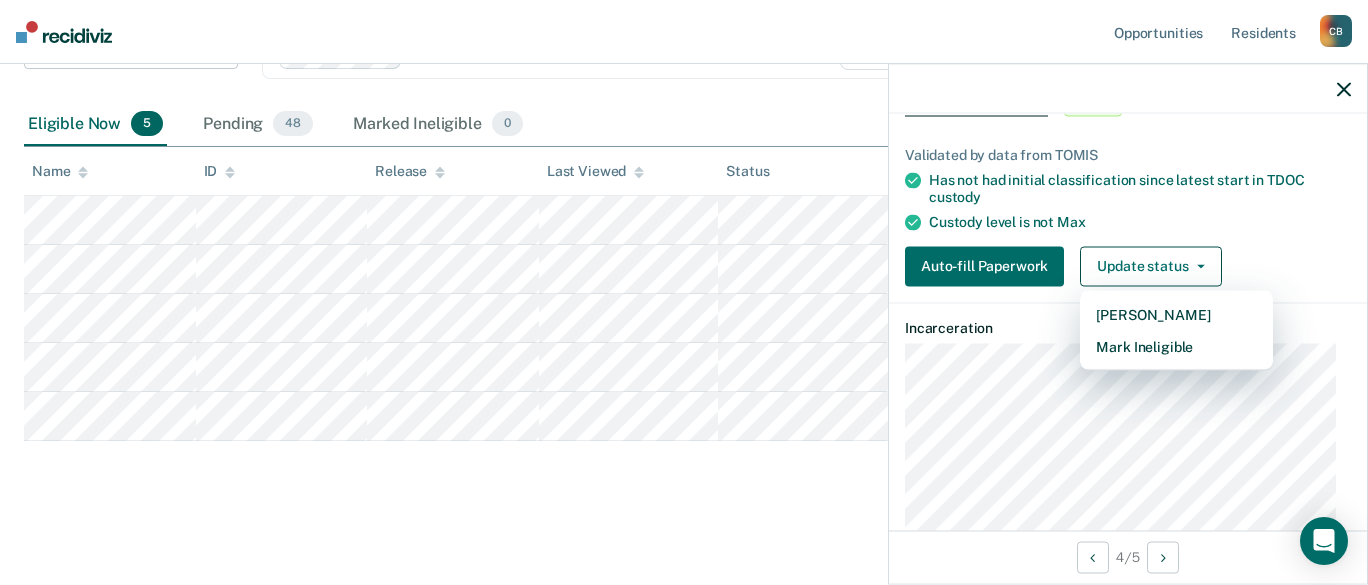 scroll, scrollTop: 96, scrollLeft: 0, axis: vertical 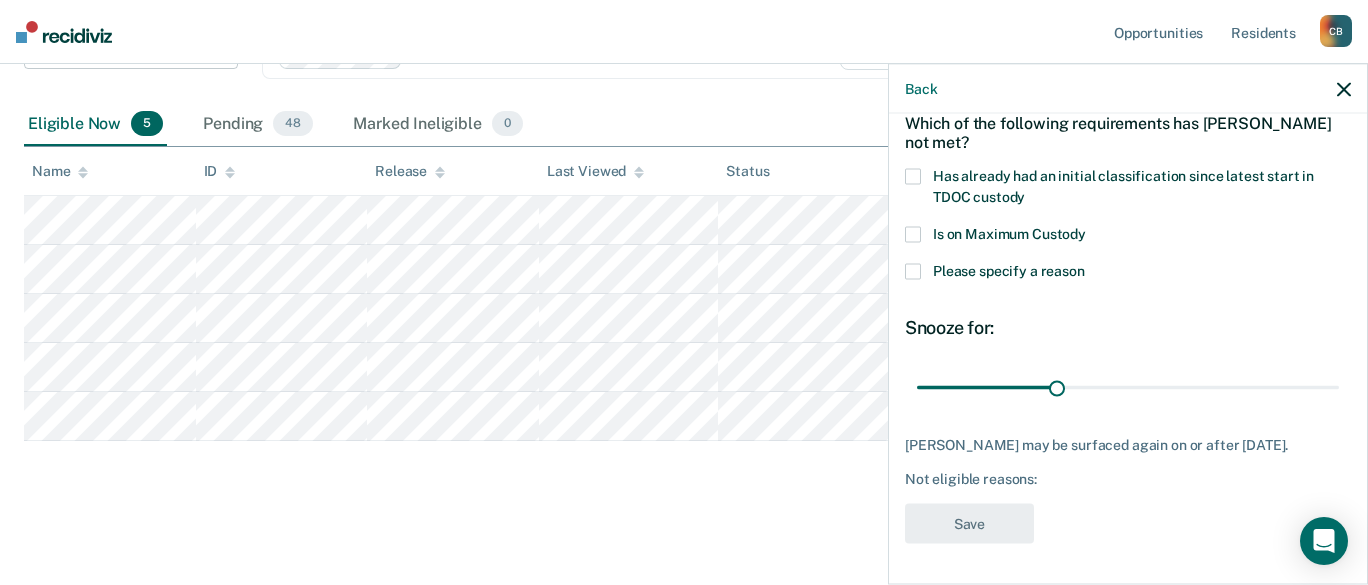 click at bounding box center [913, 271] 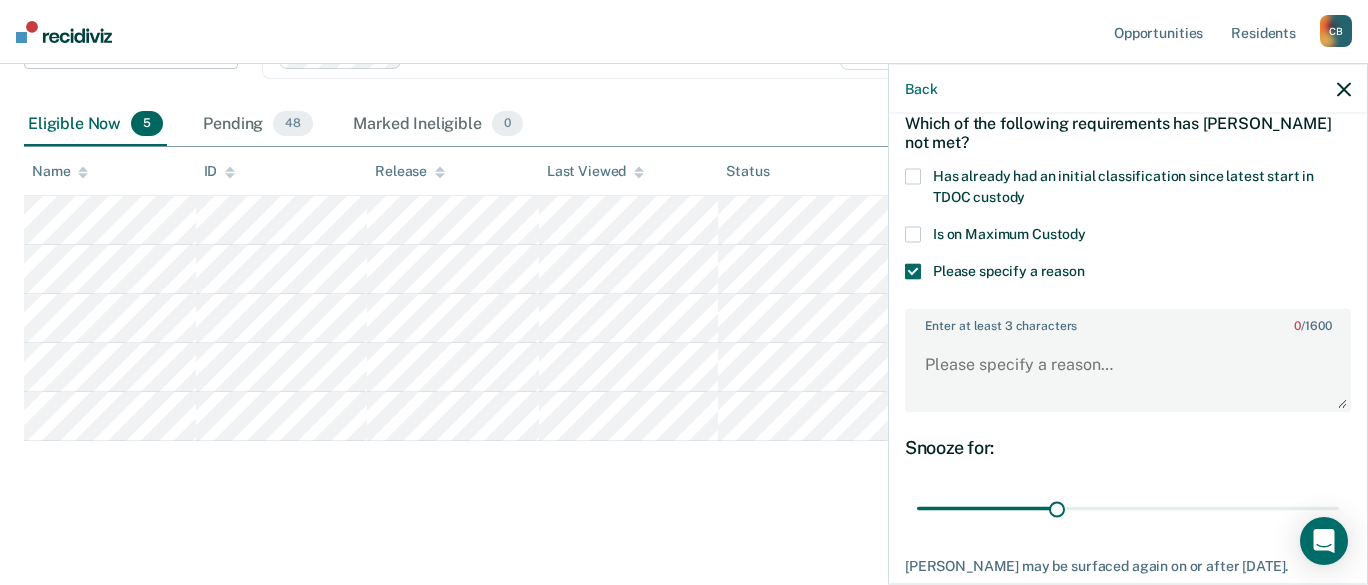 click at bounding box center [913, 271] 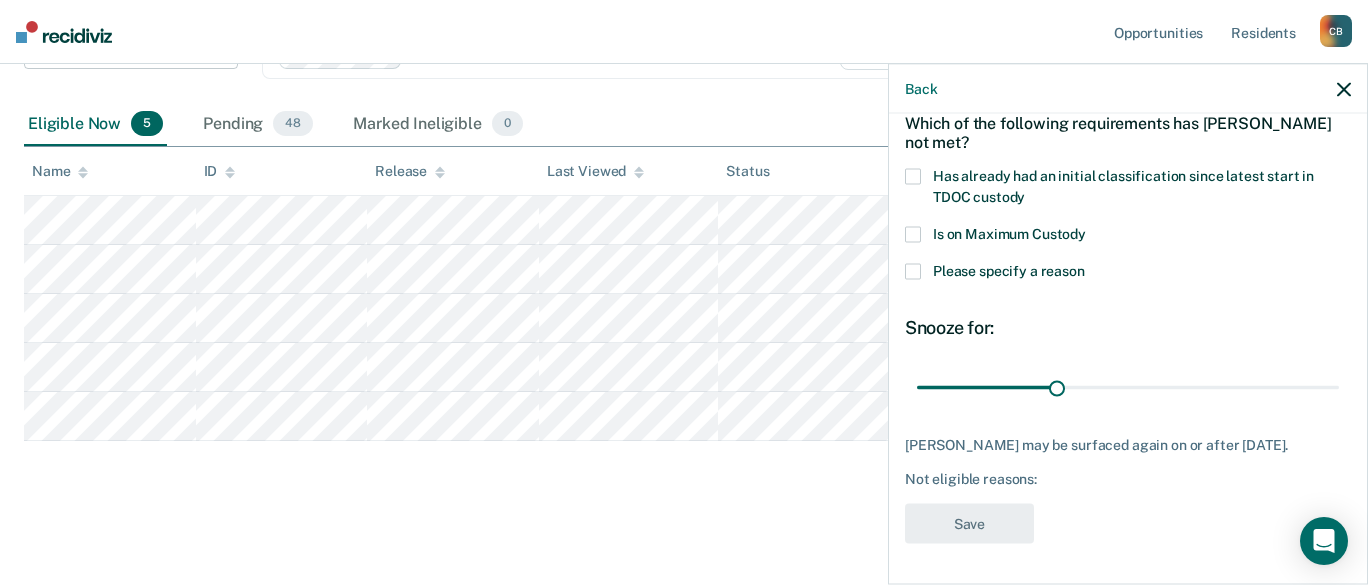 click at bounding box center [913, 176] 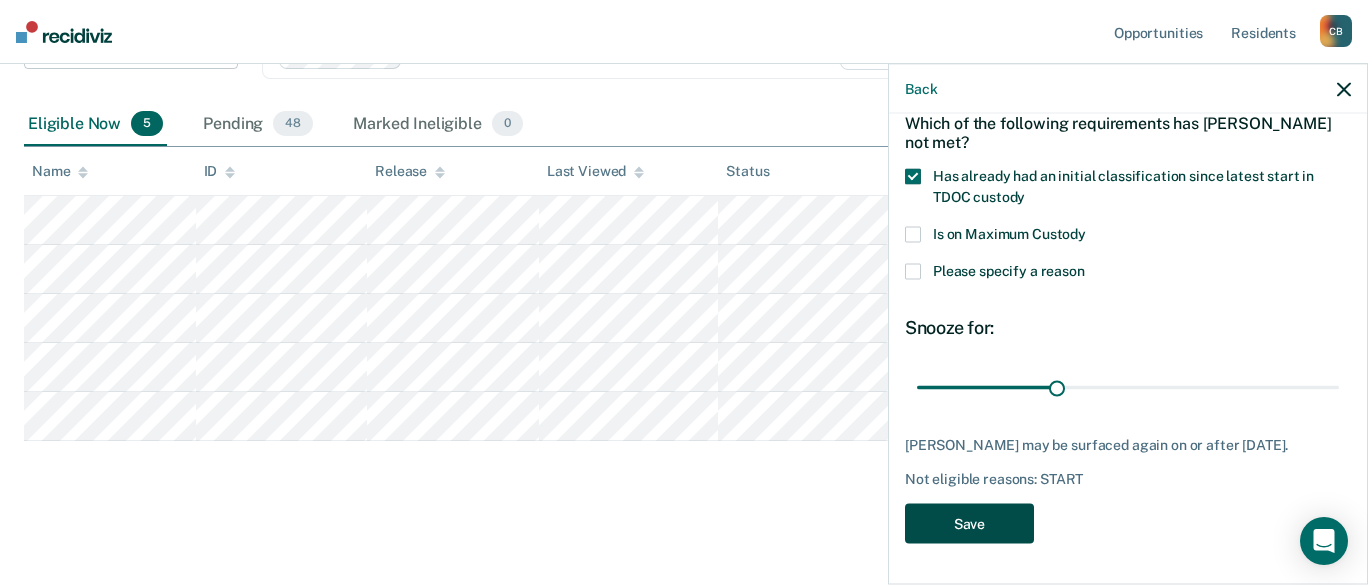 click on "Save" at bounding box center (969, 523) 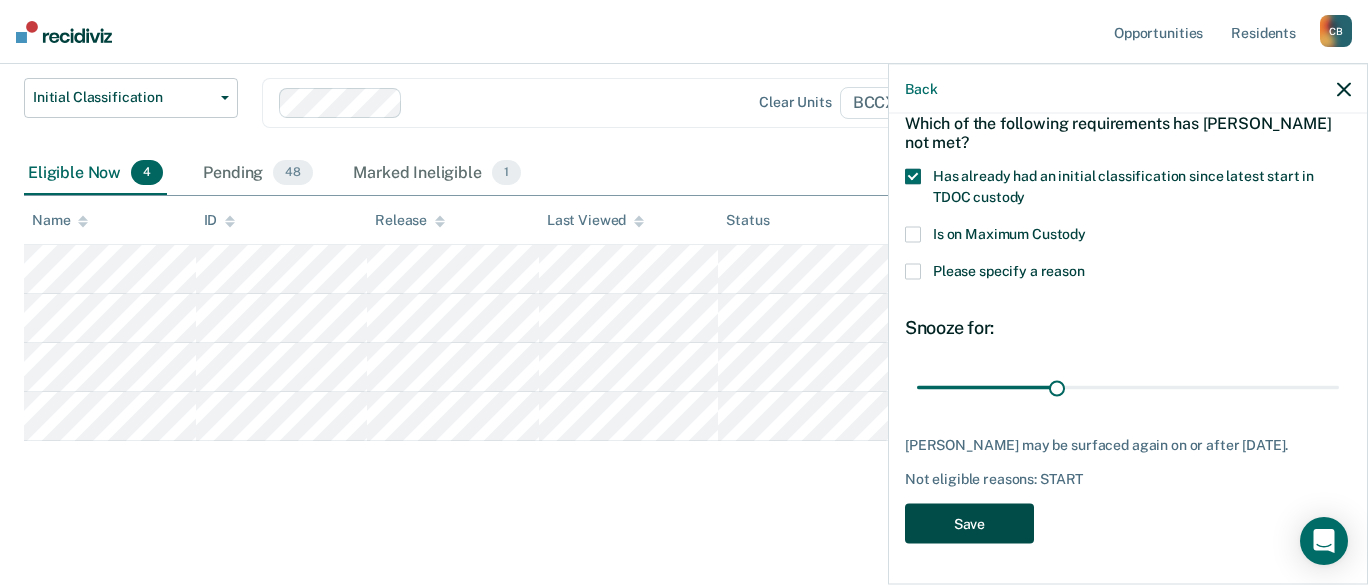 scroll, scrollTop: 152, scrollLeft: 0, axis: vertical 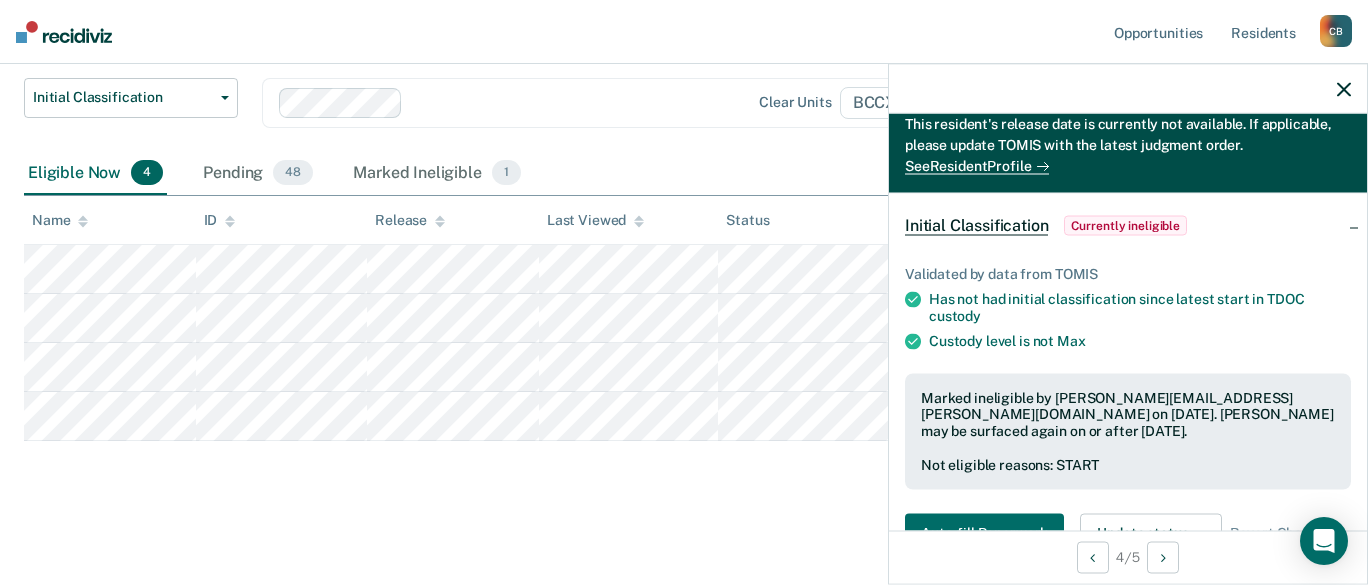 click on "Initial Classification   This tool helps staff identify residents who have not had an Initial Classification since their latest start in TDOC custody.  Initial Classification Custody Level Downgrade Annual Reclassification Initial Classification Clear   units BCCX   Eligible Now 4 Pending 48 Marked Ineligible 1
To pick up a draggable item, press the space bar.
While dragging, use the arrow keys to move the item.
Press space again to drop the item in its new position, or press escape to cancel.
Name ID Release Last Viewed Status" at bounding box center [684, 266] 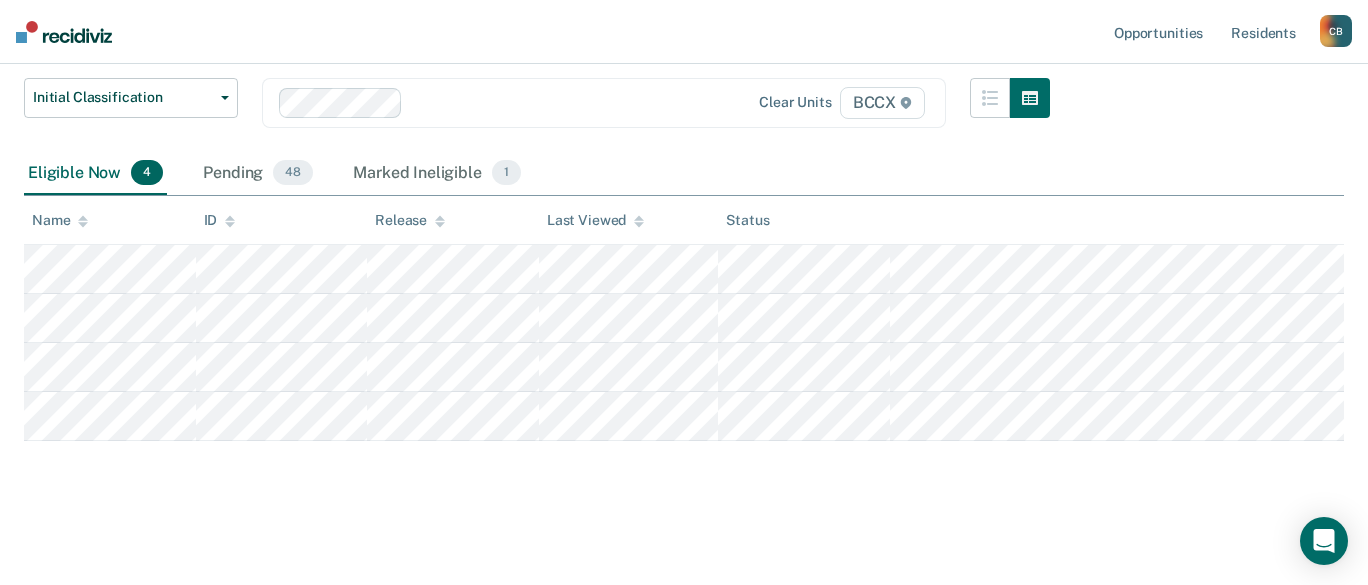 scroll, scrollTop: 0, scrollLeft: 0, axis: both 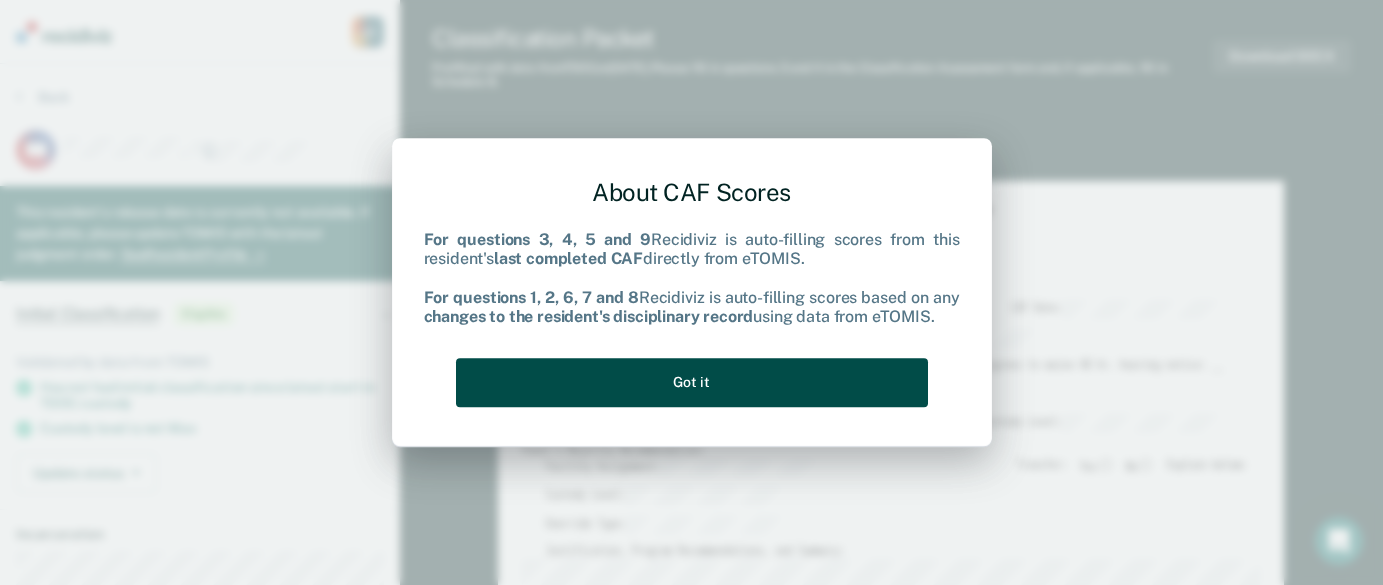 click on "Got it" at bounding box center [692, 382] 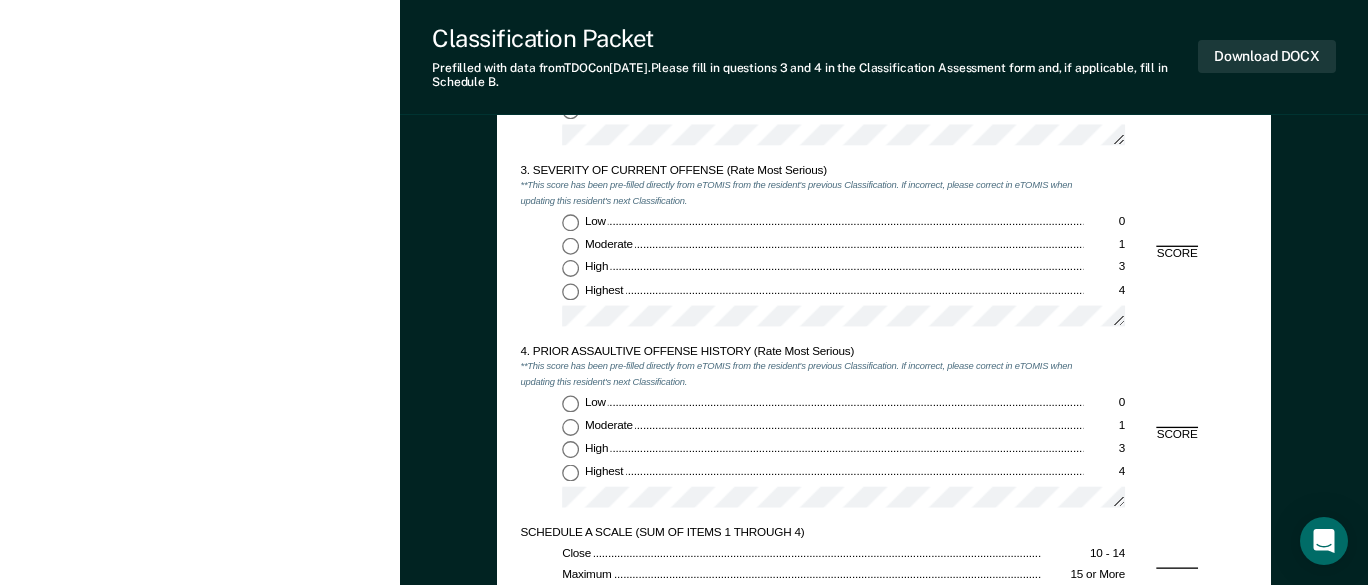 scroll, scrollTop: 1600, scrollLeft: 0, axis: vertical 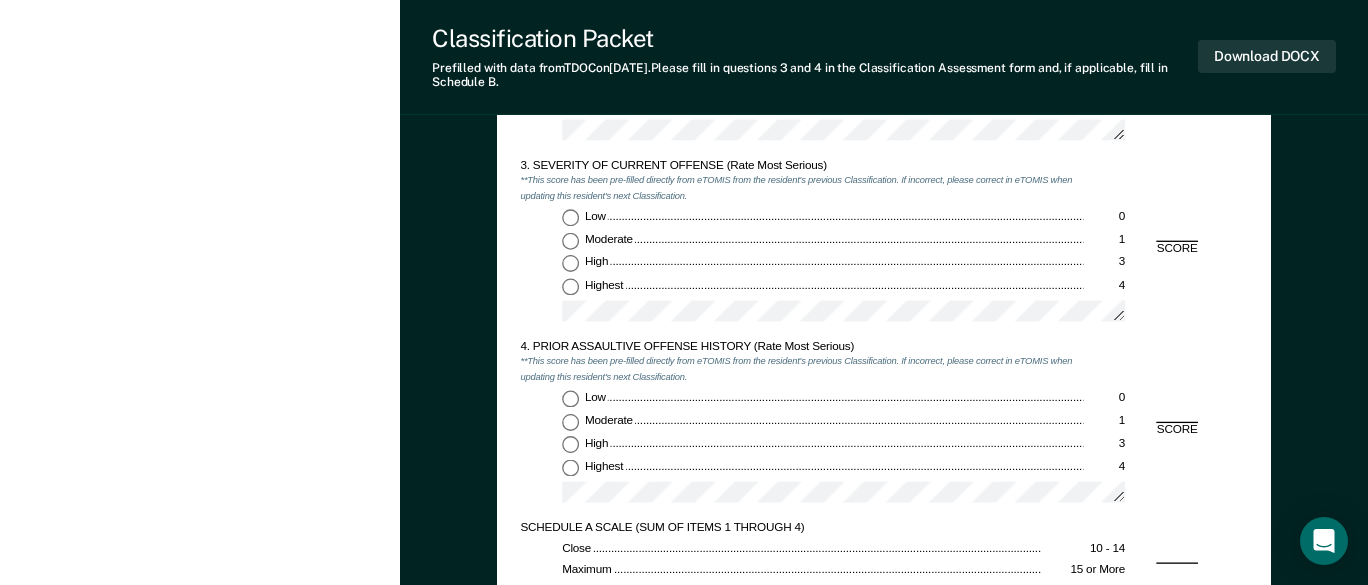 click on "Highest 4" at bounding box center [570, 286] 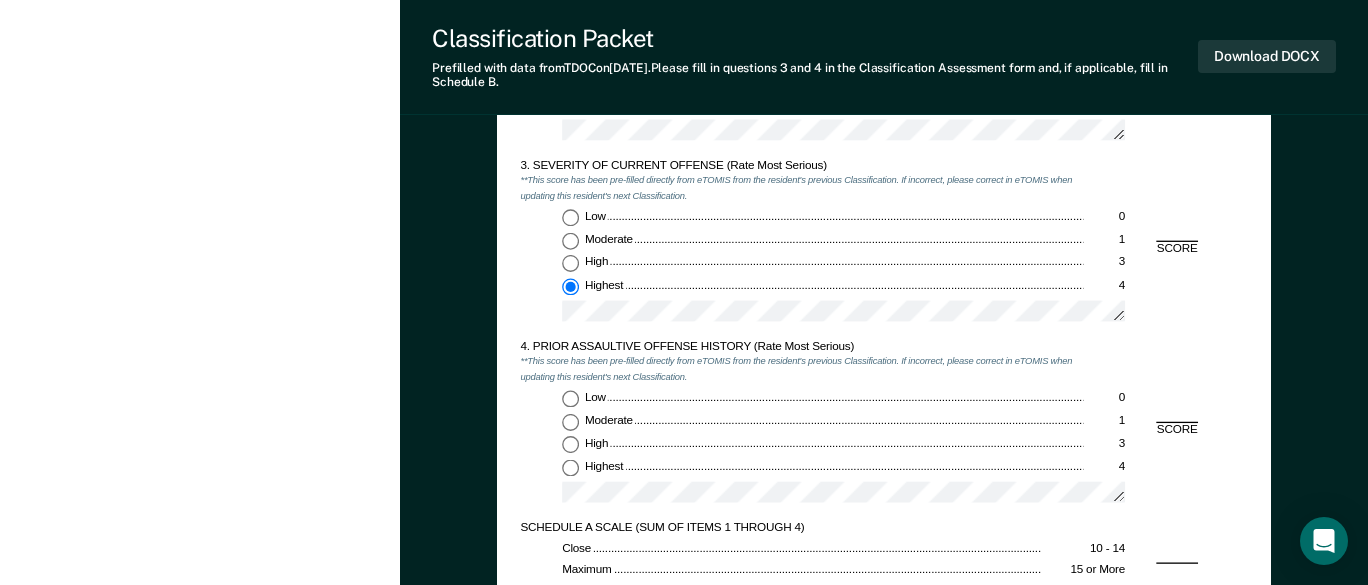 type on "x" 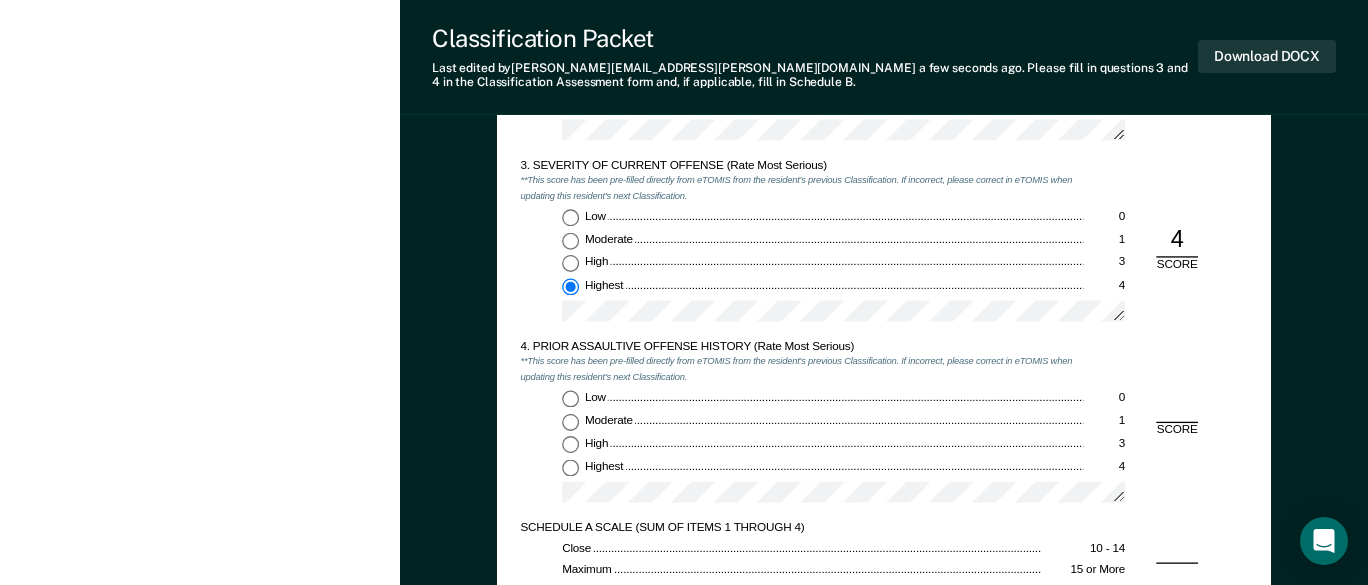 click on "Highest 4" at bounding box center (570, 467) 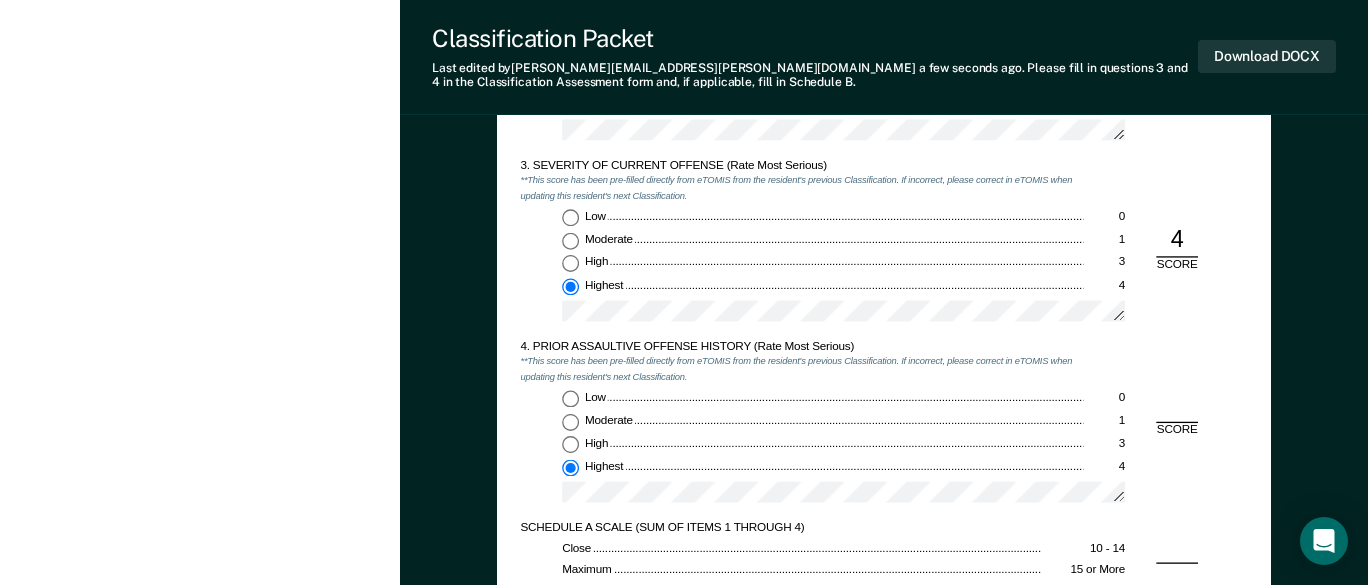 type on "x" 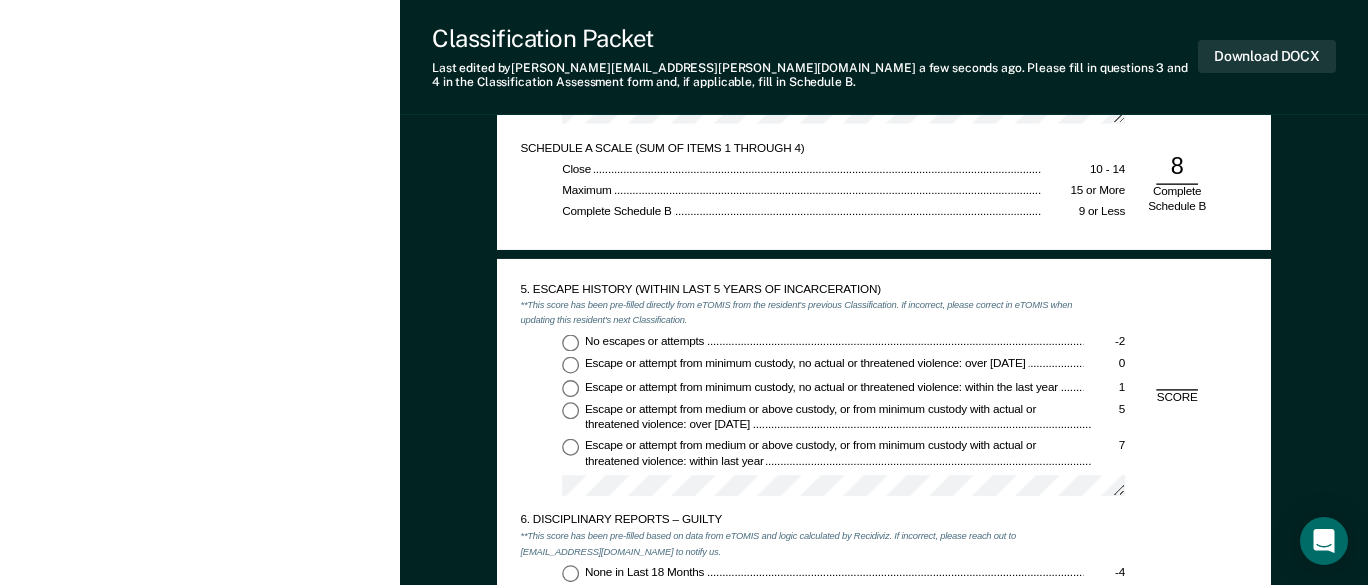 scroll, scrollTop: 2000, scrollLeft: 0, axis: vertical 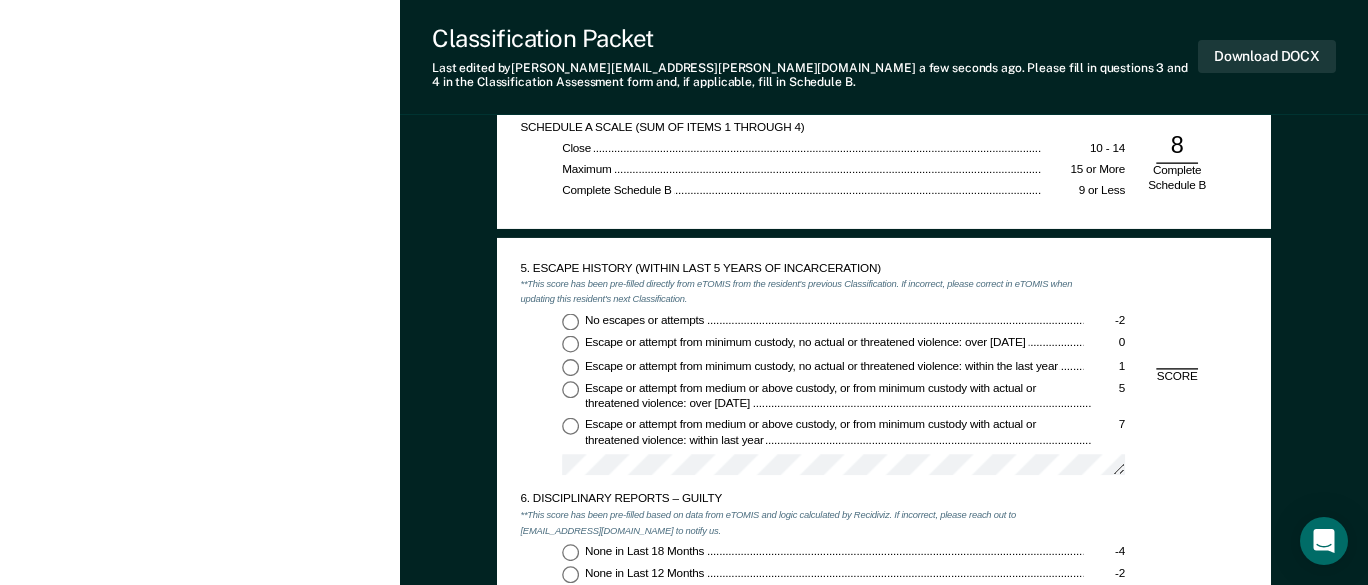 click on "No escapes or attempts -2" at bounding box center (570, 321) 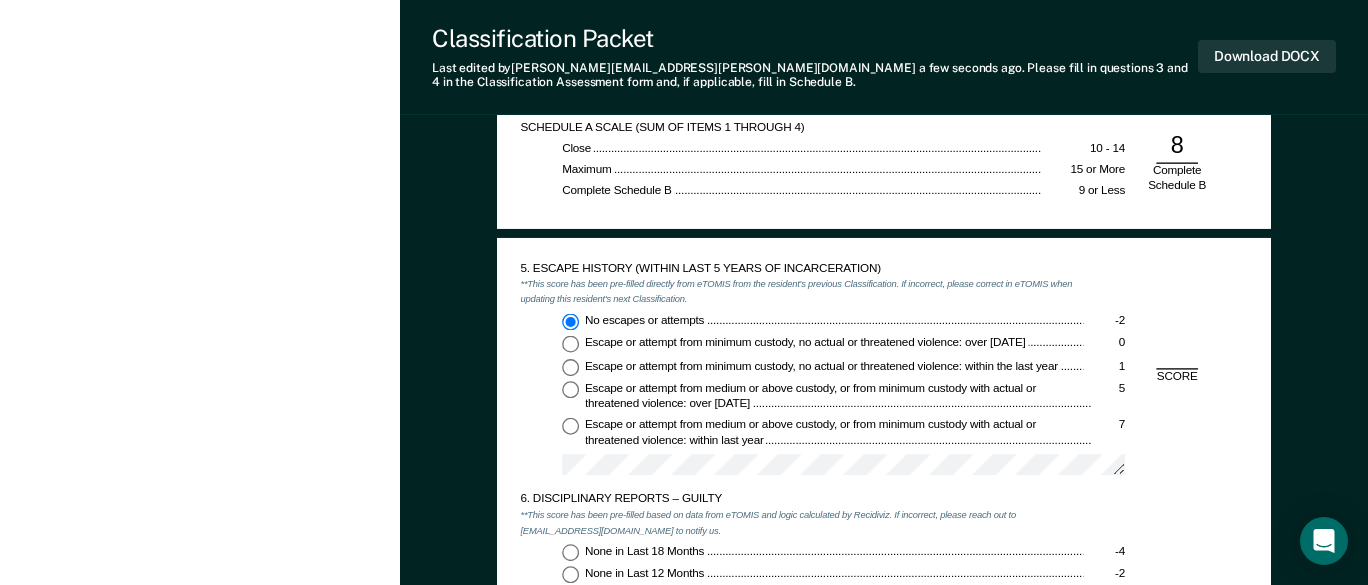 type on "x" 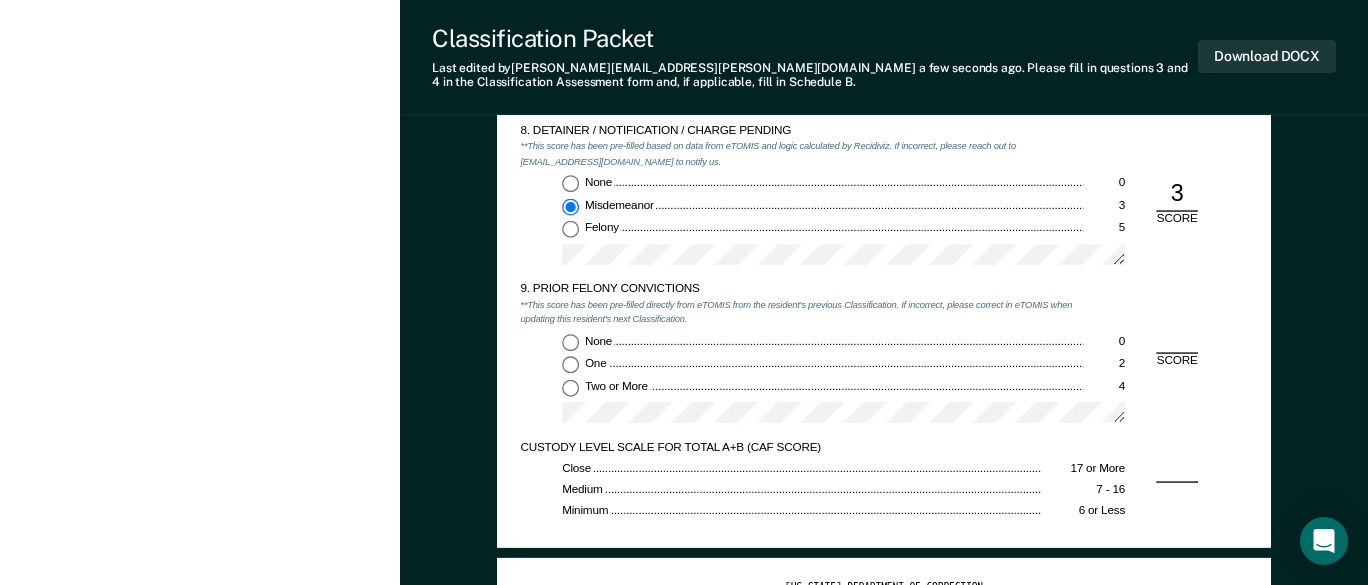 scroll, scrollTop: 2900, scrollLeft: 0, axis: vertical 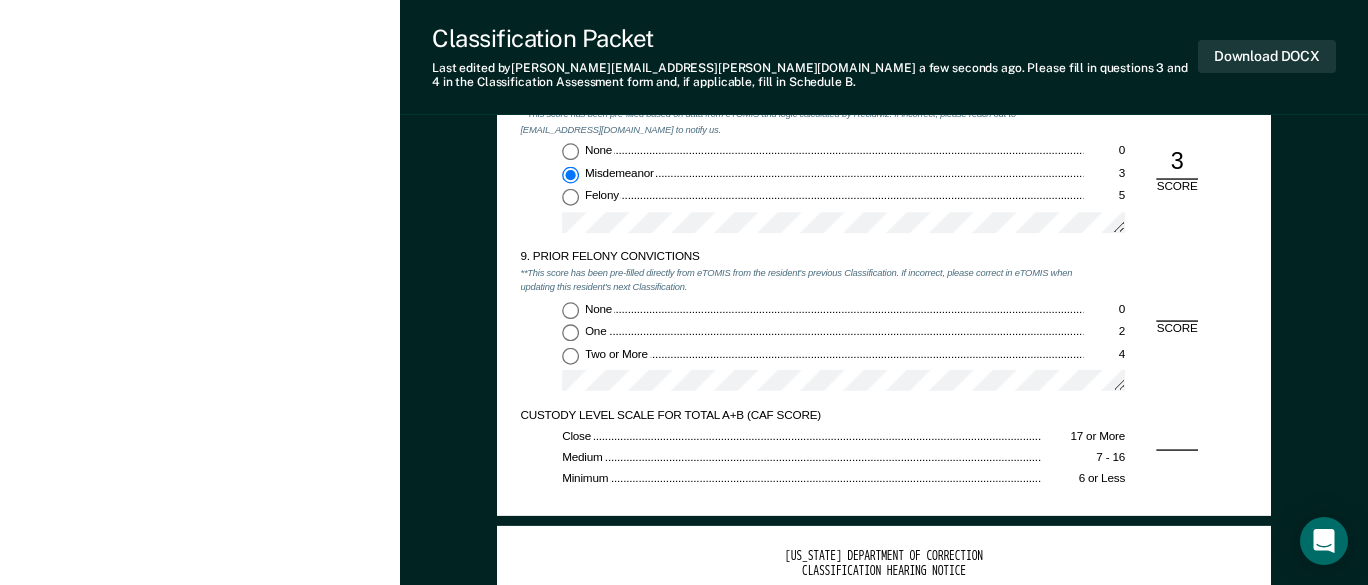 click on "Two or More 4" at bounding box center (570, 355) 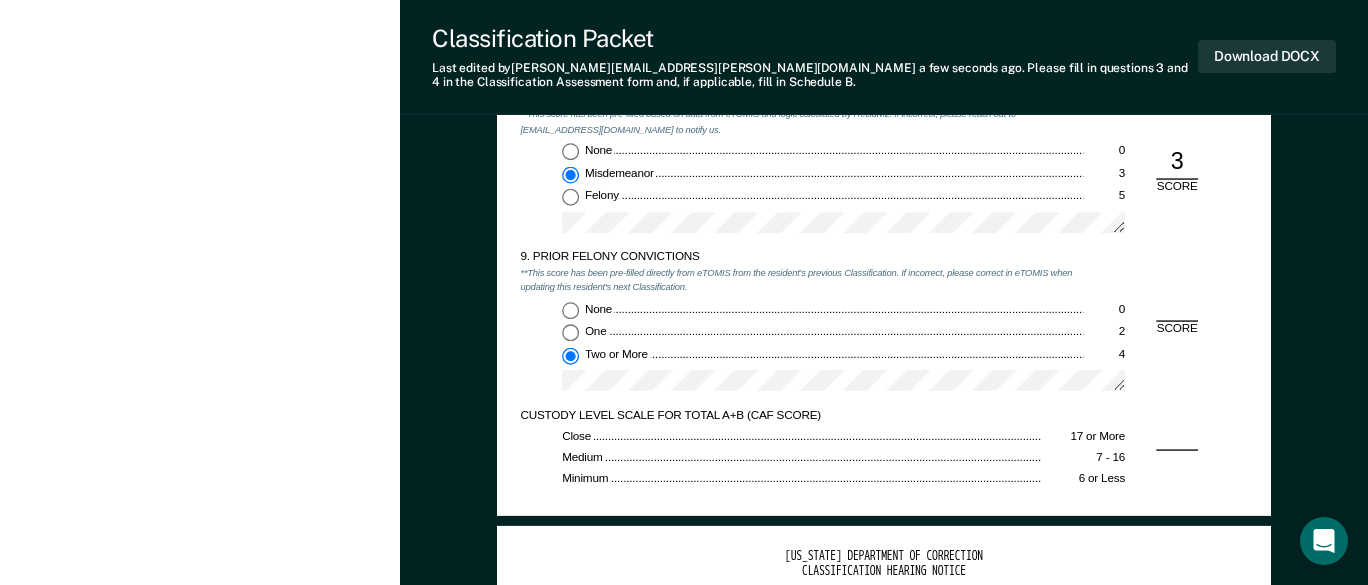type on "x" 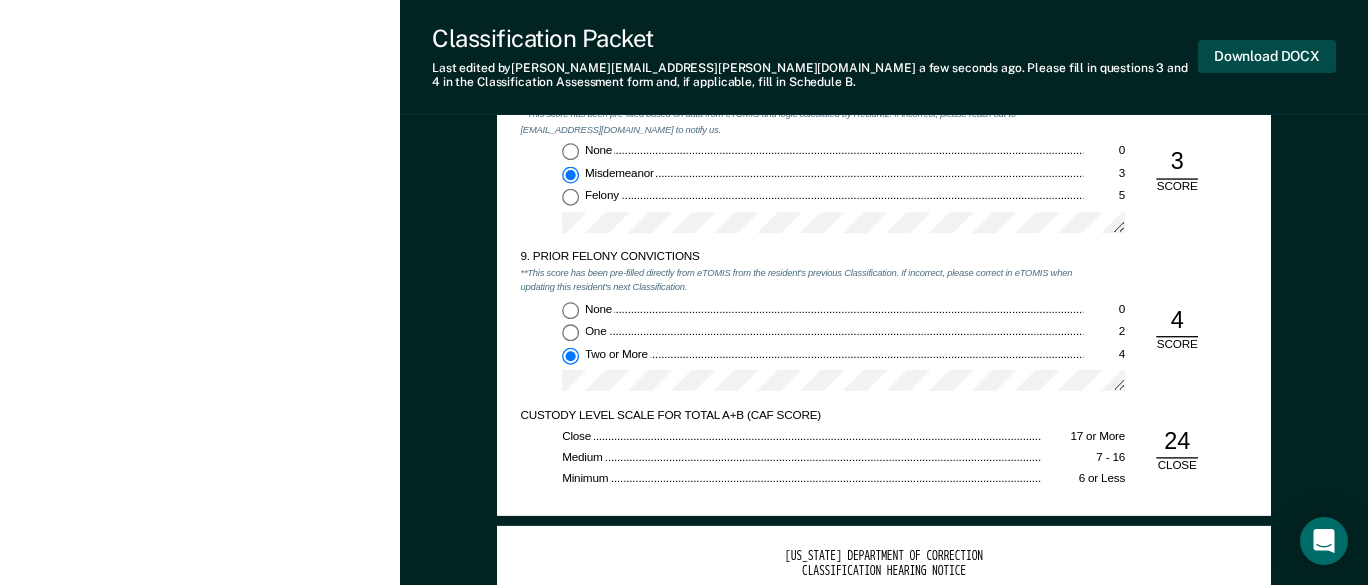click on "Download DOCX" at bounding box center (1267, 56) 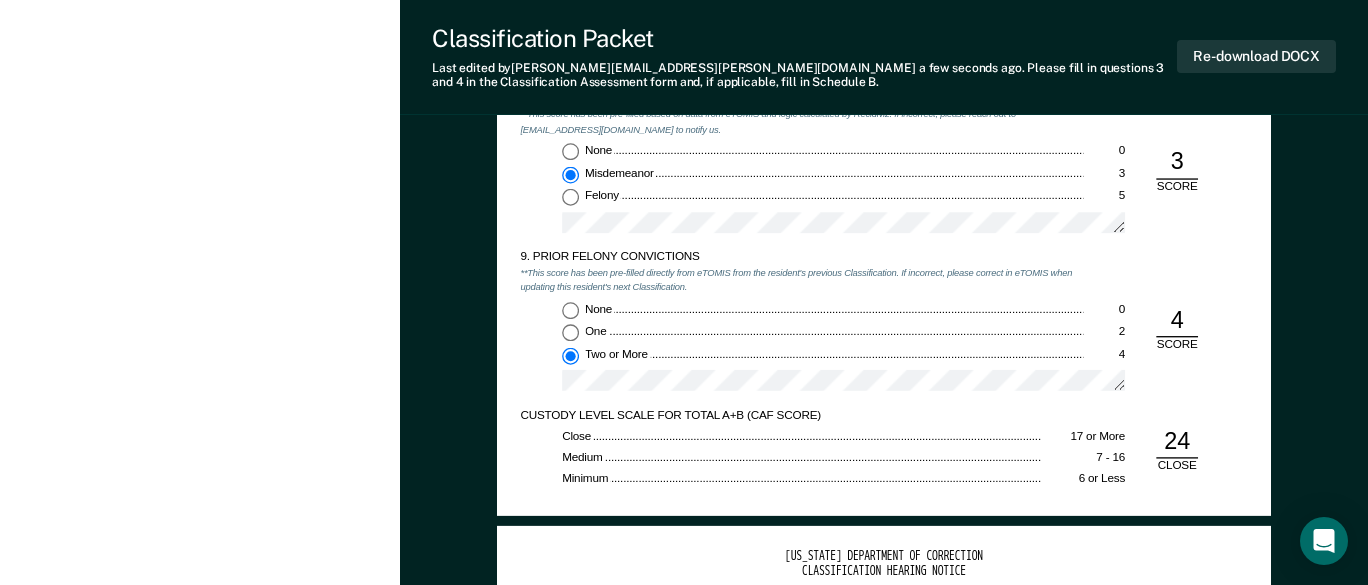 click on "[PERSON_NAME] [PERSON_NAME] Profile How it works Log Out Back DH   This resident's release date is currently not available. If applicable, please update TOMIS with the latest judgment order.   See  Resident  Profile Initial Classification Pending Validated by data from TOMIS Has not had initial classification since latest start in TDOC   custody Custody level is not   [PERSON_NAME] as Pending by [PERSON_NAME][EMAIL_ADDRESS][PERSON_NAME][DOMAIN_NAME] on [DATE].   Update status Revert from Pending Mark Ineligible Revert Changes Incarceration Relevant Information For Classification" at bounding box center [200, -651] 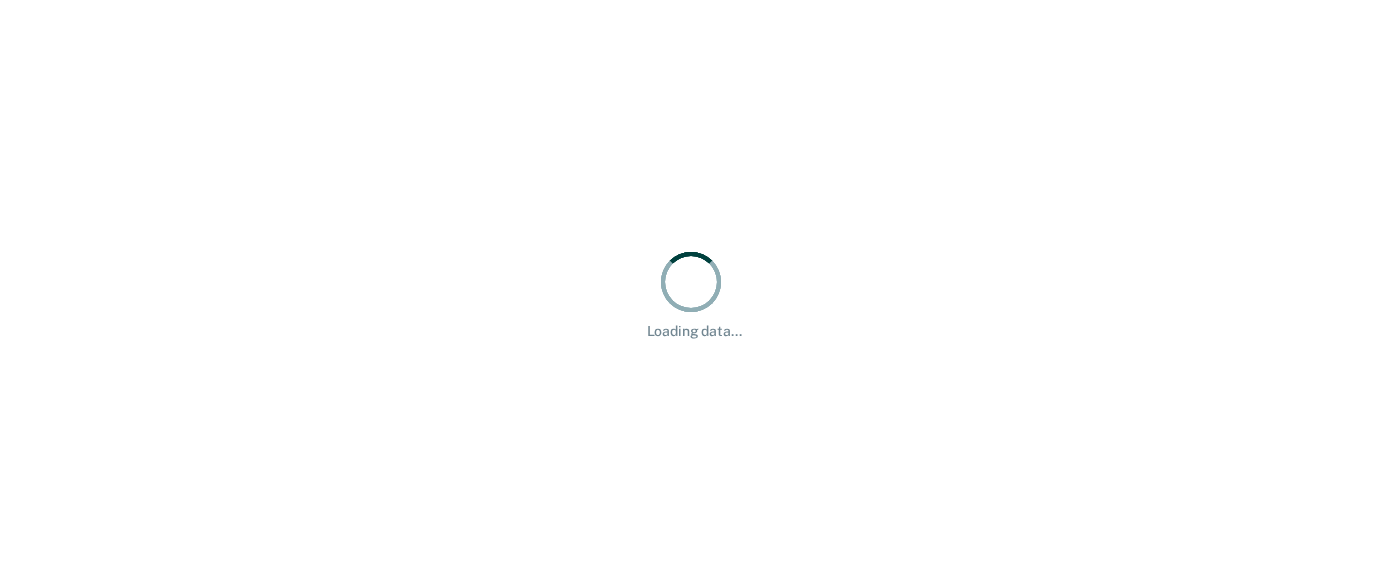 scroll, scrollTop: 0, scrollLeft: 0, axis: both 